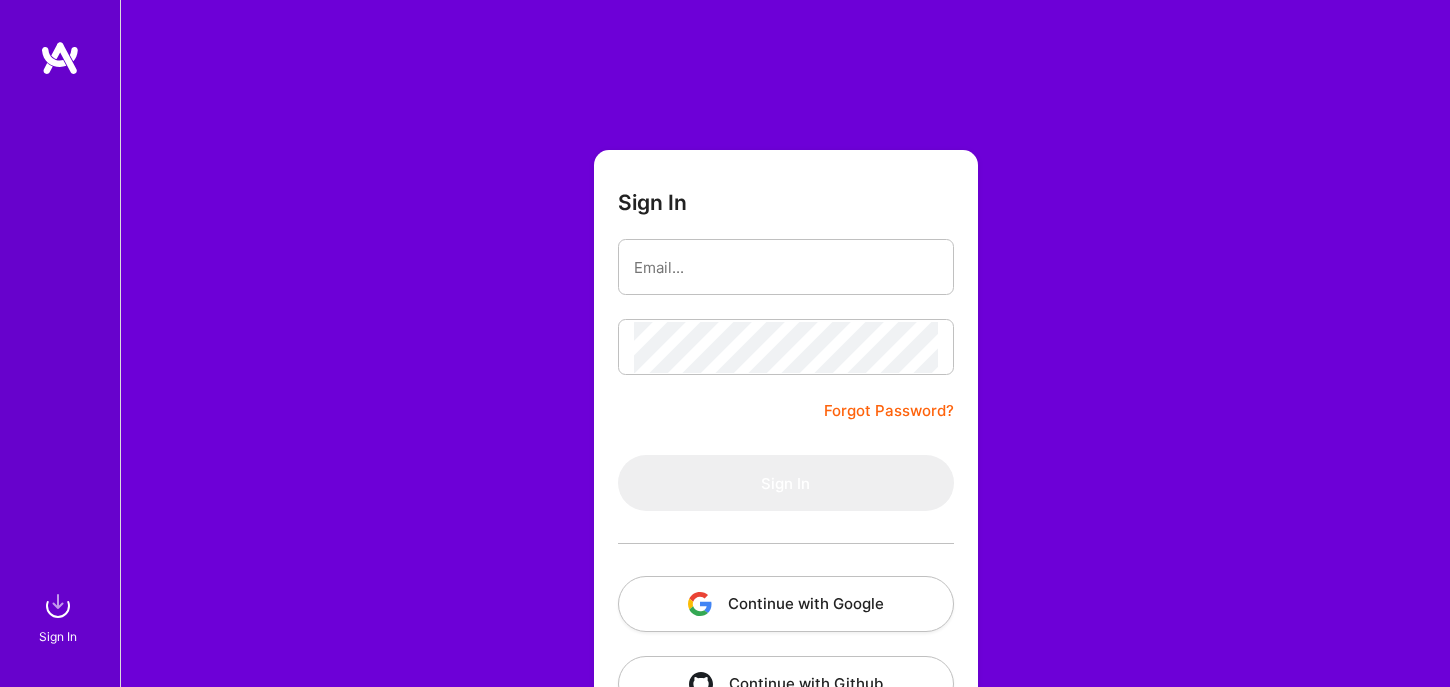 scroll, scrollTop: 0, scrollLeft: 0, axis: both 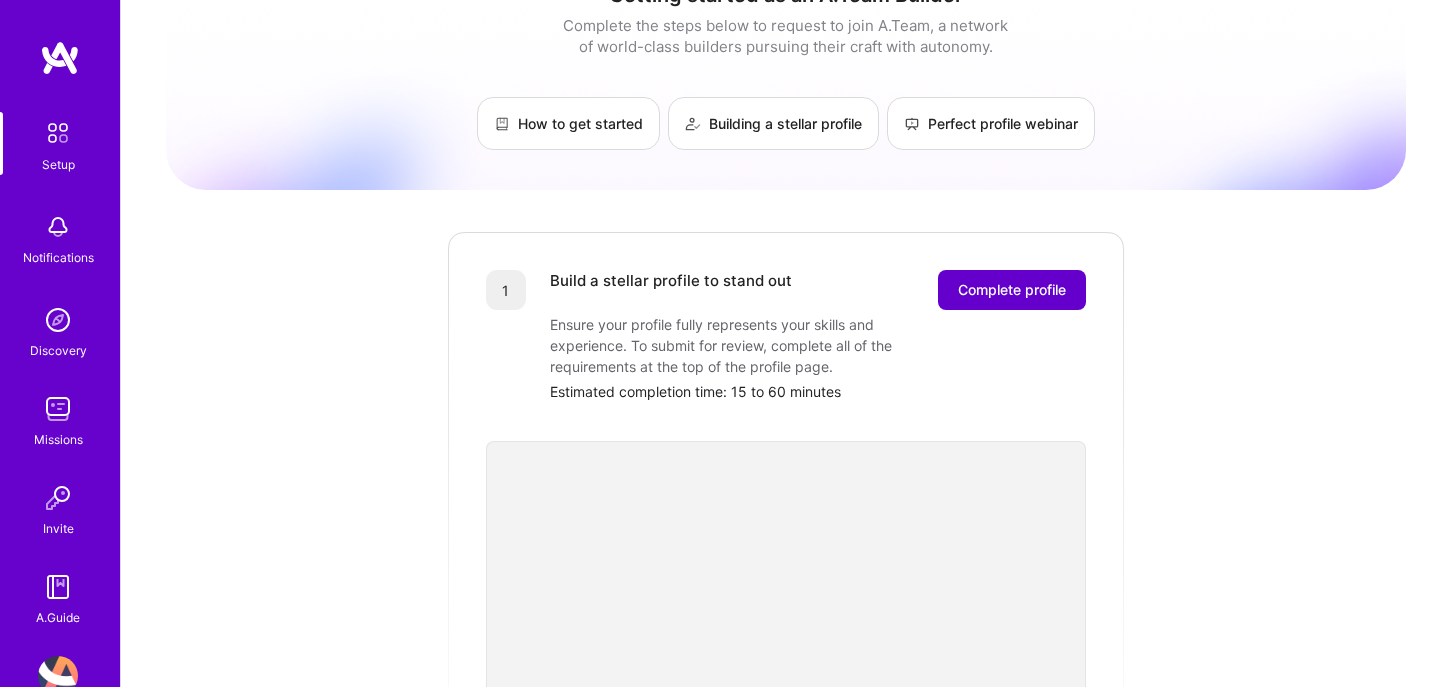 click on "Complete profile" at bounding box center [1012, 290] 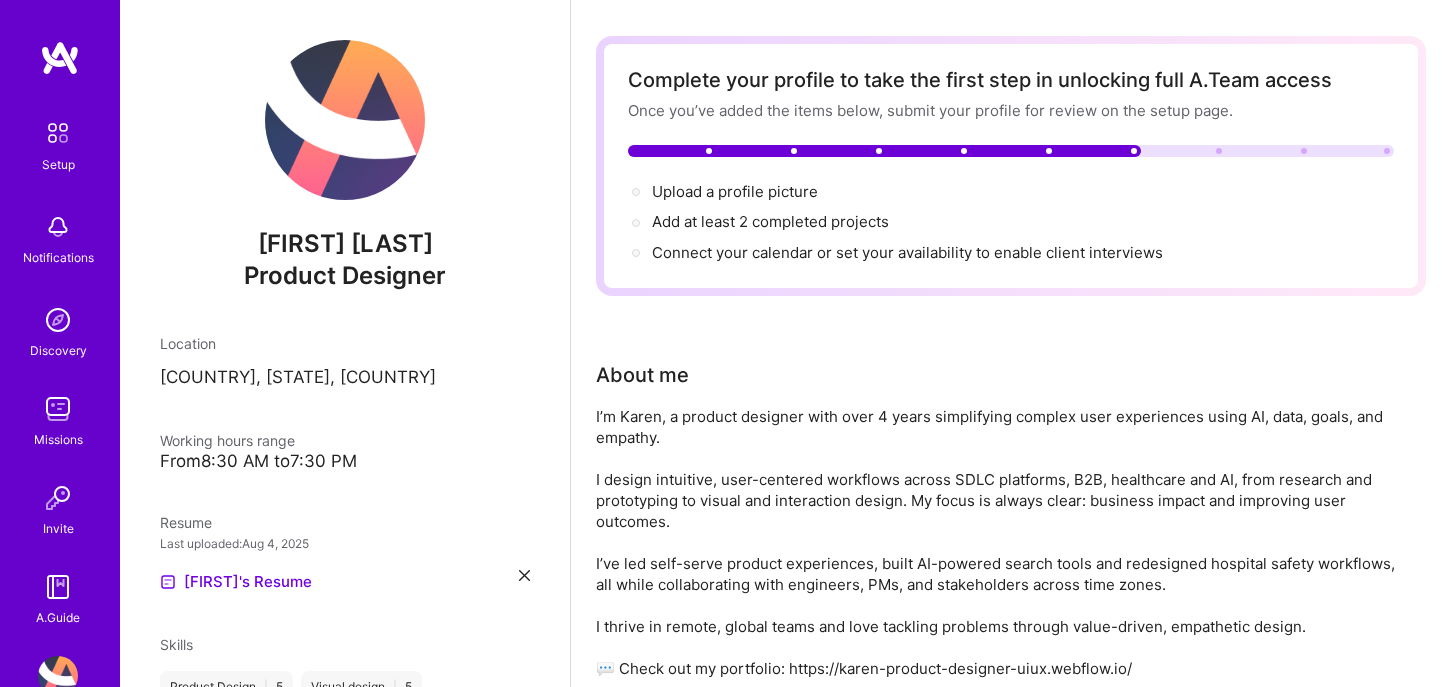 scroll, scrollTop: 0, scrollLeft: 0, axis: both 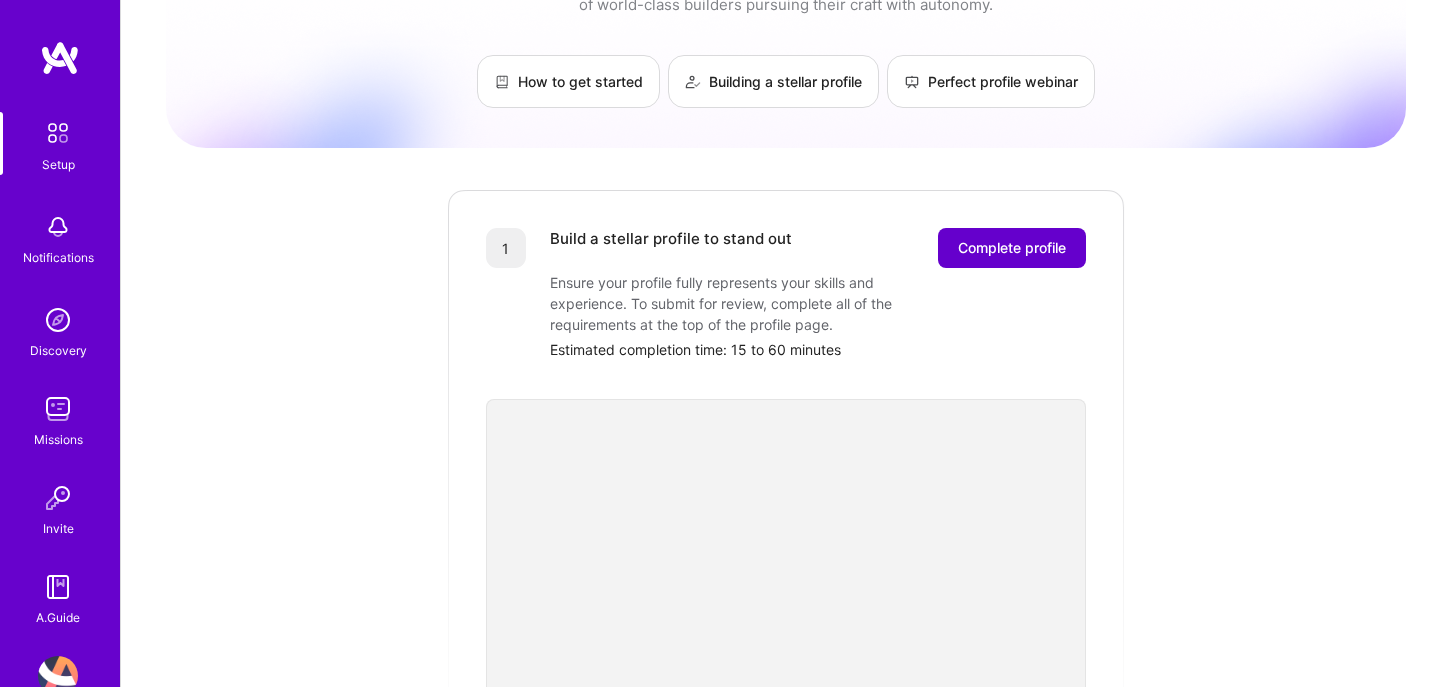 click on "Complete profile" at bounding box center [1012, 248] 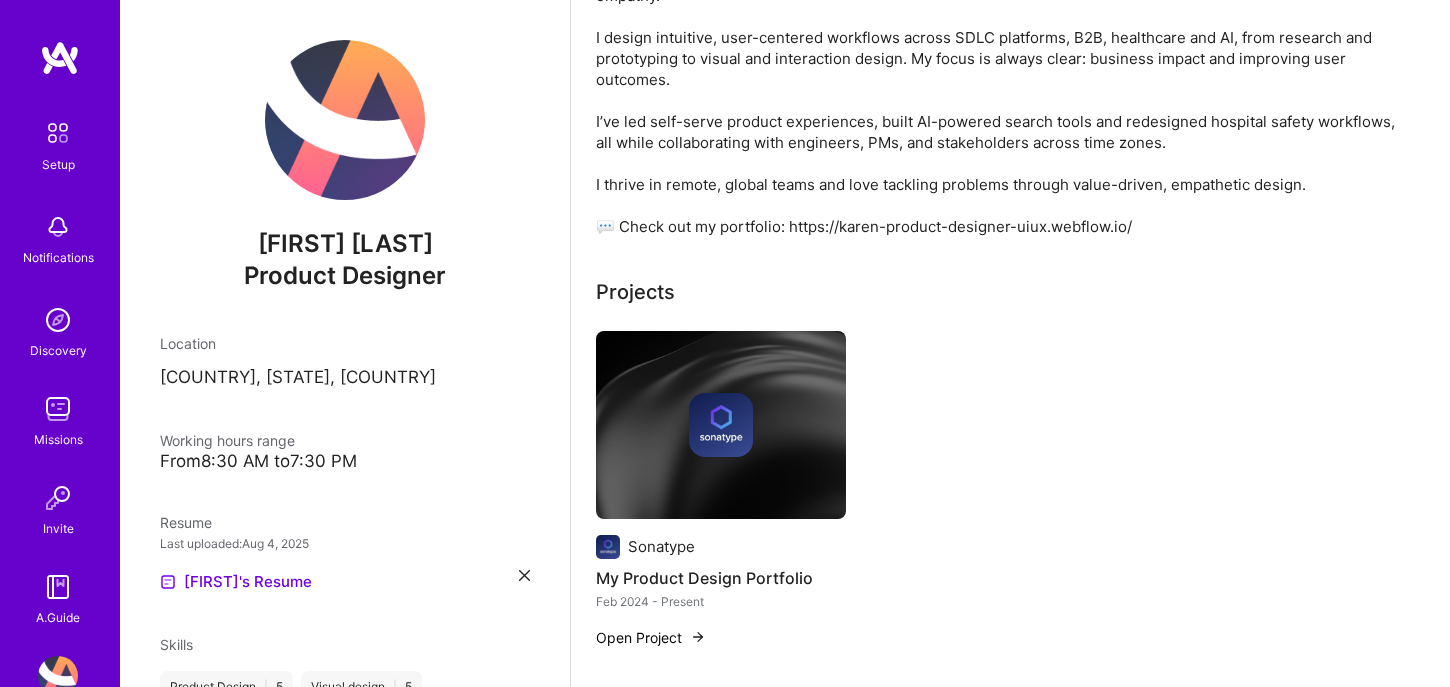 scroll, scrollTop: 551, scrollLeft: 0, axis: vertical 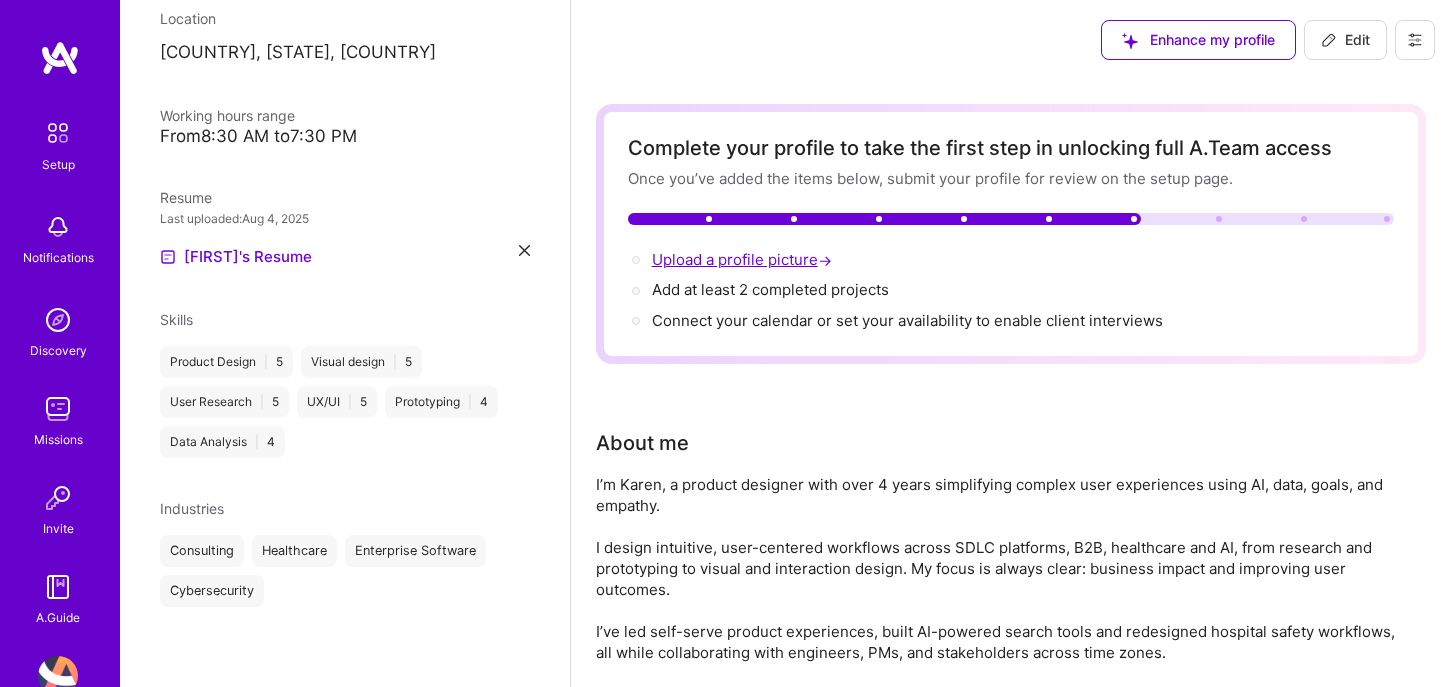 click on "Upload a profile picture  →" at bounding box center [744, 259] 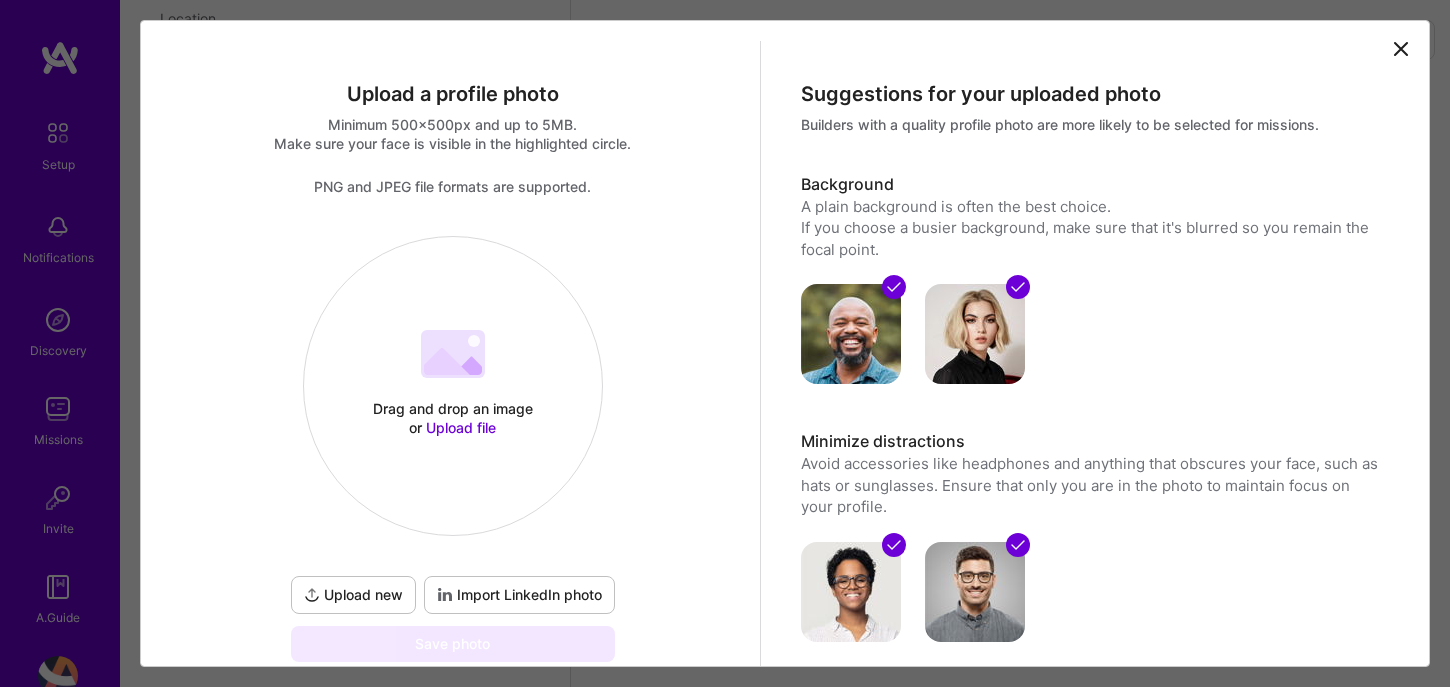 click on "Upload new" at bounding box center [353, 595] 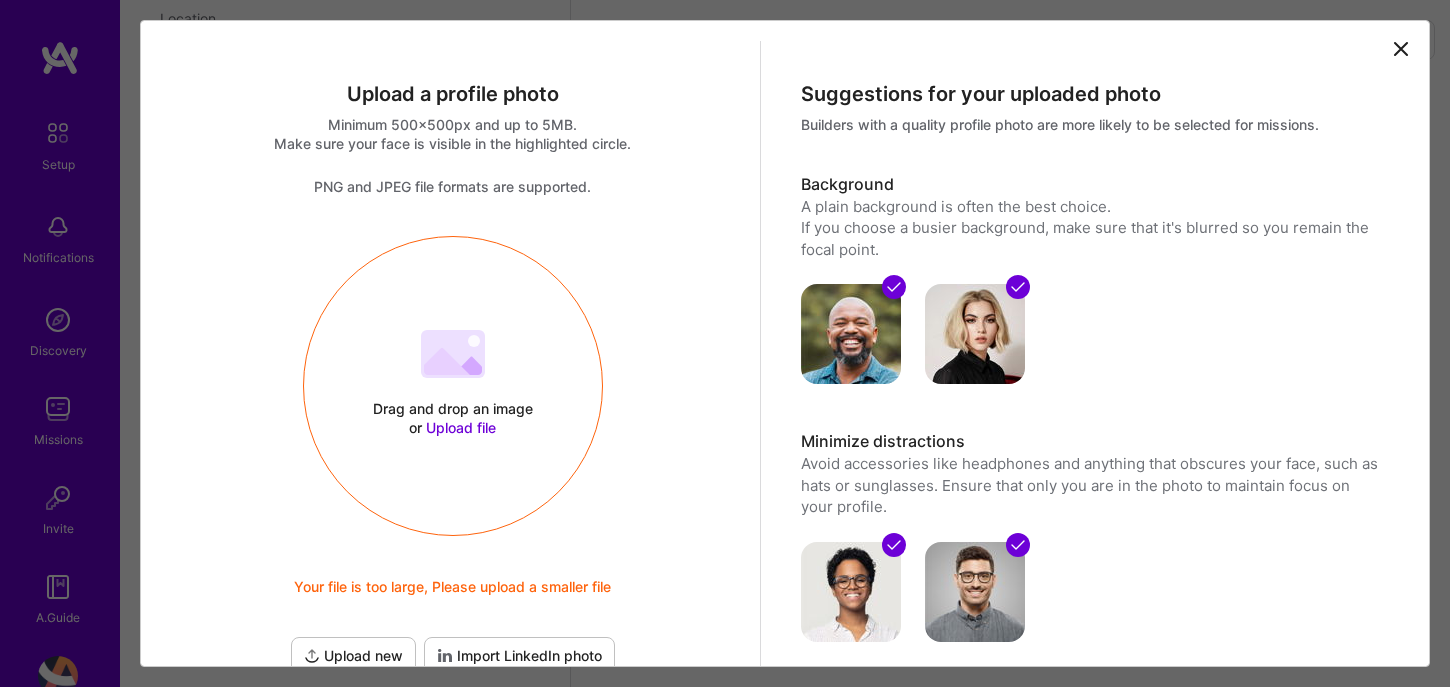 click on "Upload file" at bounding box center (461, 427) 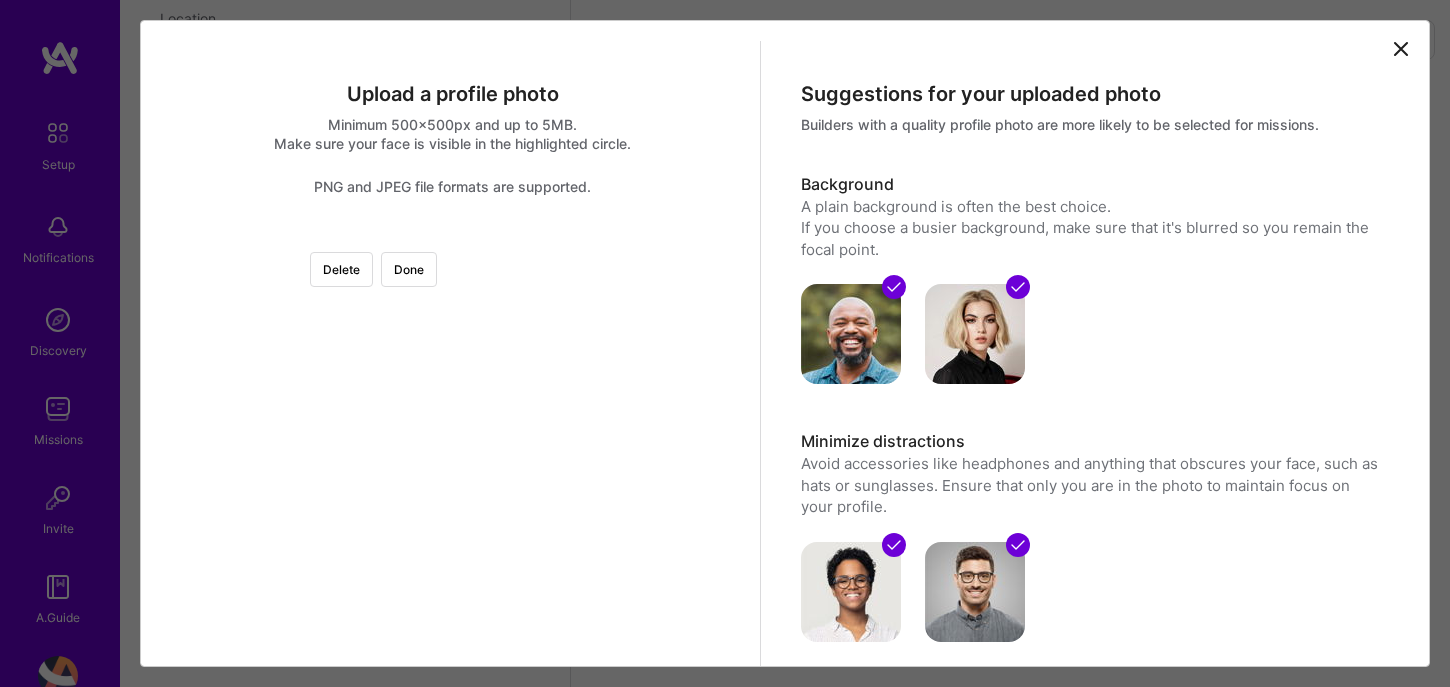 click at bounding box center (697, 480) 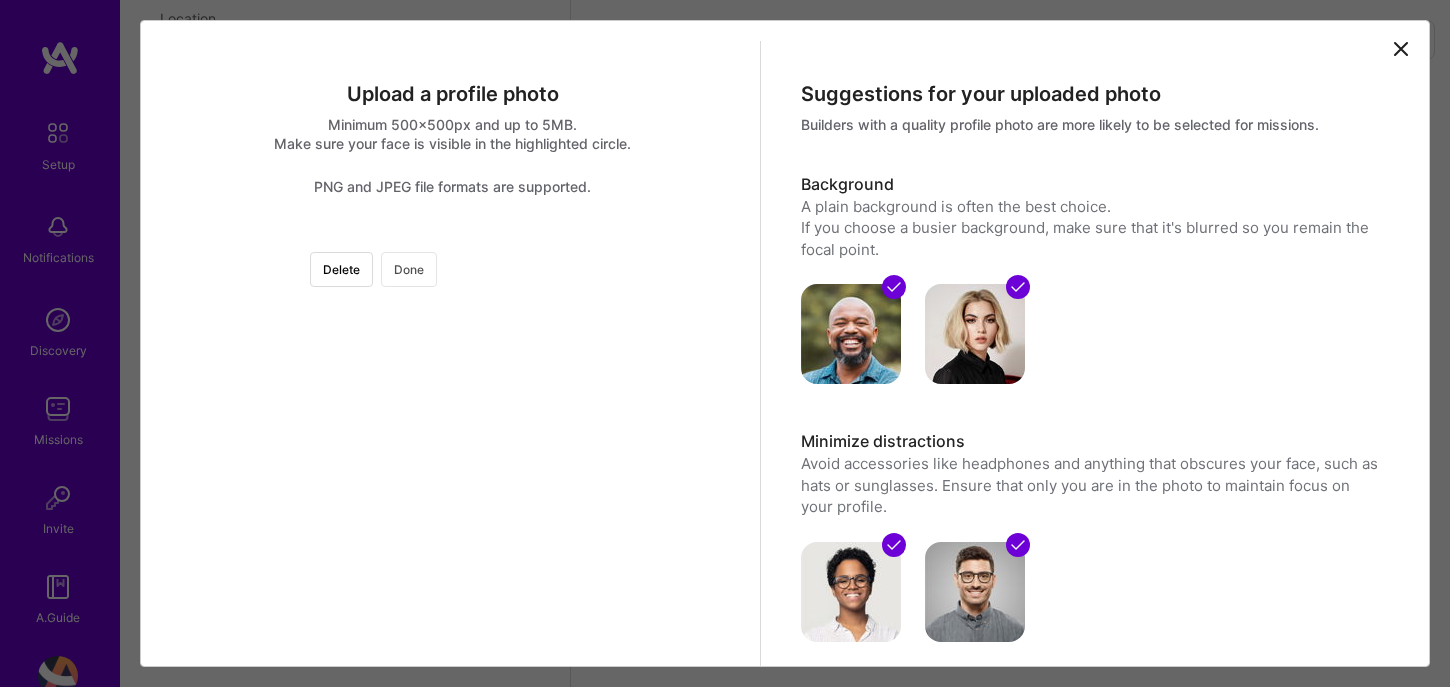 click on "Done" at bounding box center [409, 269] 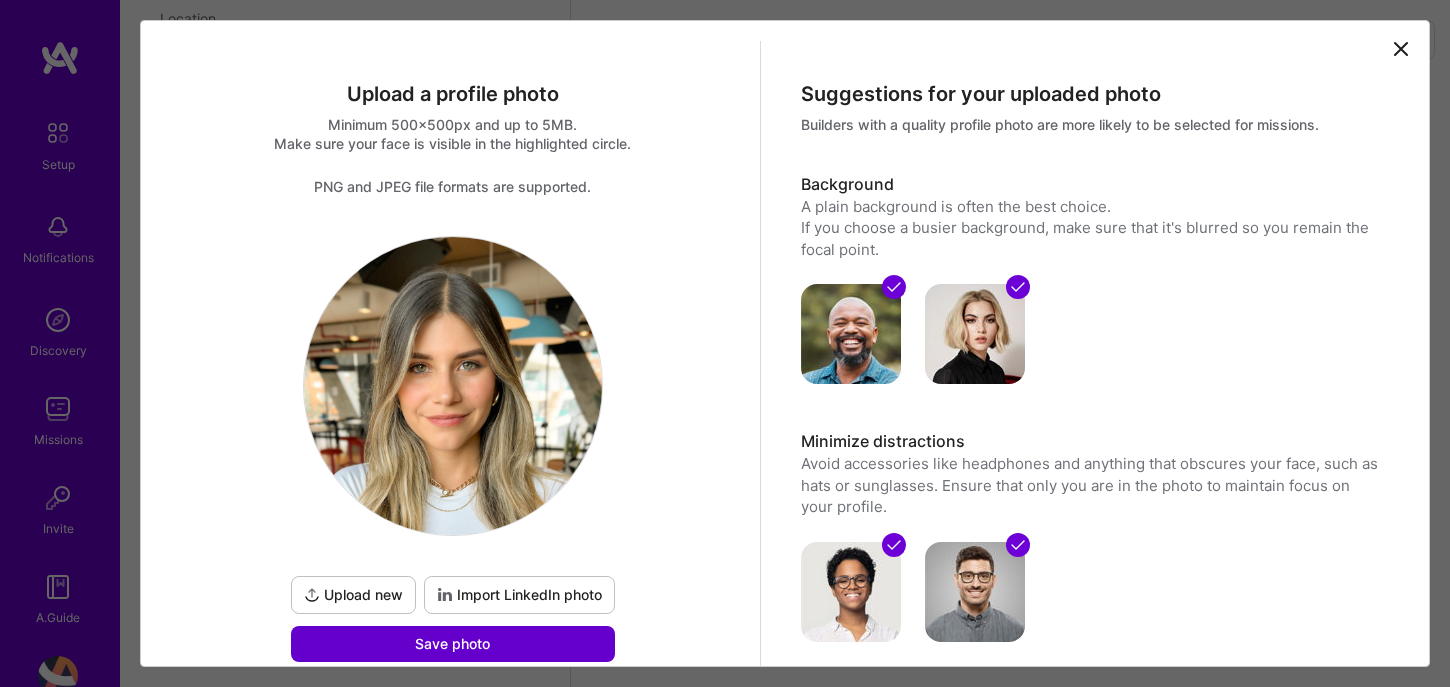 click on "Save photo" at bounding box center (453, 644) 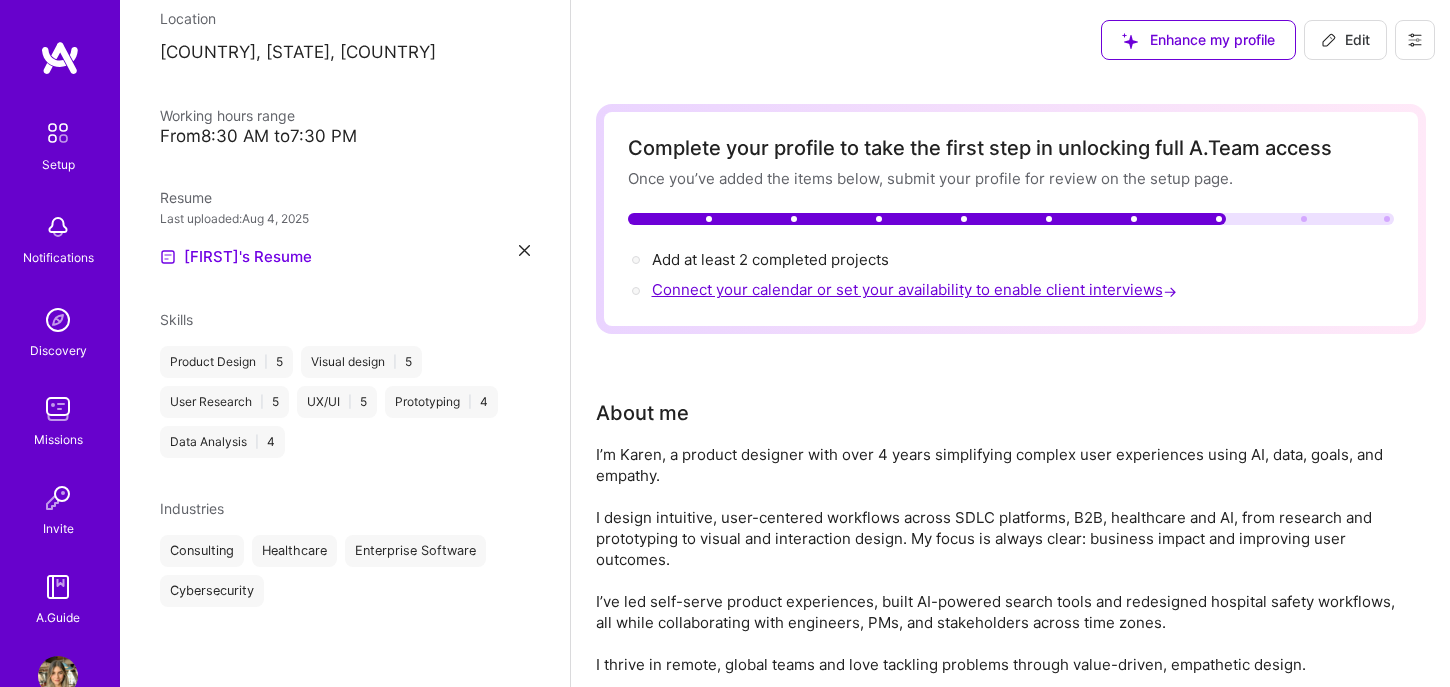 click on "Connect your calendar or set your availability to enable client interviews  →" at bounding box center (916, 289) 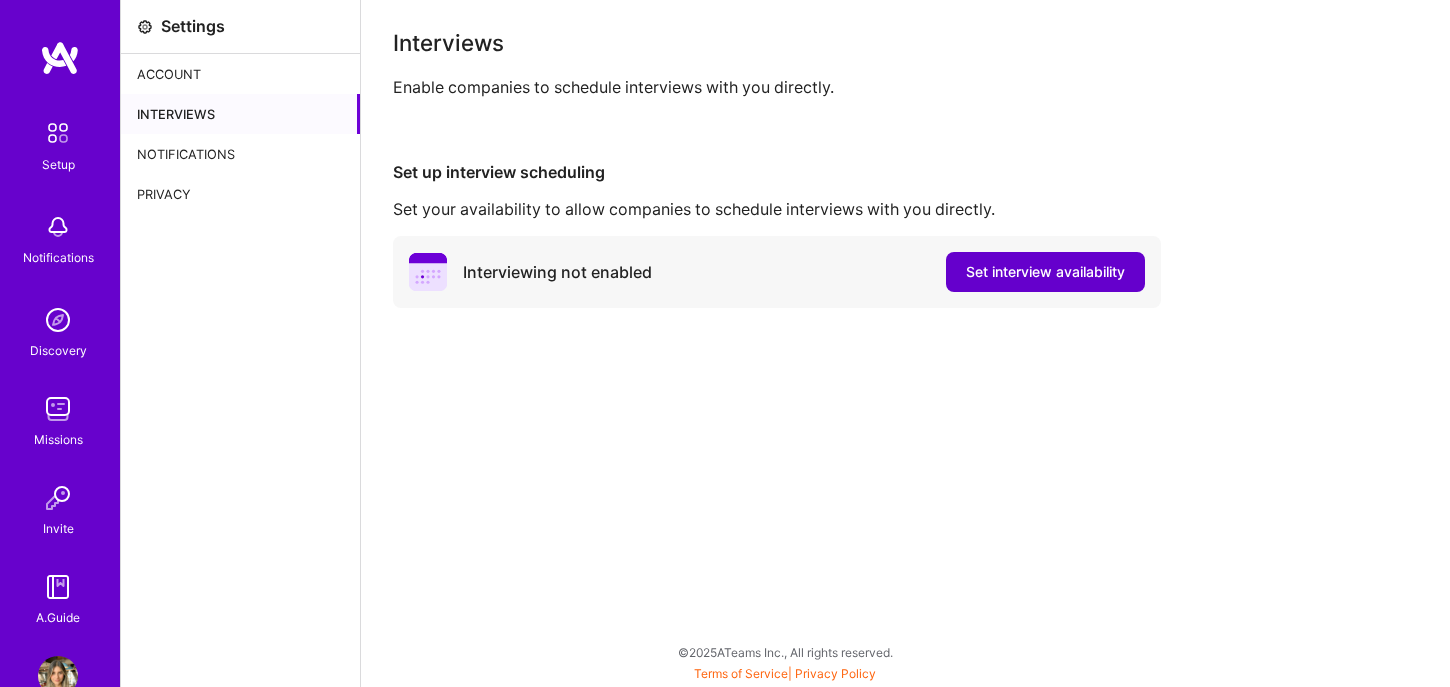 click on "Set interview availability" at bounding box center [1045, 272] 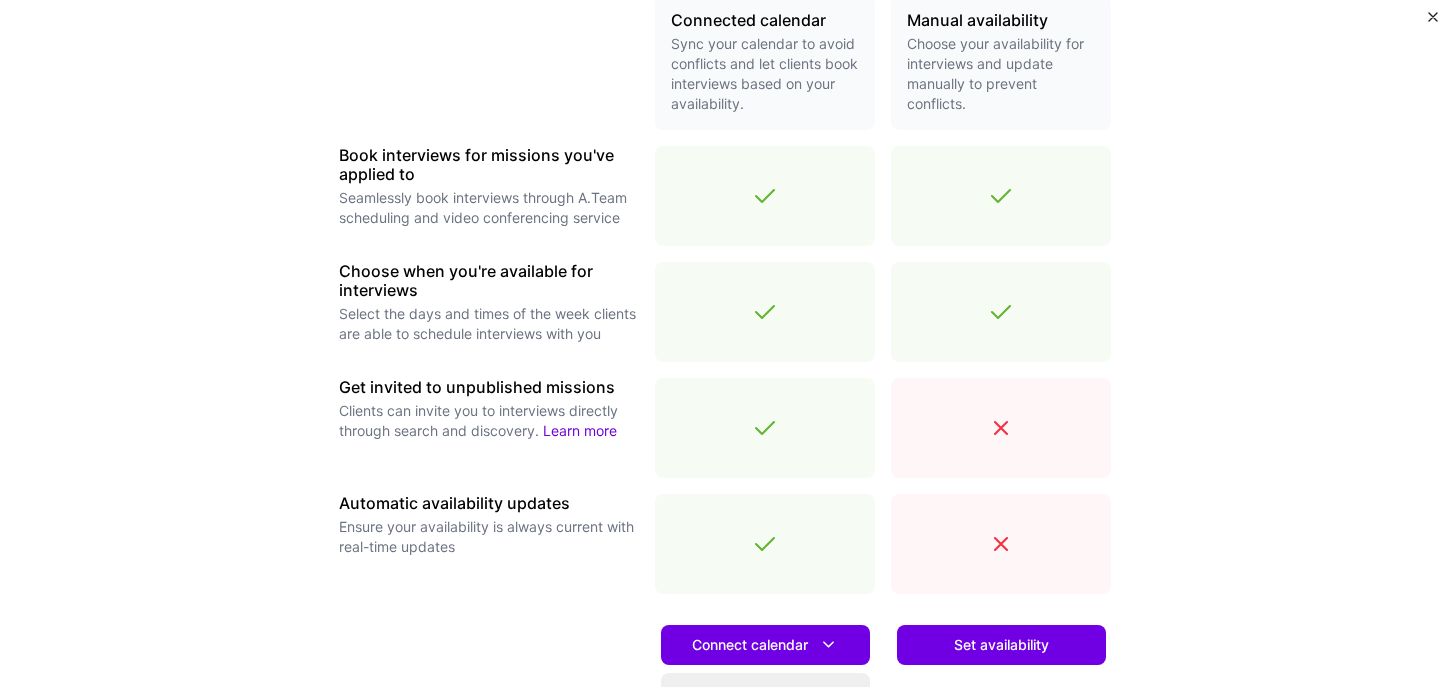 scroll, scrollTop: 714, scrollLeft: 0, axis: vertical 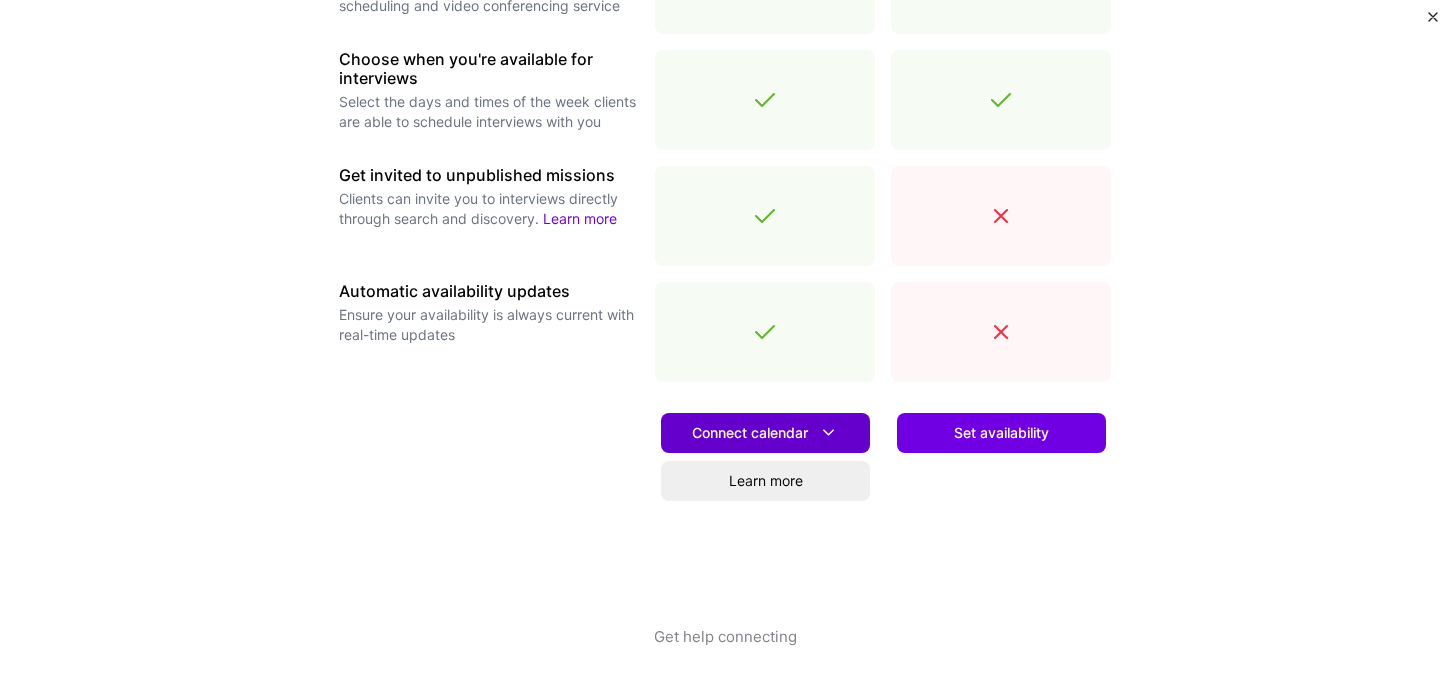 click on "Connect calendar" at bounding box center [765, 432] 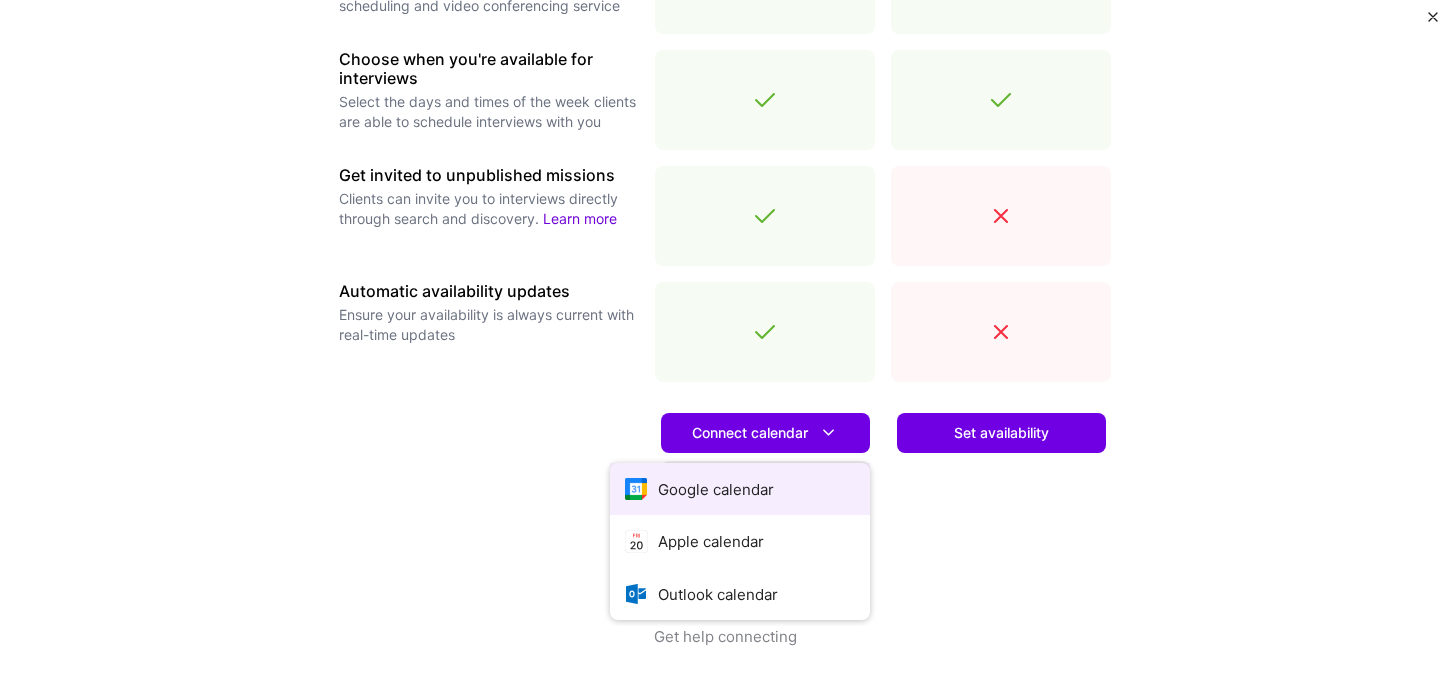 click on "Google calendar" at bounding box center [740, 489] 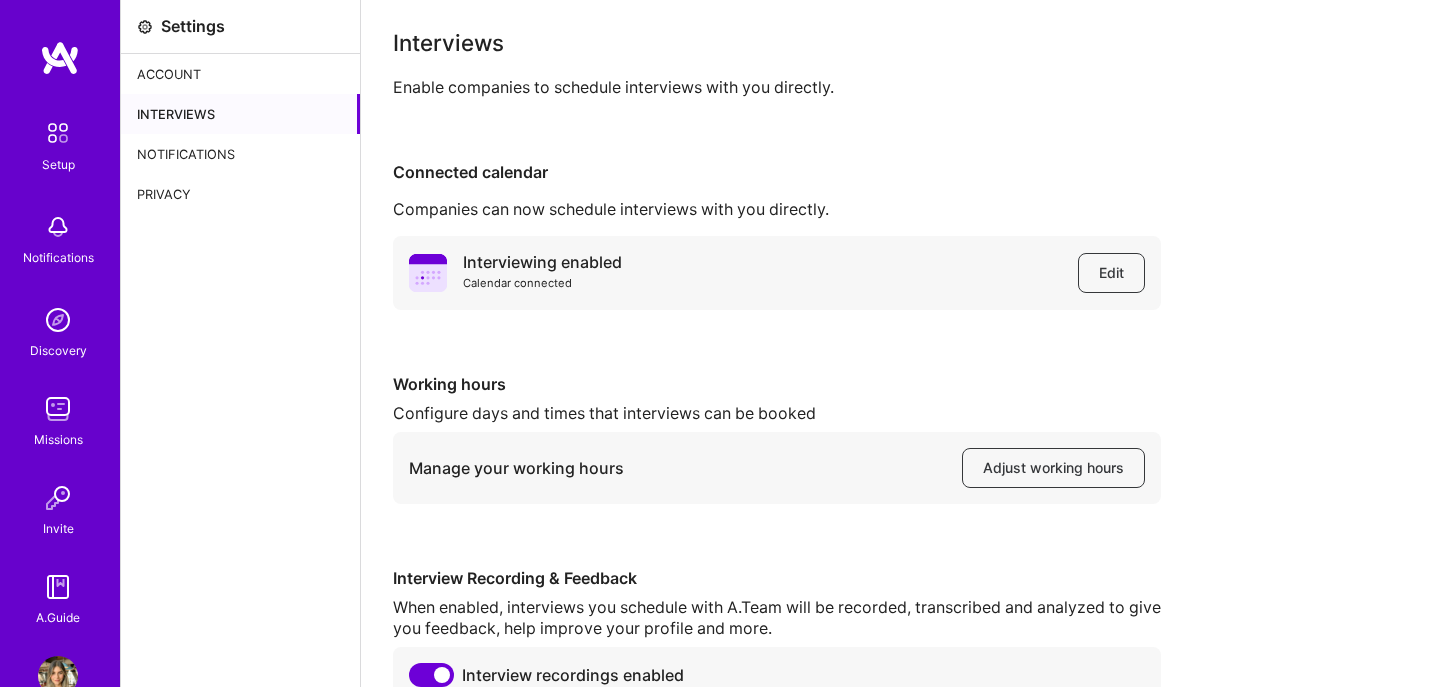 scroll, scrollTop: 0, scrollLeft: 0, axis: both 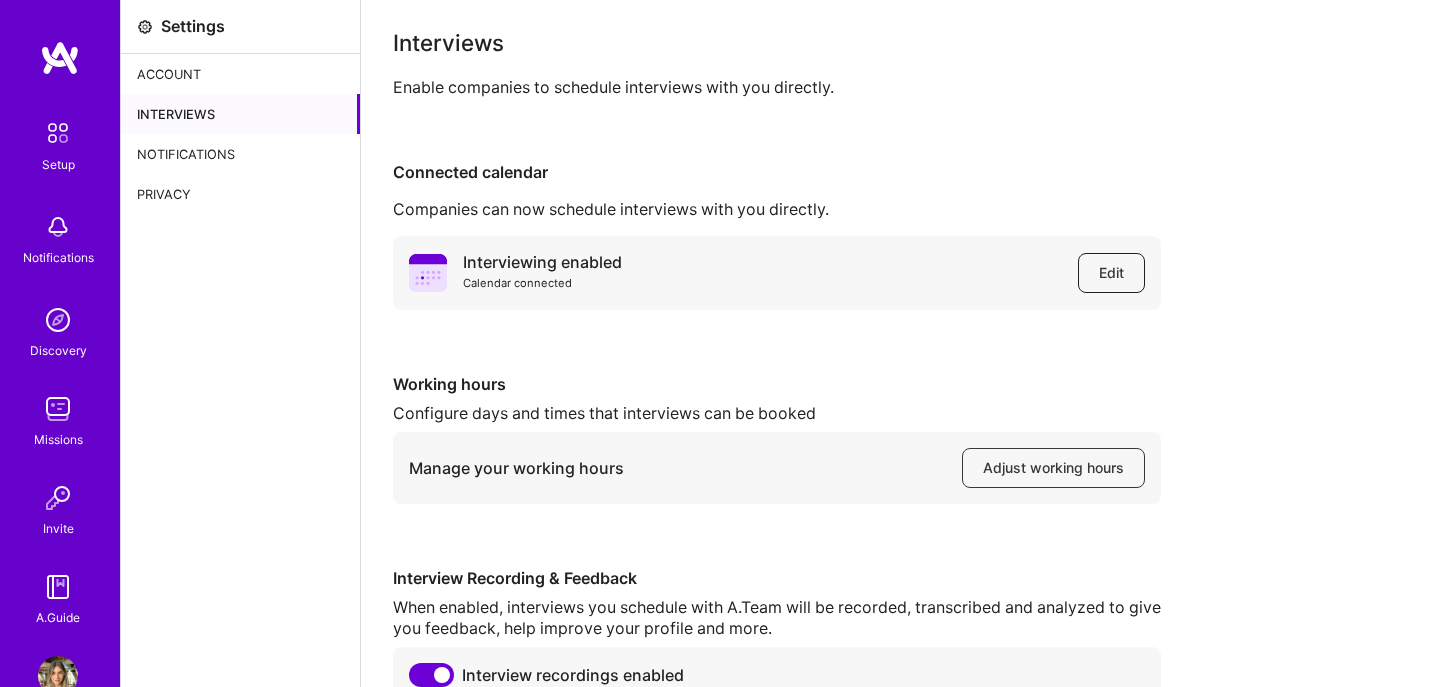 click on "Edit" at bounding box center (1111, 273) 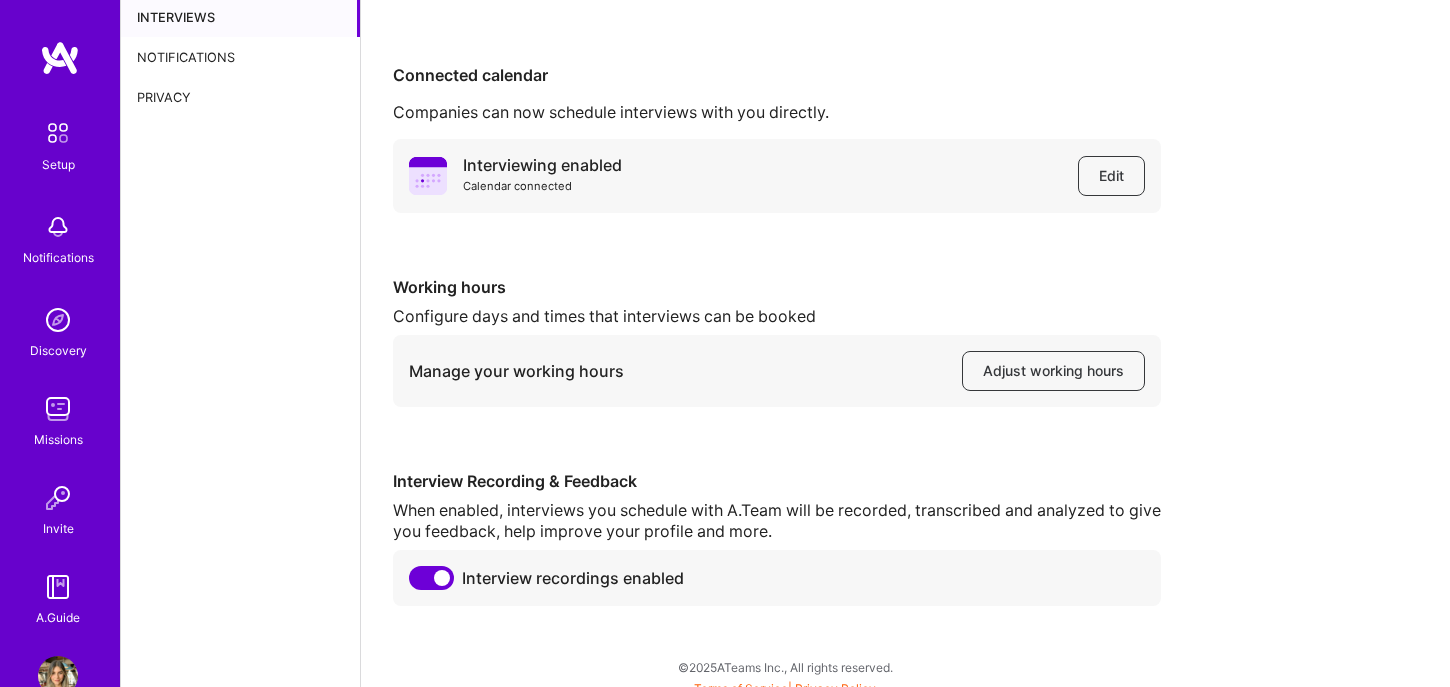scroll, scrollTop: 112, scrollLeft: 0, axis: vertical 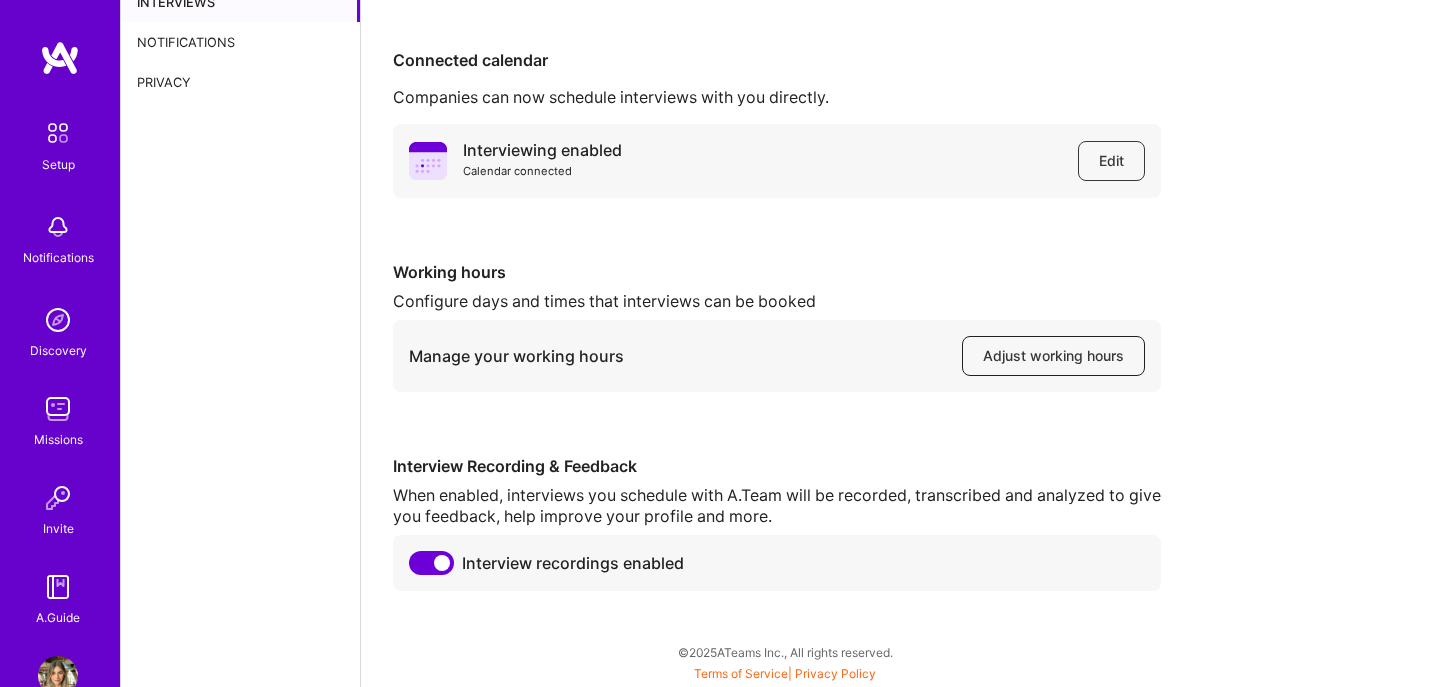 click on "Adjust working hours" at bounding box center (1053, 356) 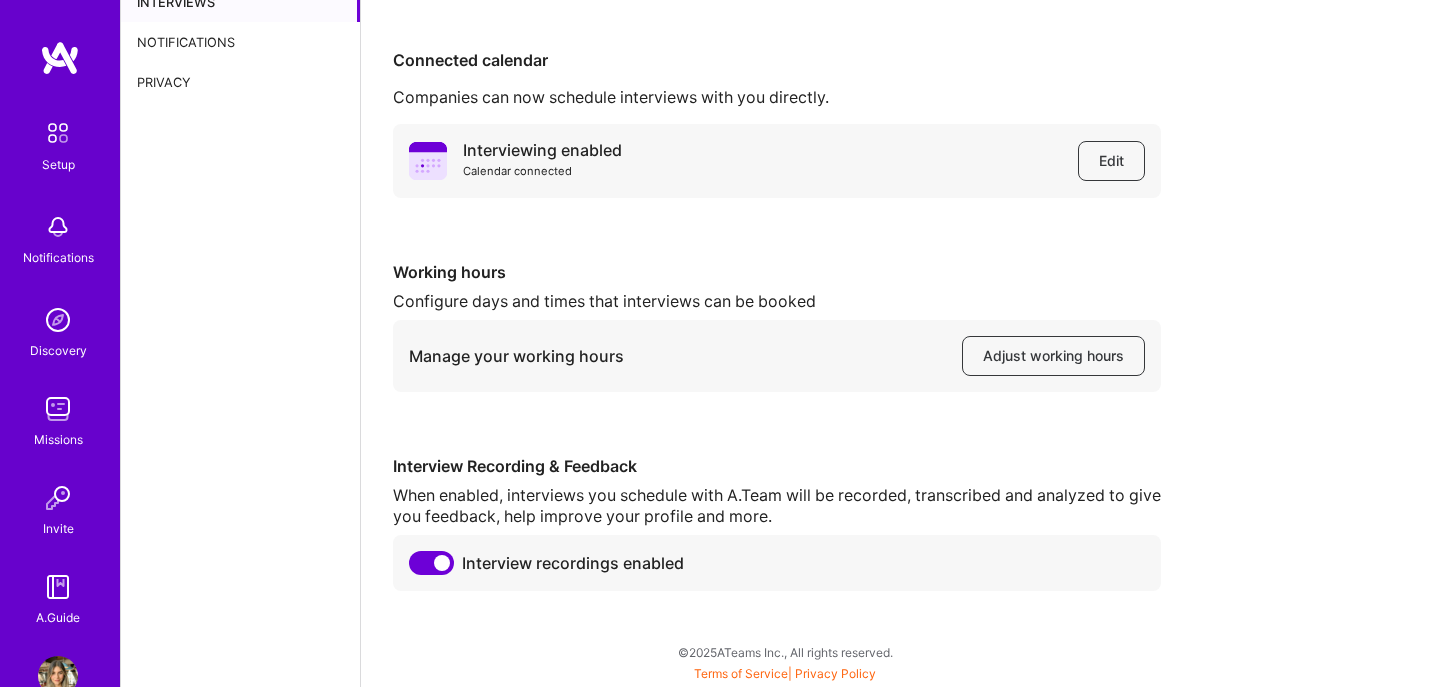 scroll, scrollTop: 0, scrollLeft: 0, axis: both 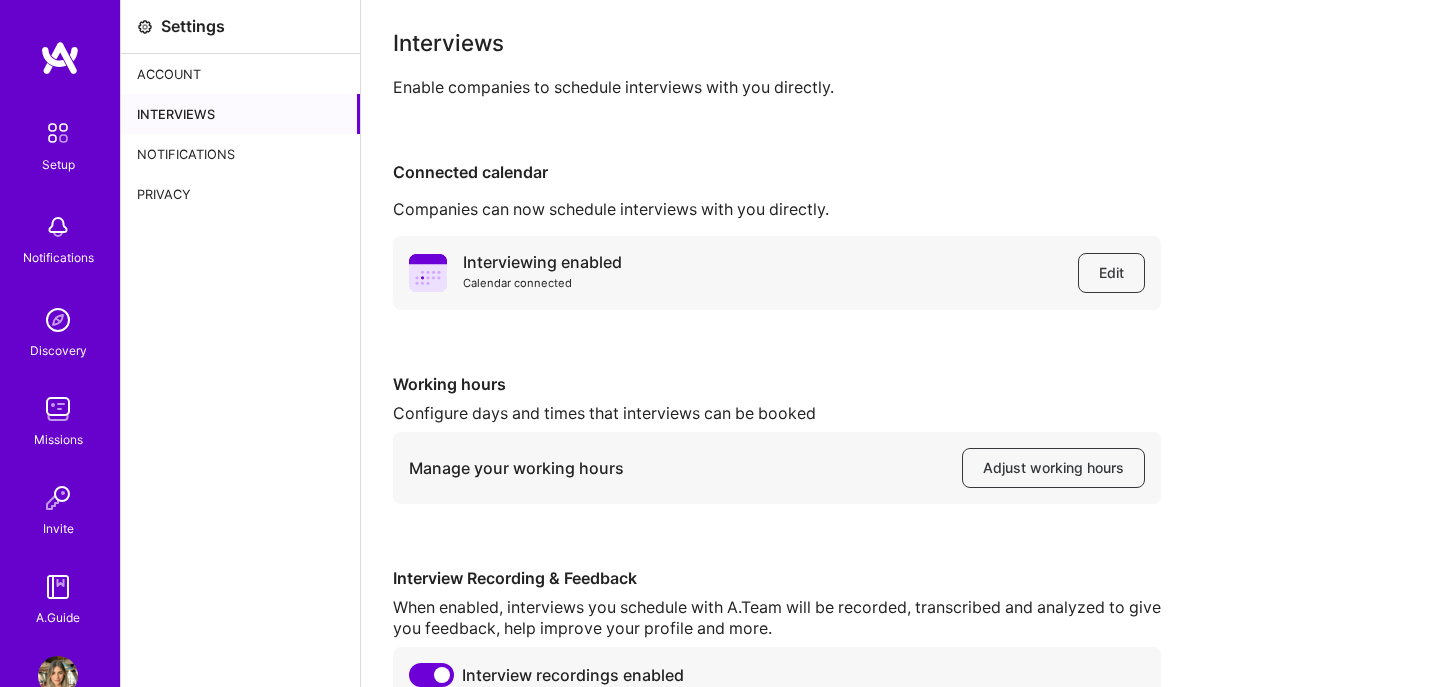 click on "Setup" at bounding box center [58, 143] 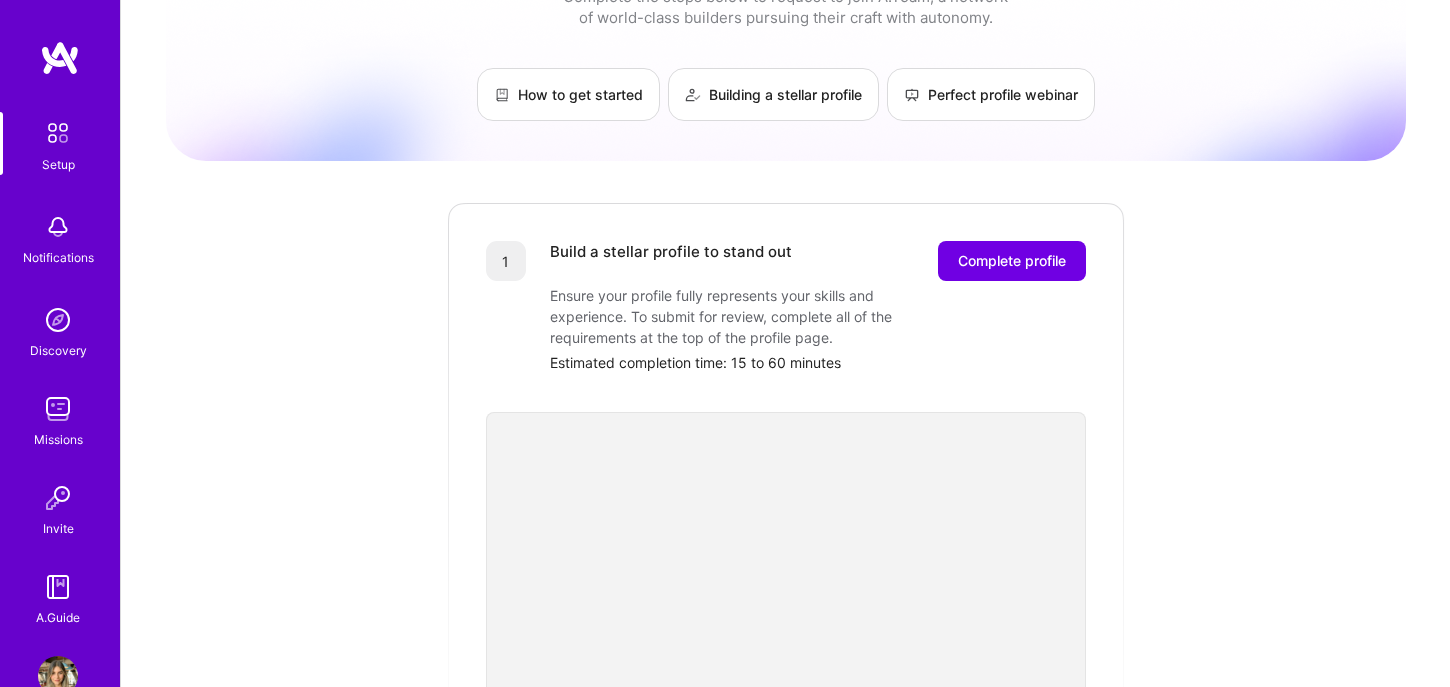 scroll, scrollTop: 152, scrollLeft: 0, axis: vertical 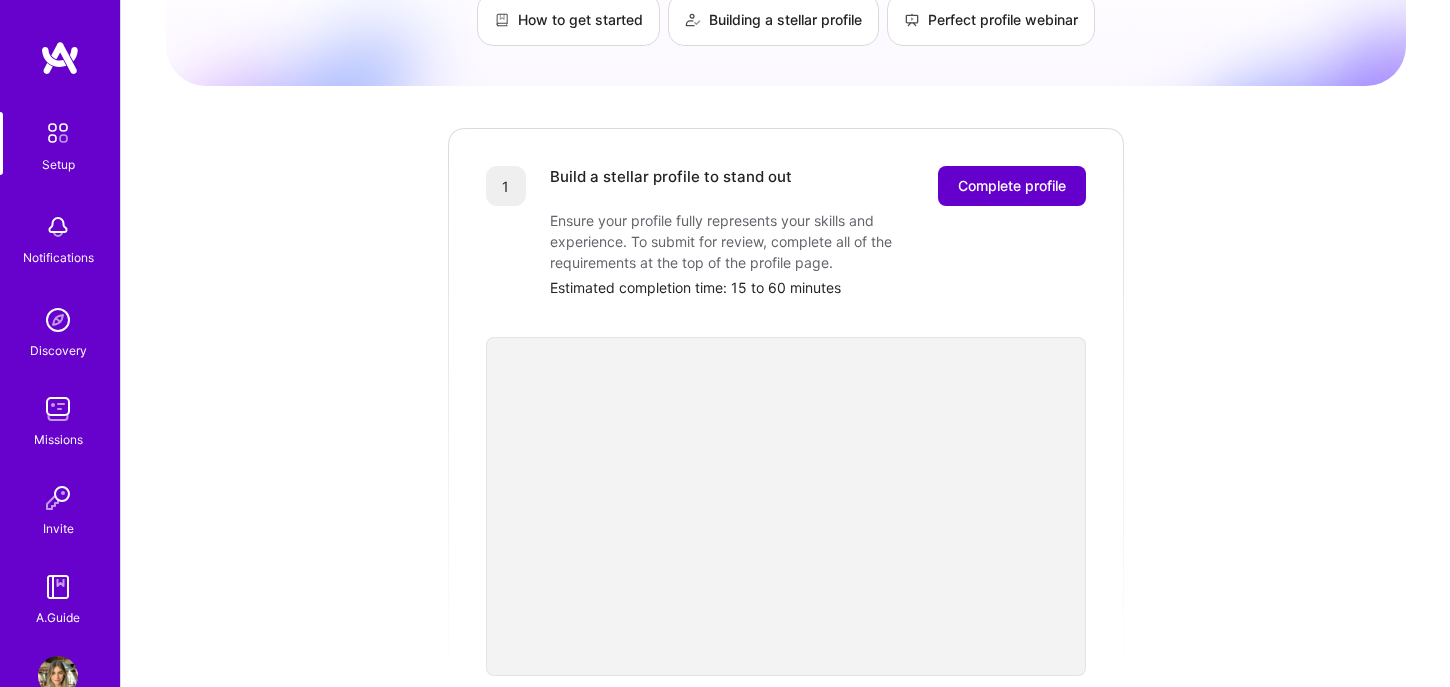 click on "Complete profile" at bounding box center [1012, 186] 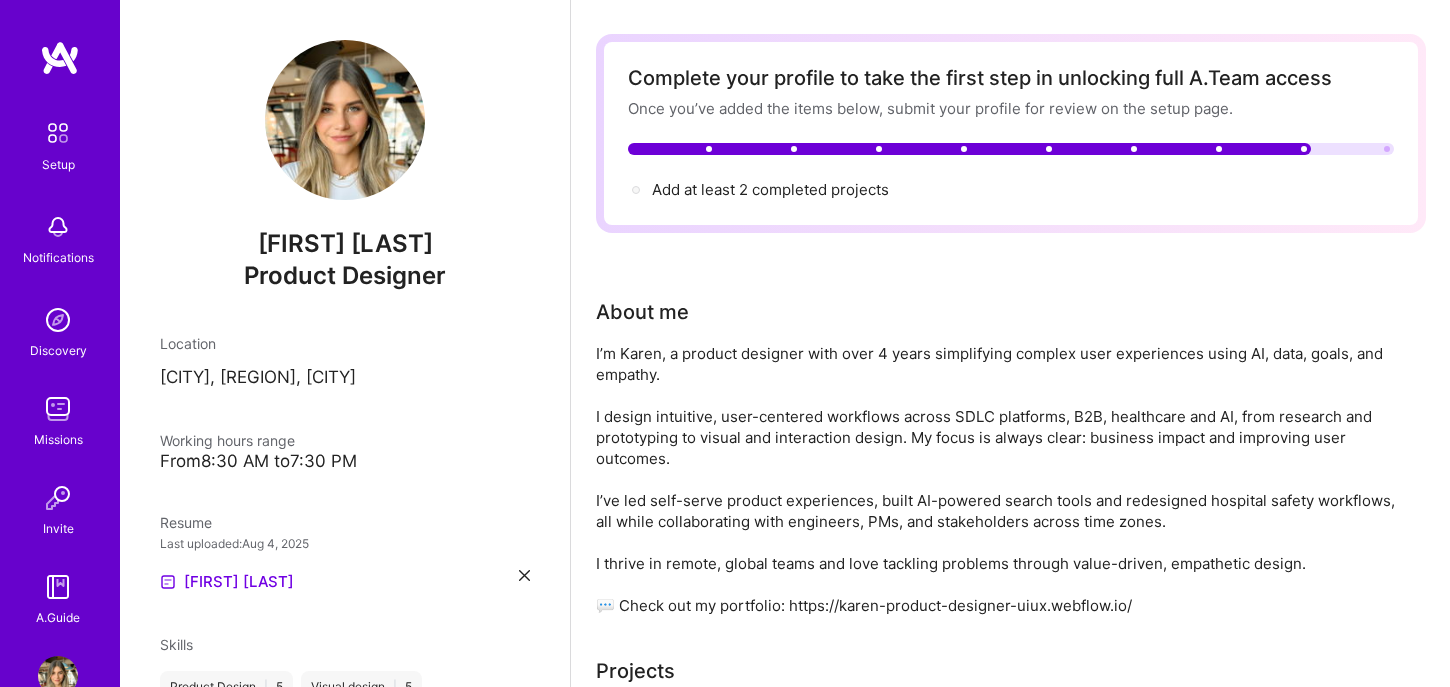 scroll, scrollTop: 95, scrollLeft: 0, axis: vertical 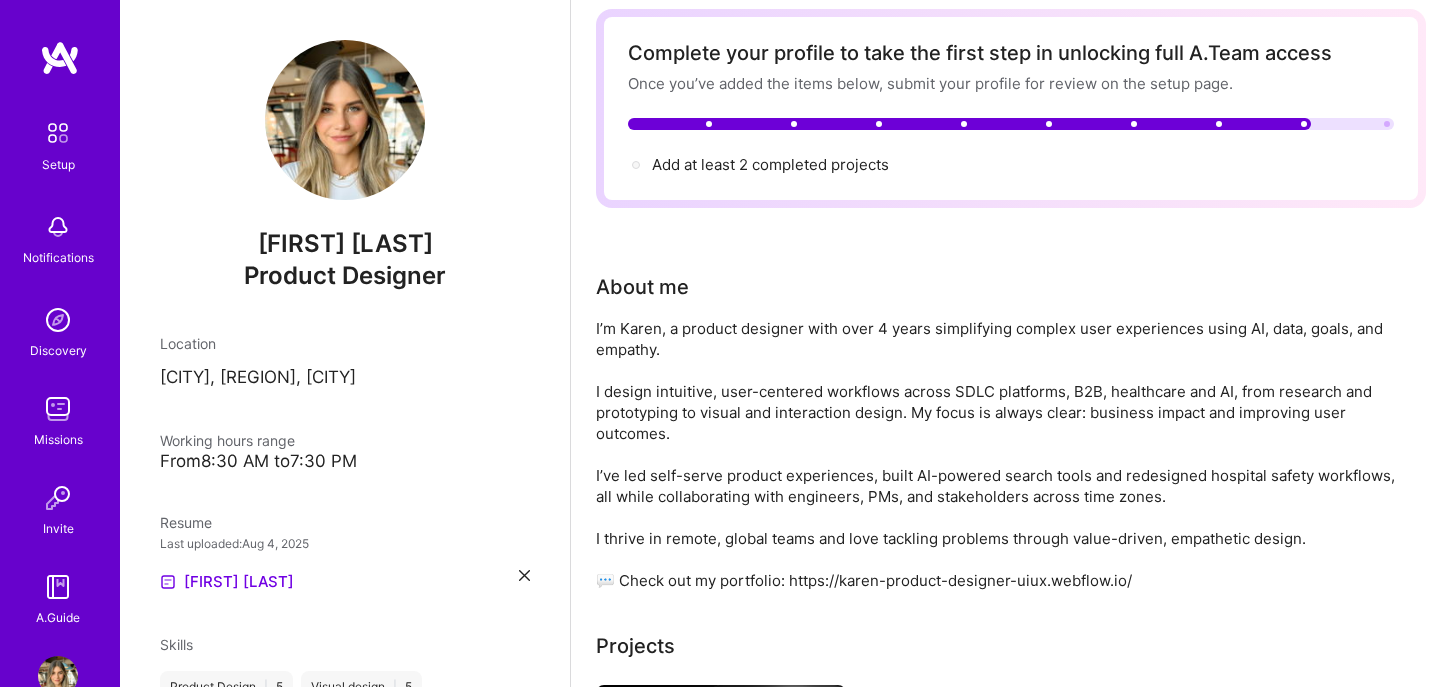 click on "Add at least 2 completed projects  →" at bounding box center (770, 165) 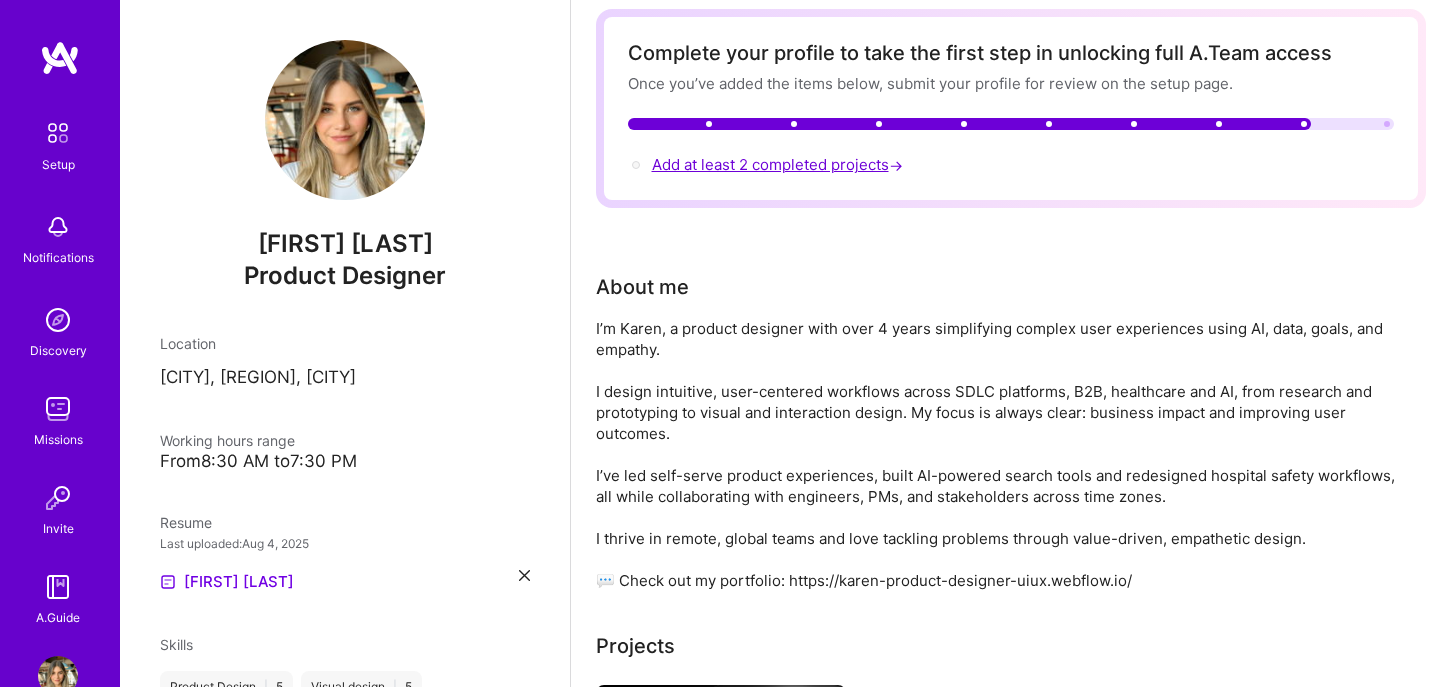 click on "Add at least 2 completed projects  →" at bounding box center [779, 164] 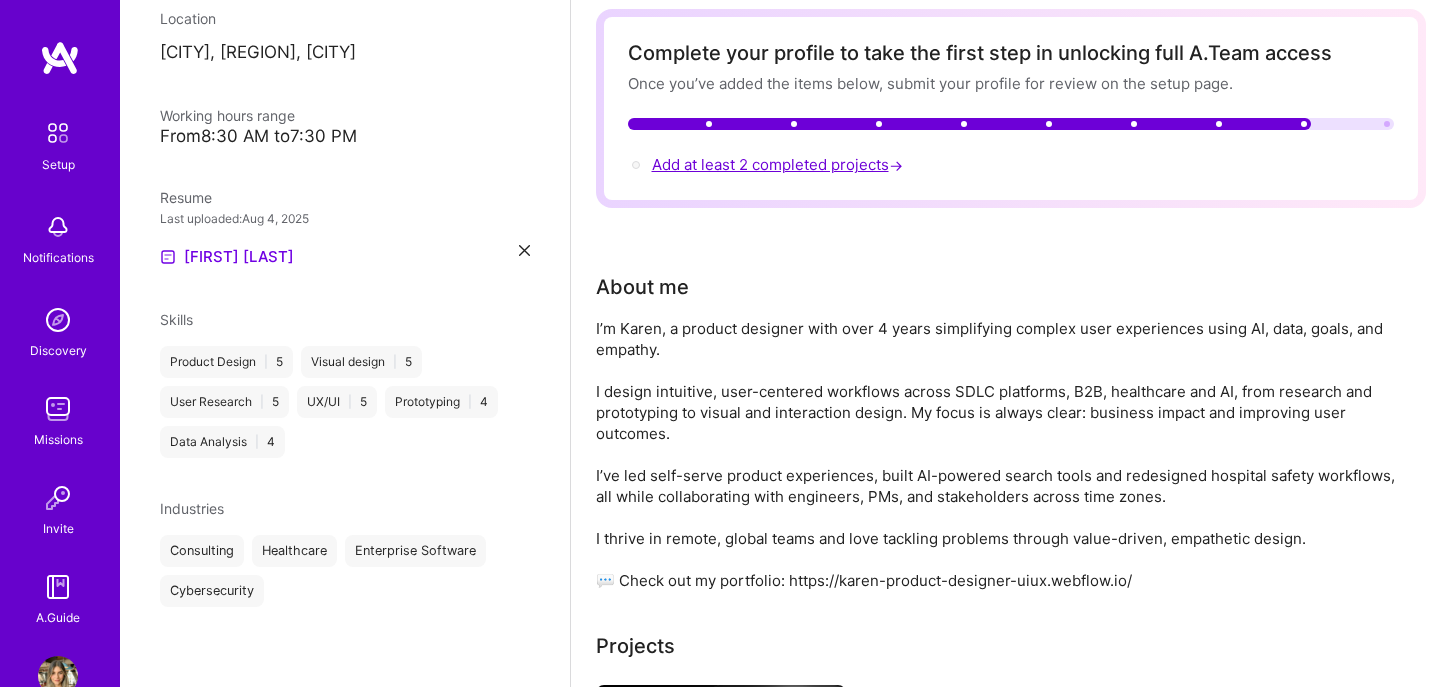 select on "US" 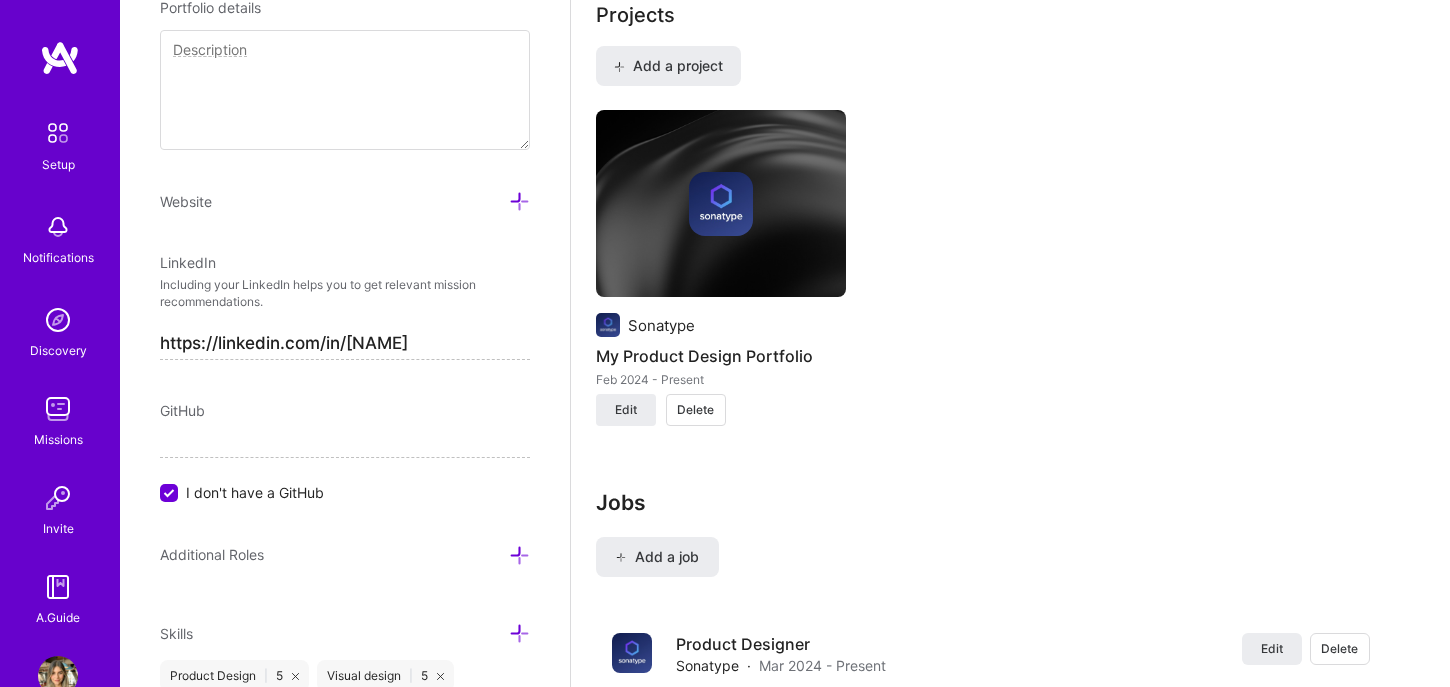 scroll, scrollTop: 1613, scrollLeft: 0, axis: vertical 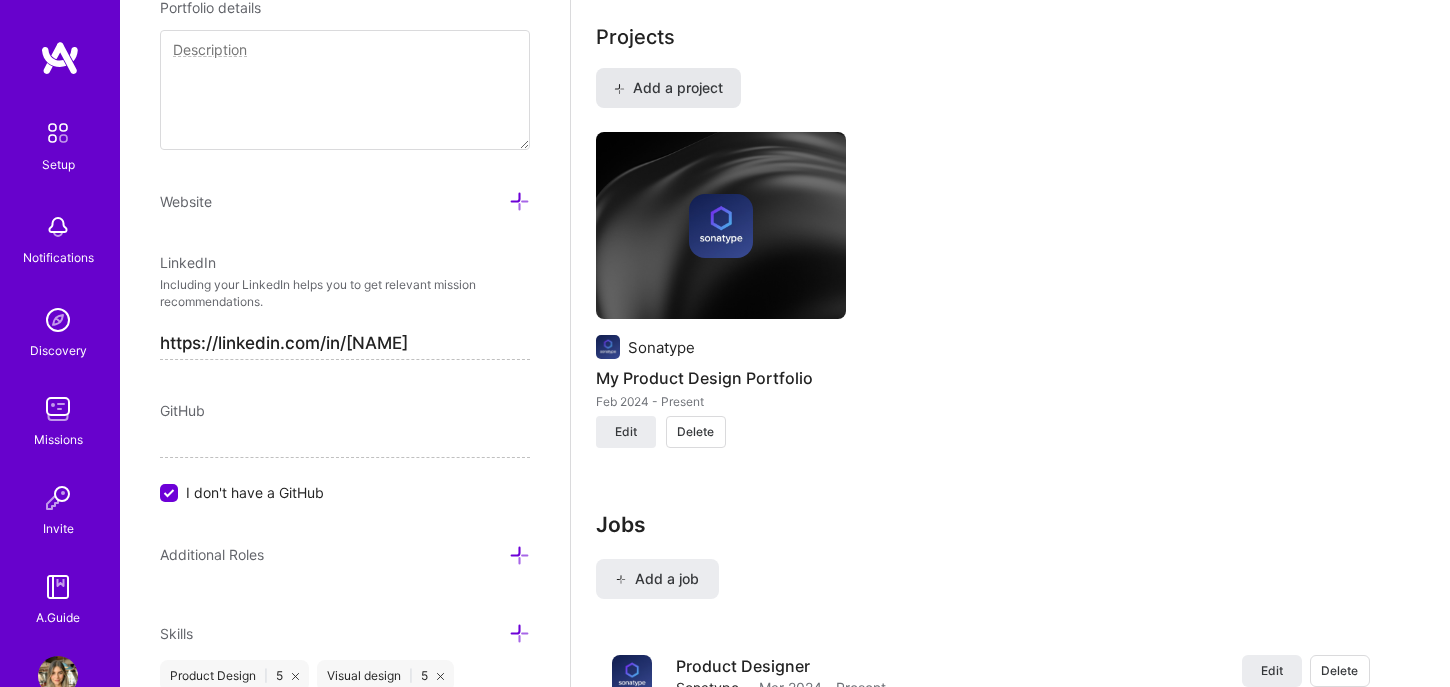 click on "Add a project" at bounding box center (667, 88) 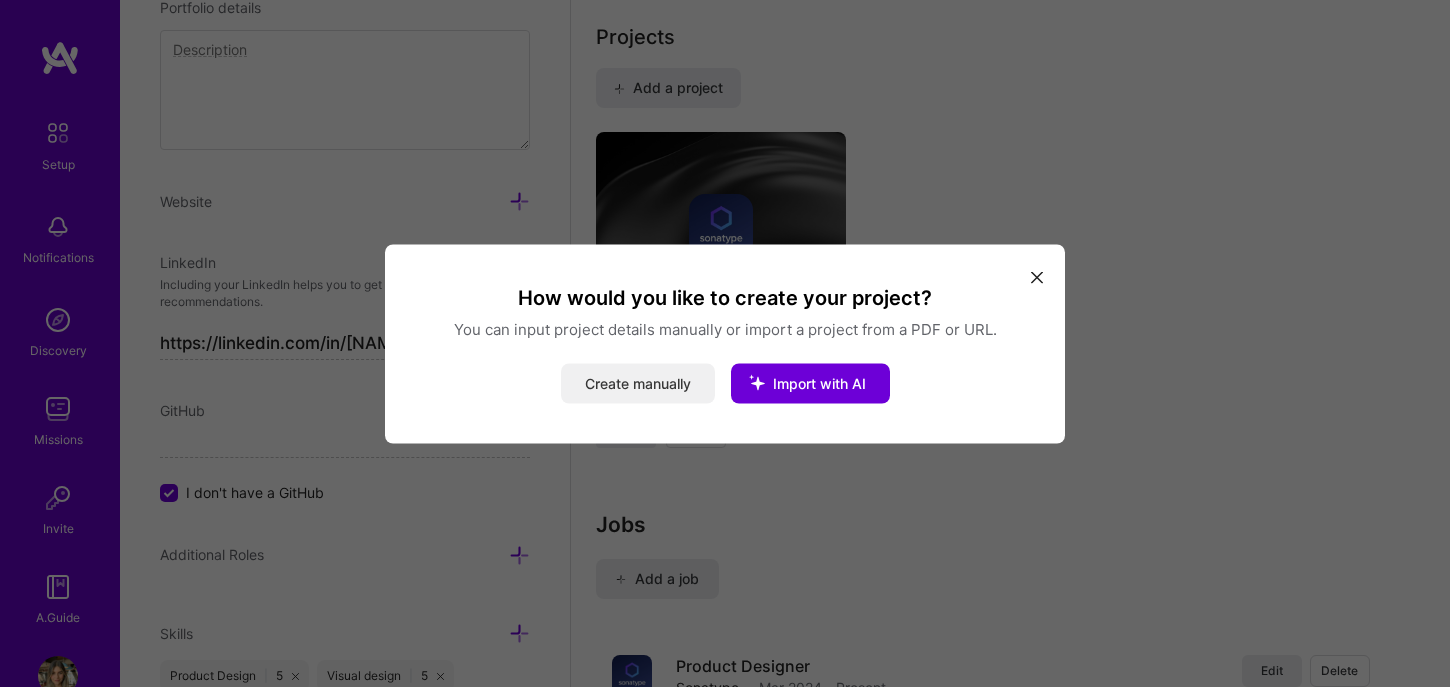 click on "Create manually" at bounding box center (638, 383) 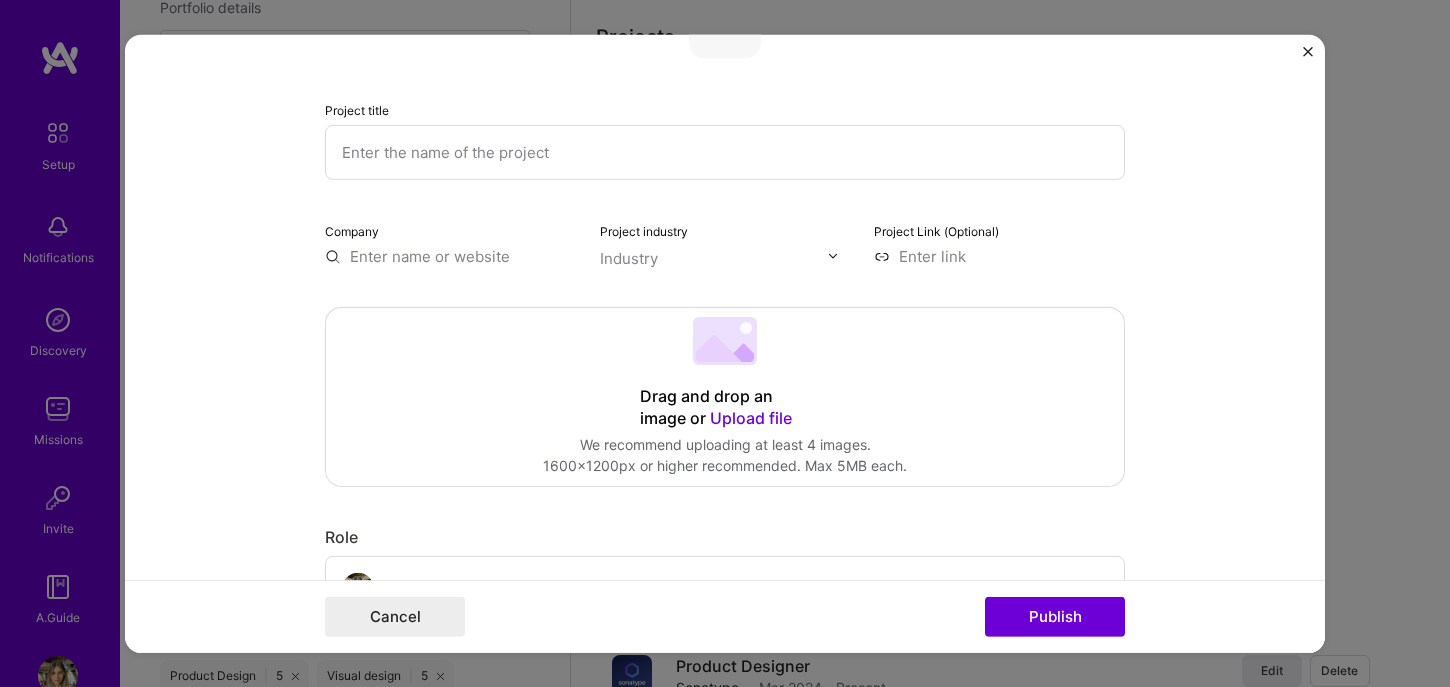 scroll, scrollTop: 89, scrollLeft: 0, axis: vertical 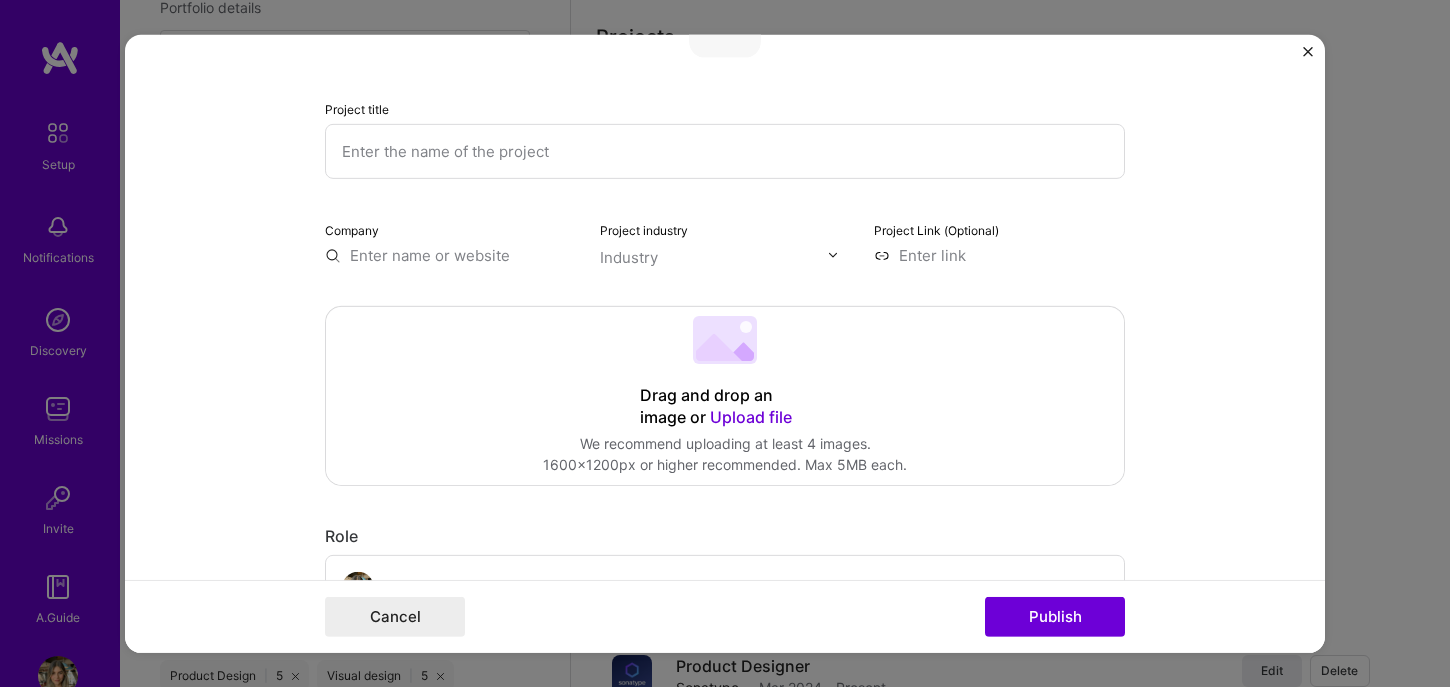 click on "Drag and drop an image or   Upload file" at bounding box center [725, 406] 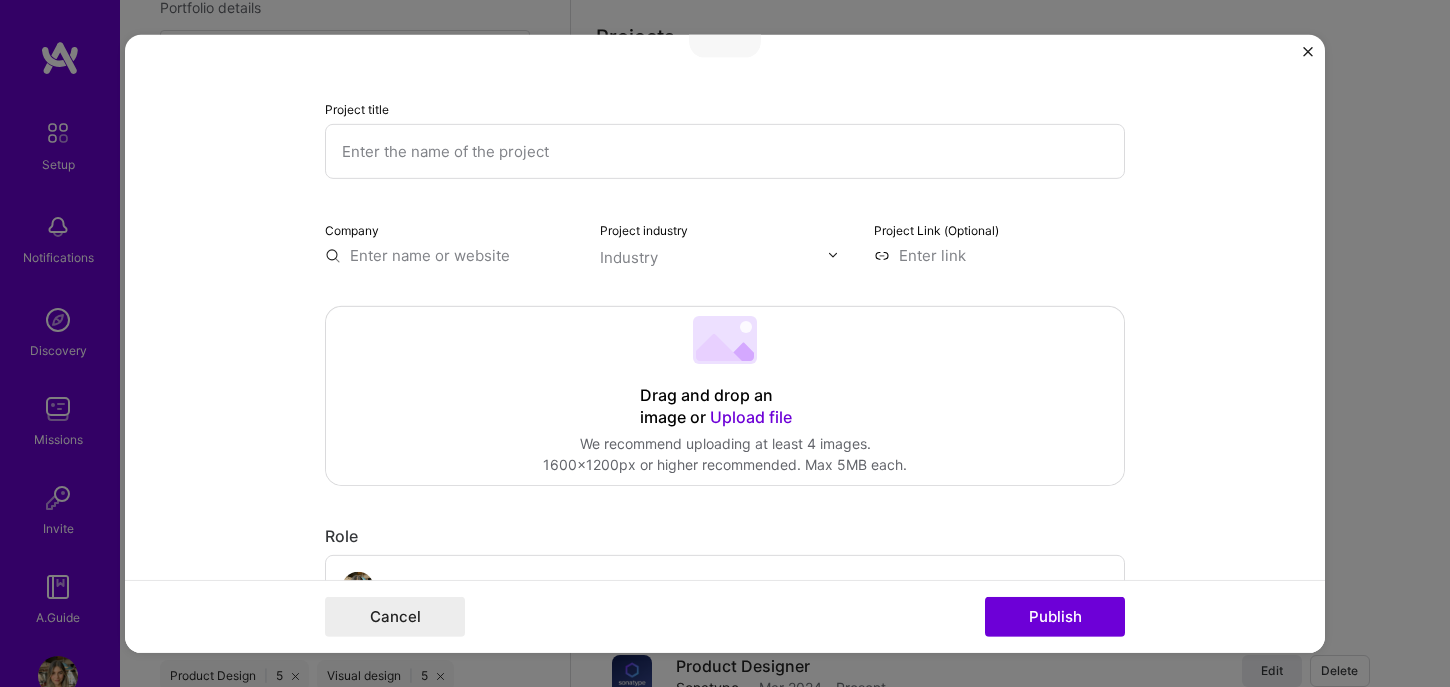 scroll, scrollTop: 97, scrollLeft: 0, axis: vertical 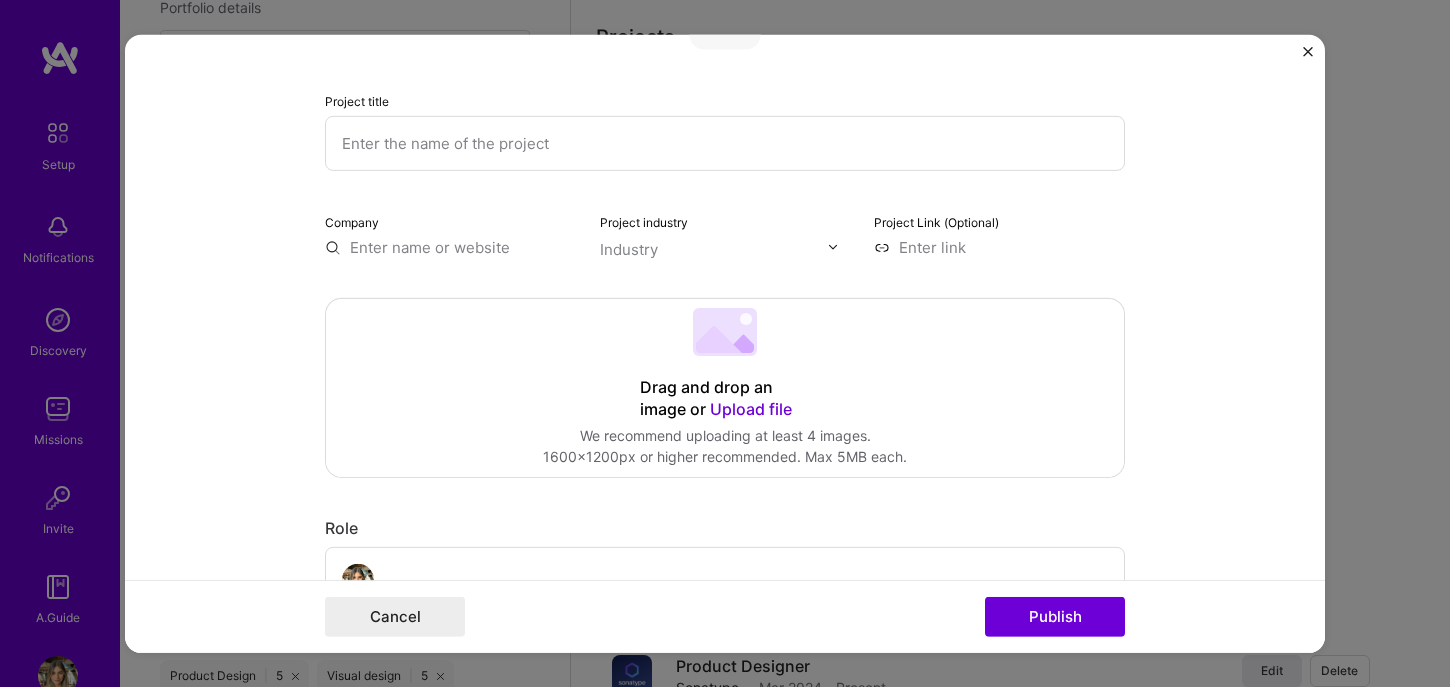 click on "Upload file" at bounding box center (751, 408) 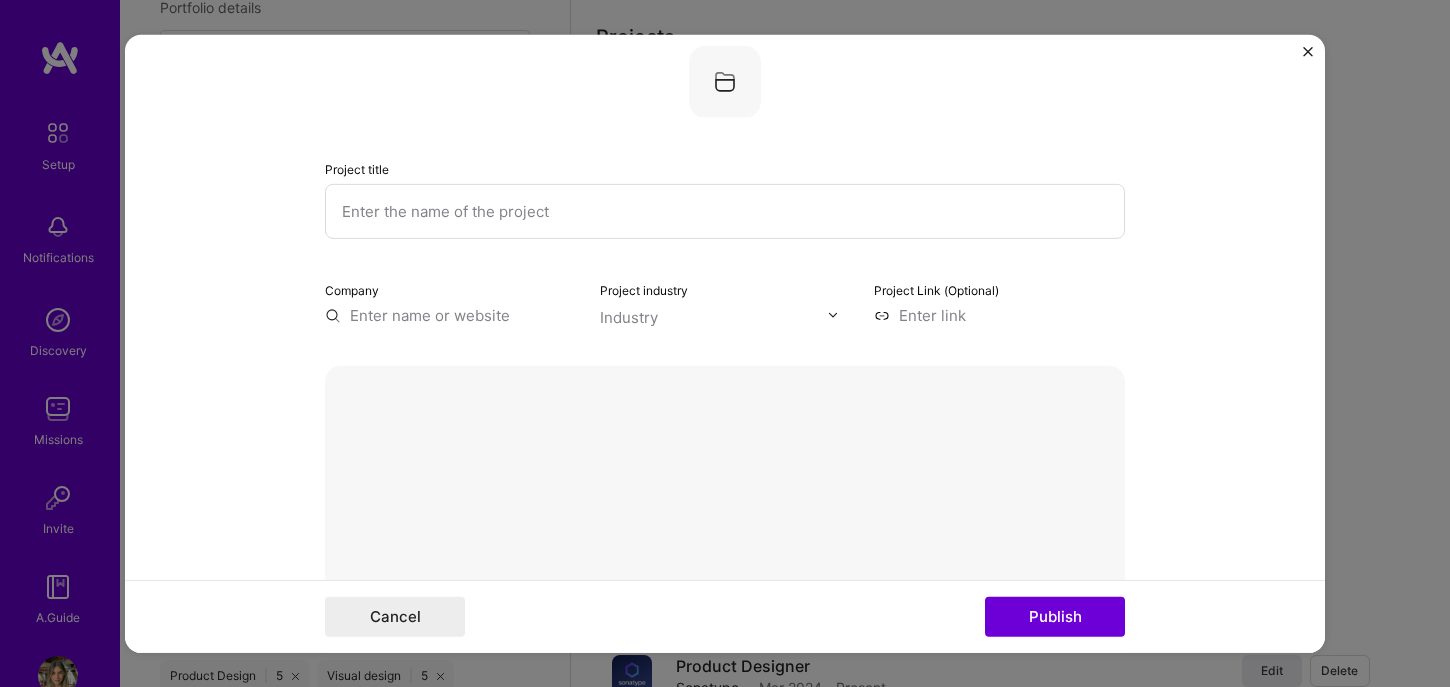 scroll, scrollTop: 47, scrollLeft: 0, axis: vertical 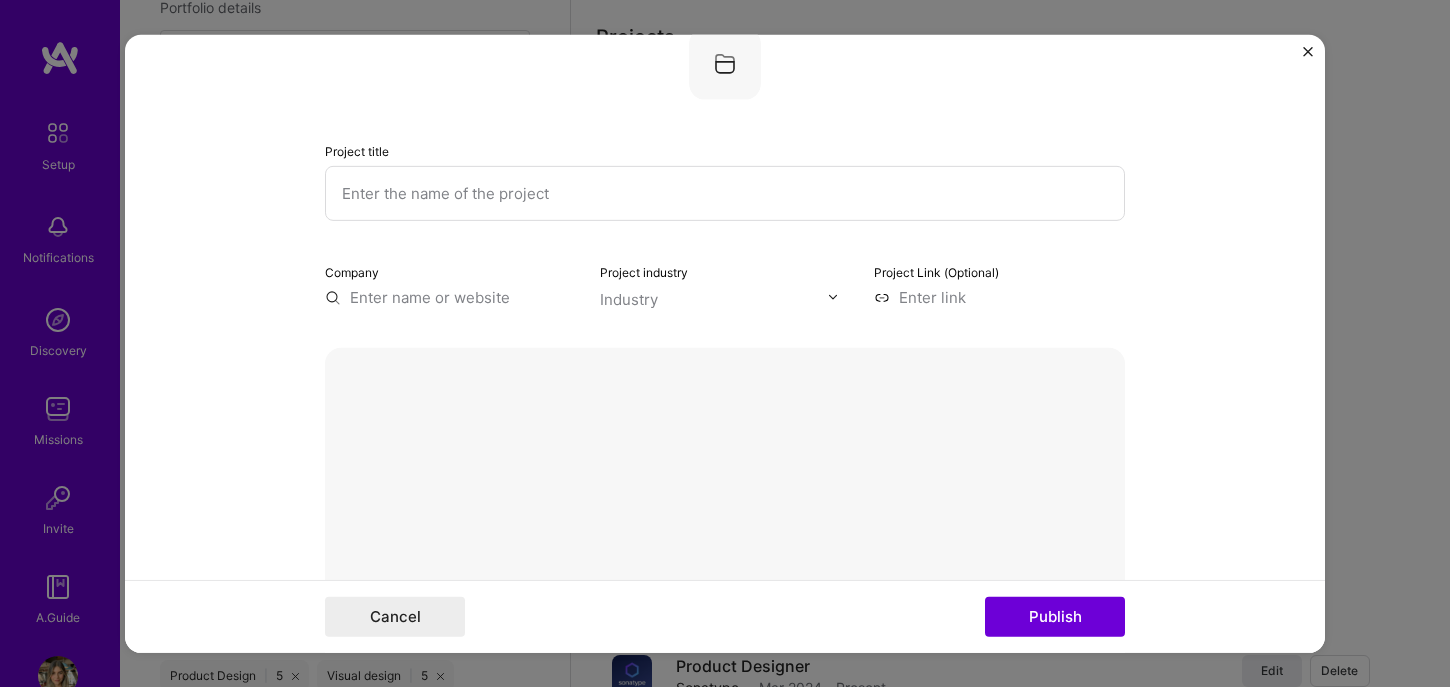 click at bounding box center [811, 712] 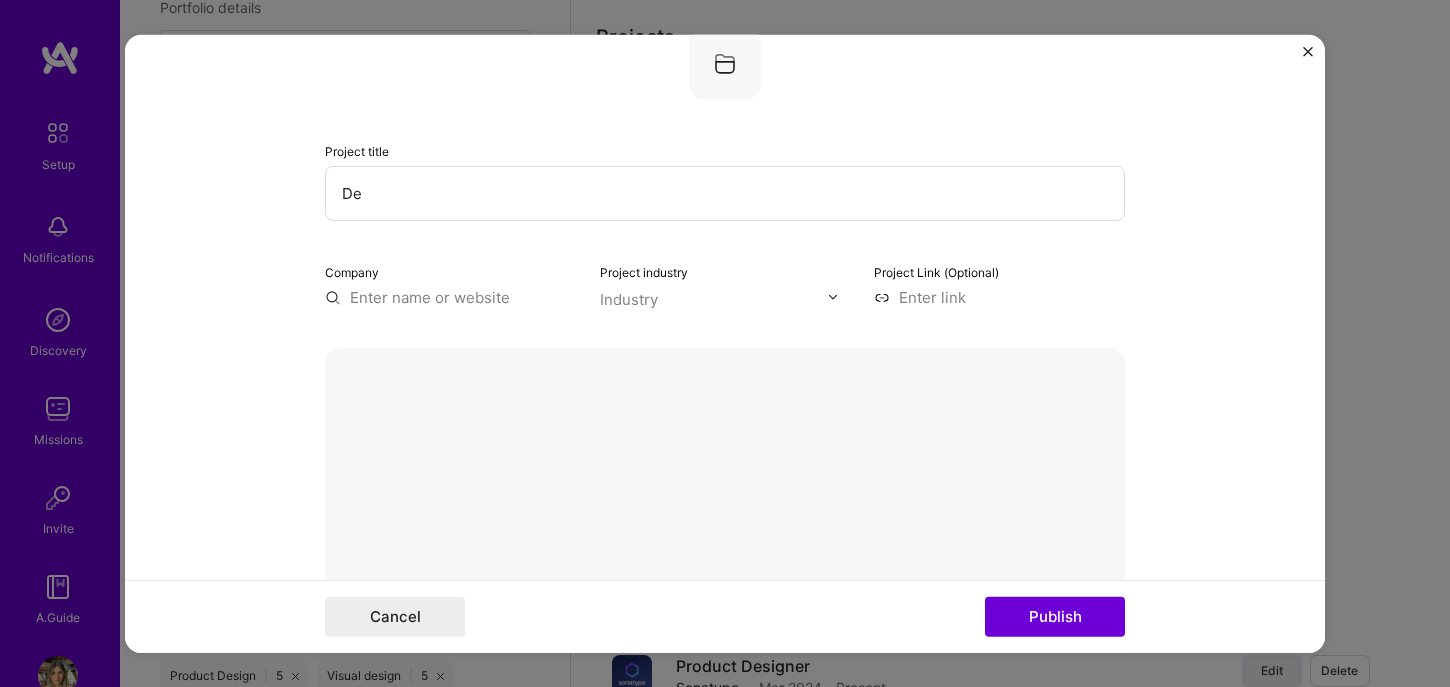 type on "D" 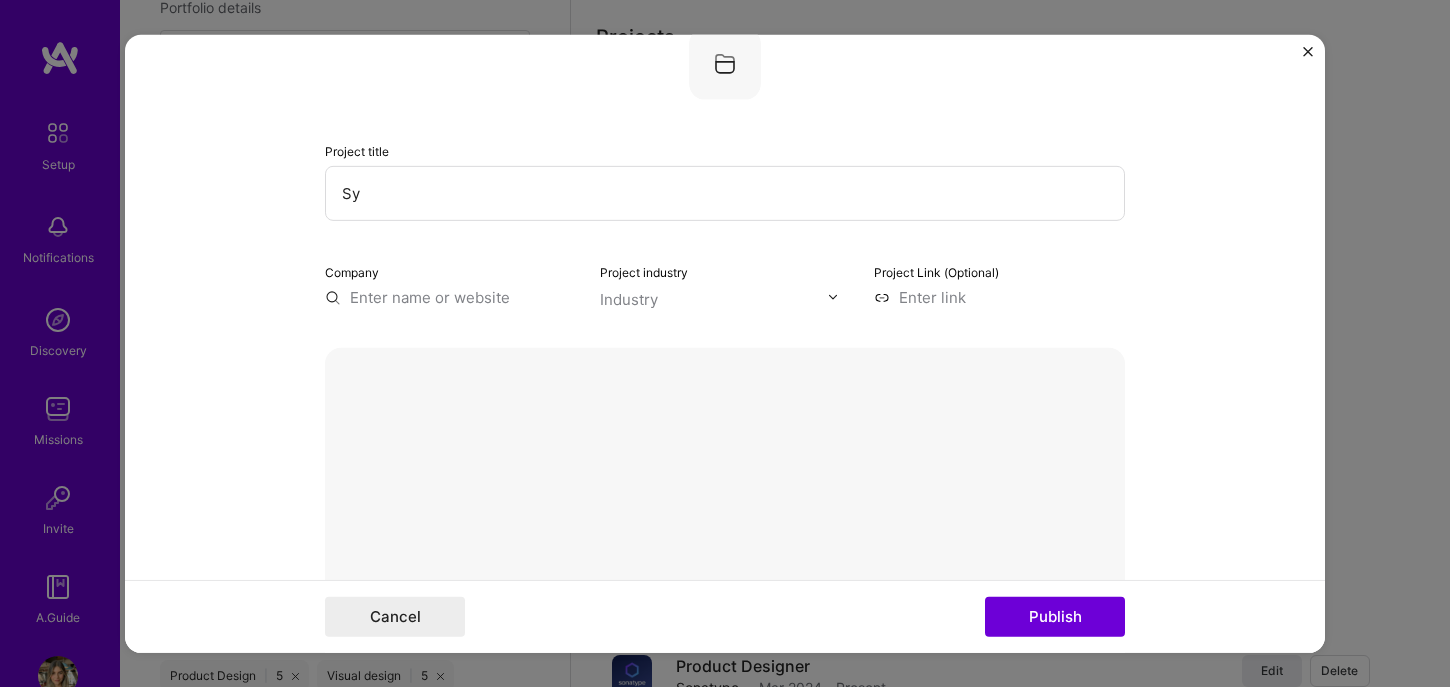 type on "S" 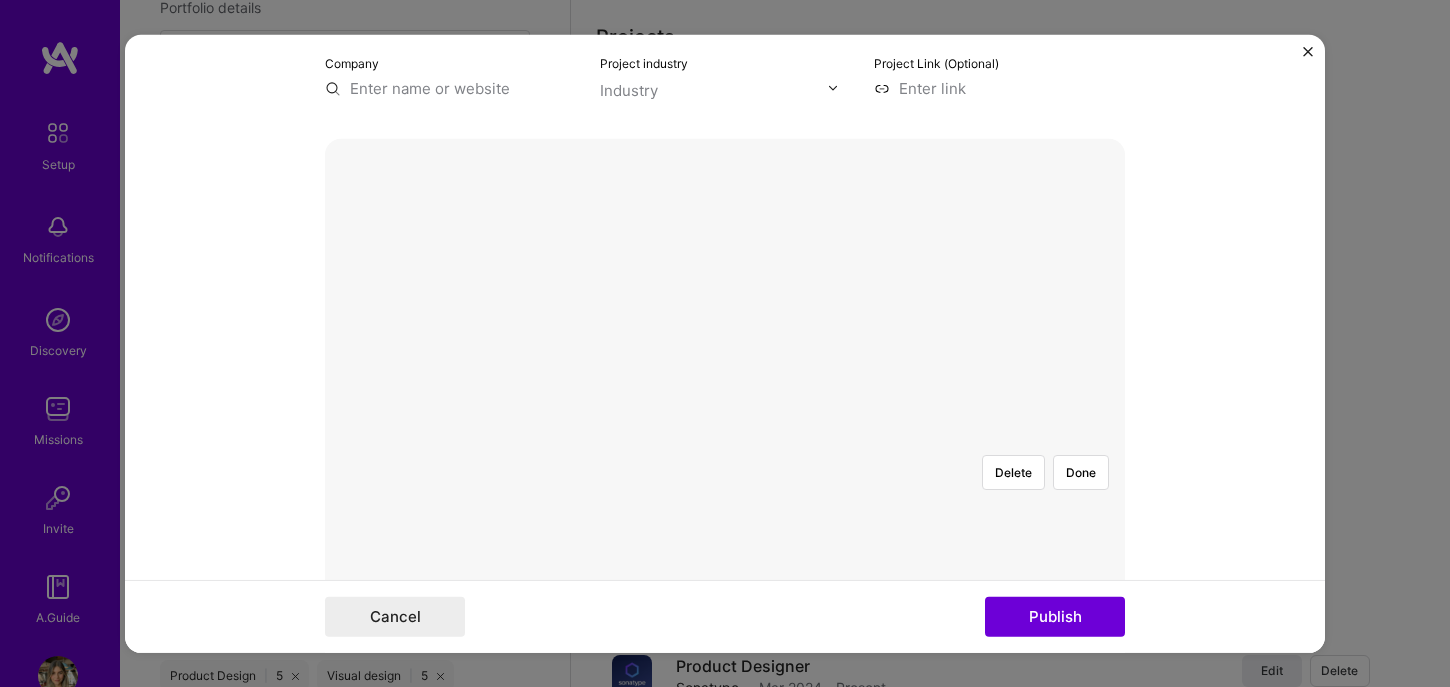 scroll, scrollTop: 269, scrollLeft: 0, axis: vertical 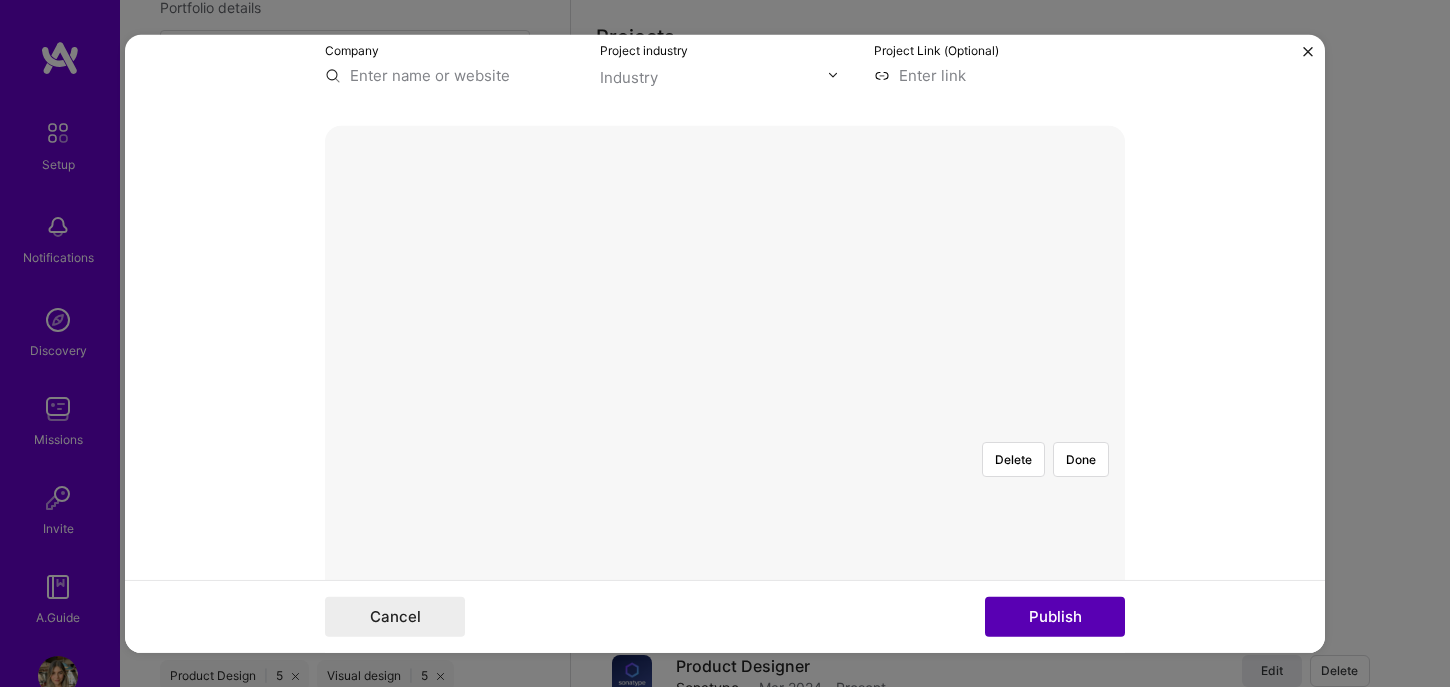 type on "Design System Work" 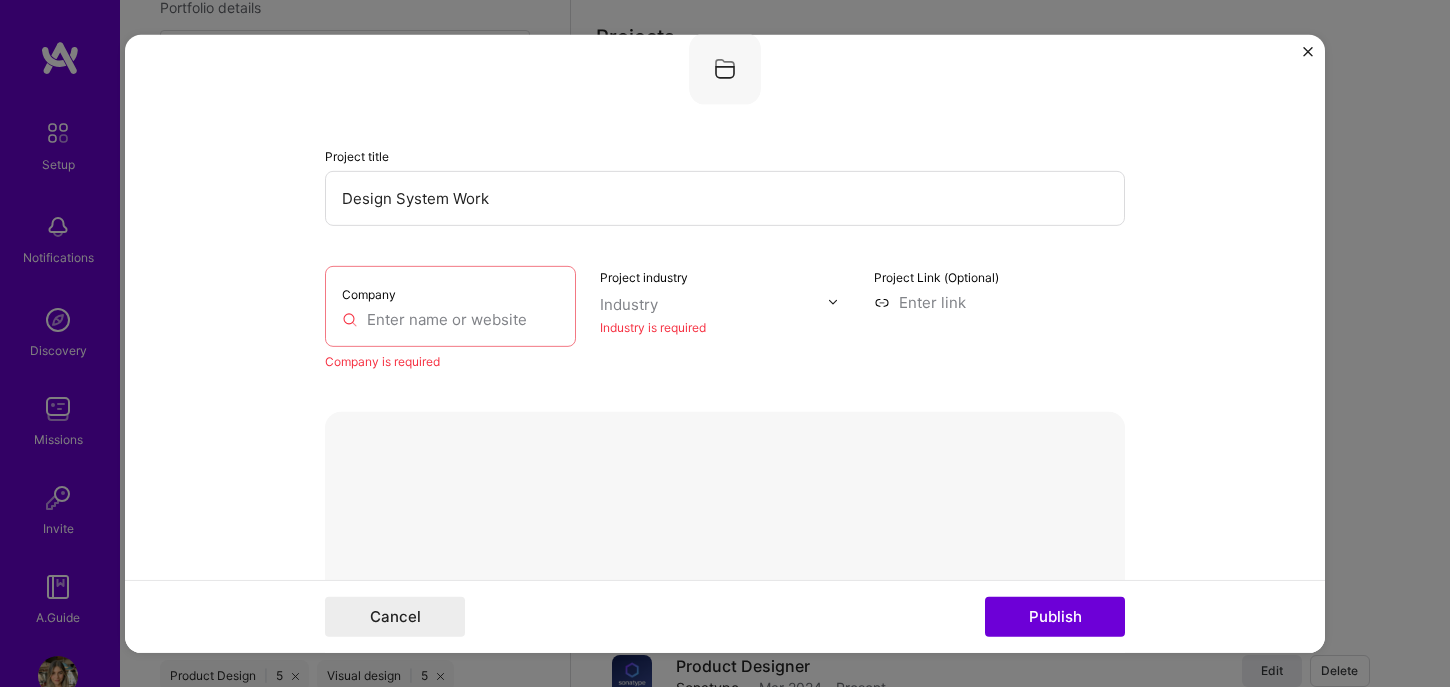 scroll, scrollTop: 40, scrollLeft: 0, axis: vertical 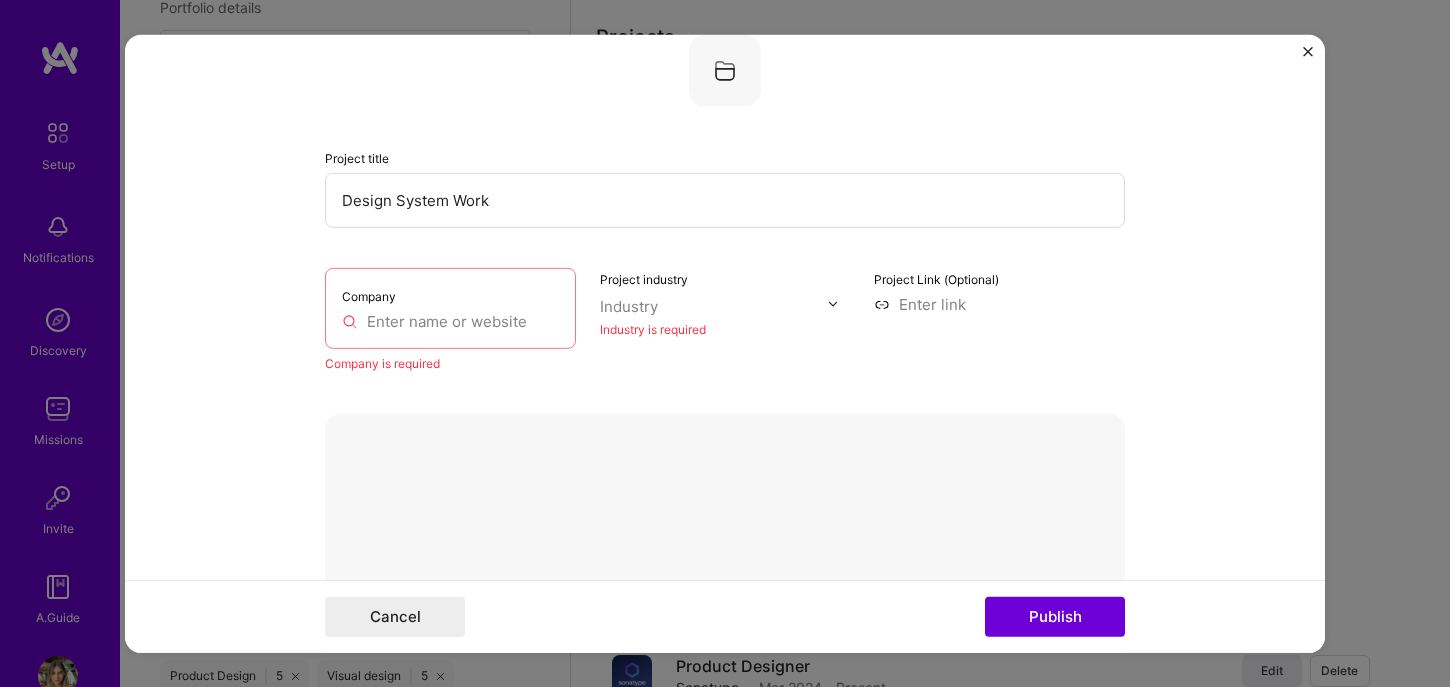 click at bounding box center [450, 320] 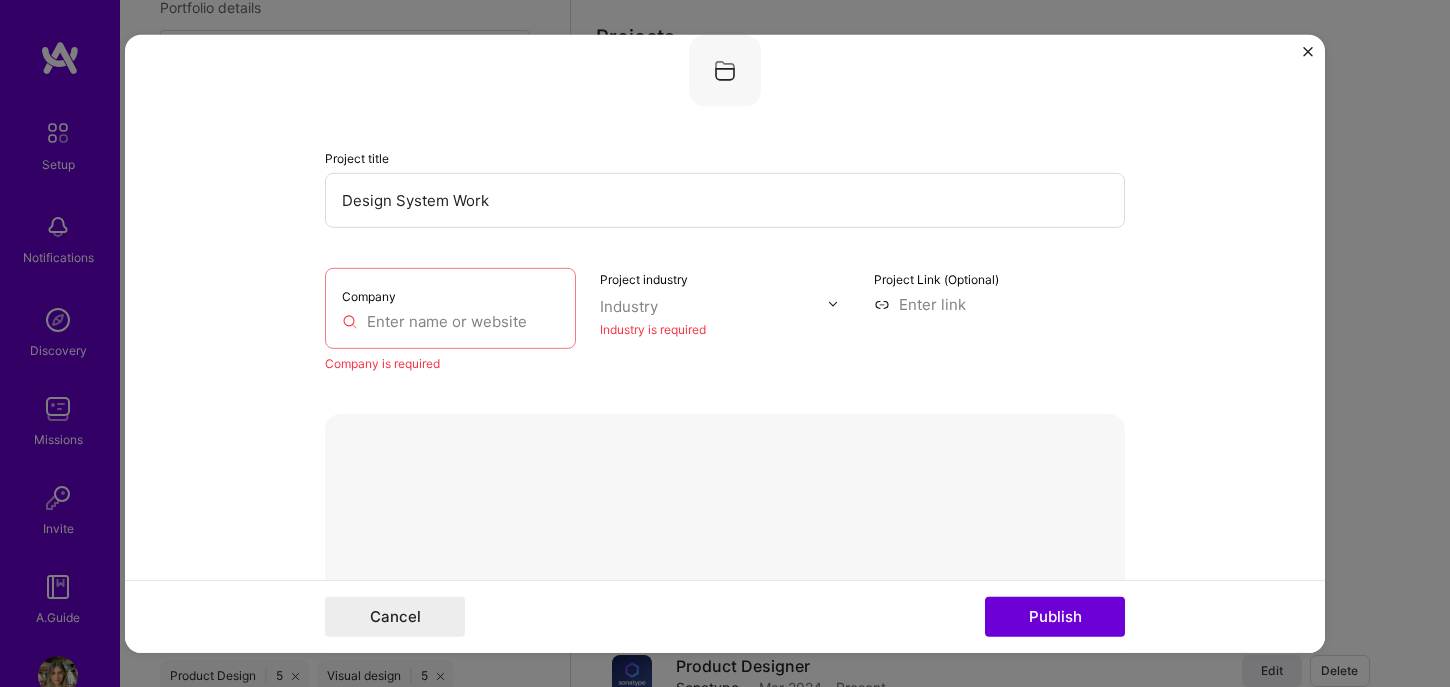 click on "Industry" at bounding box center [629, 305] 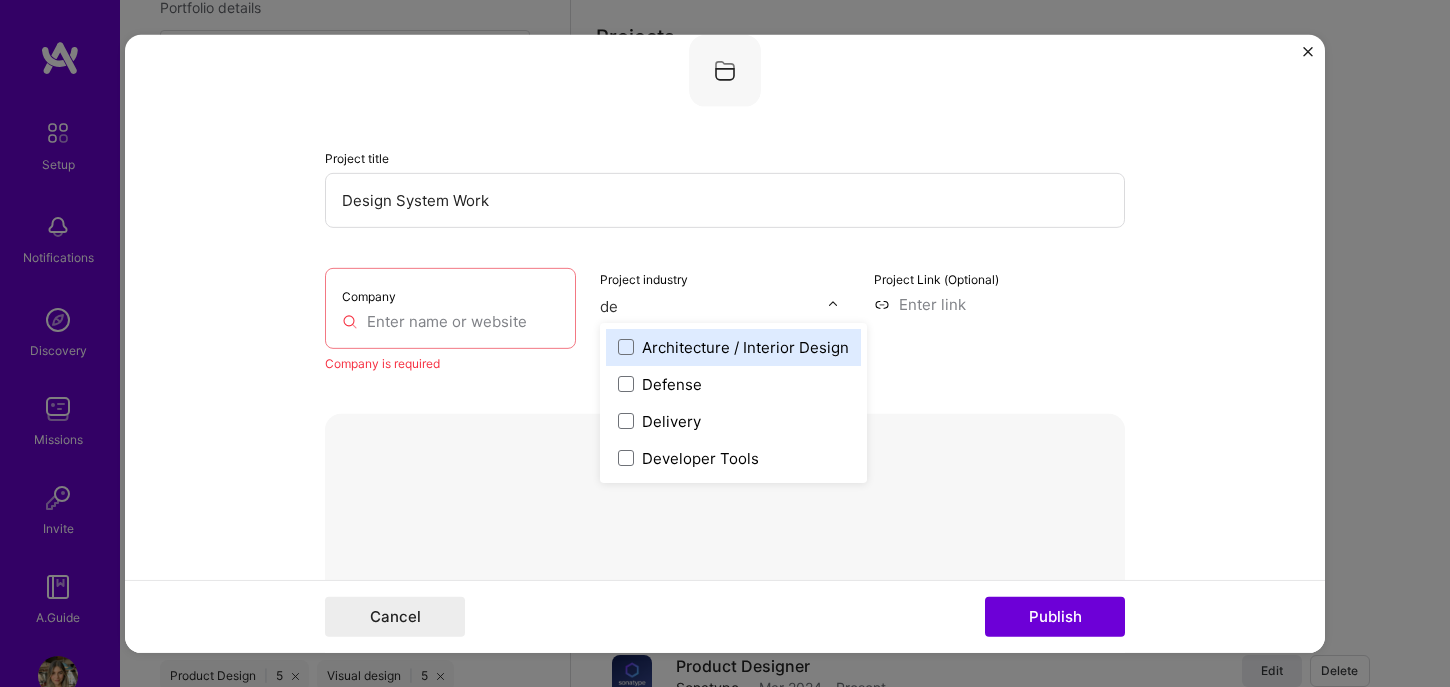 type on "d" 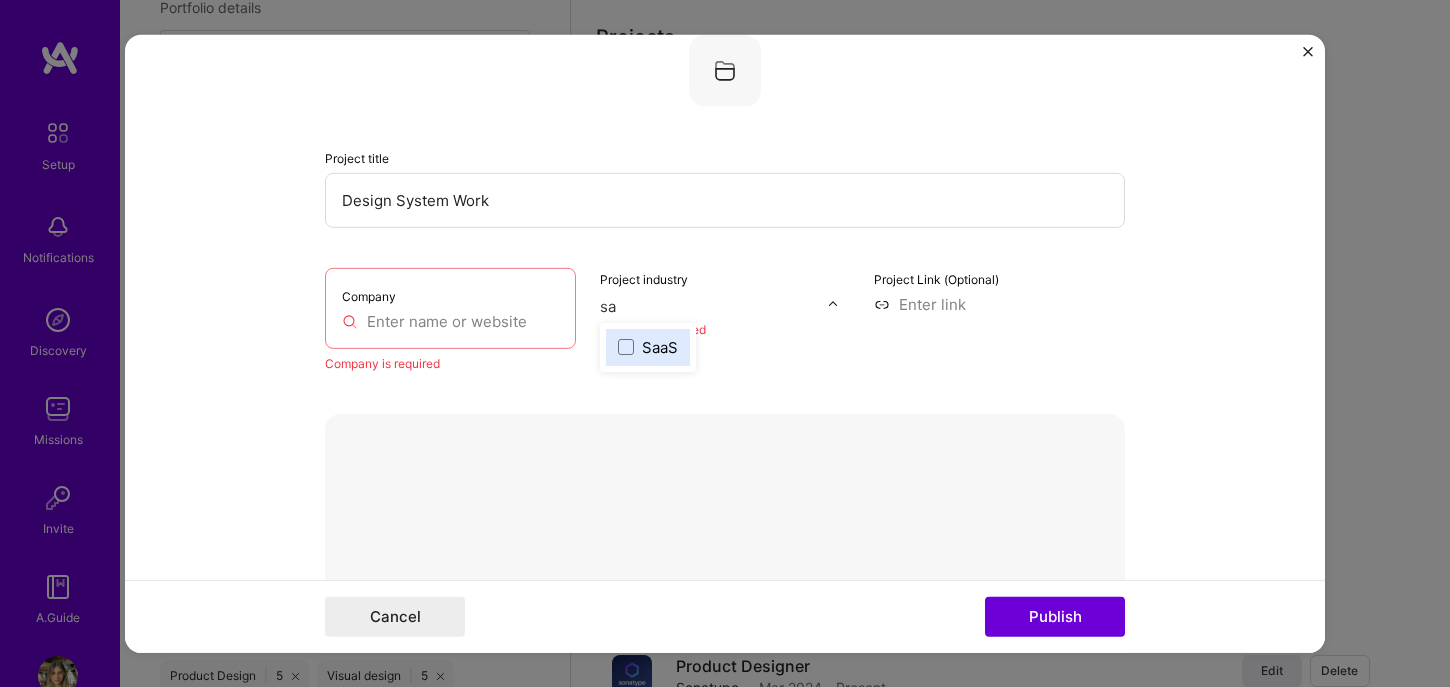 type on "saa" 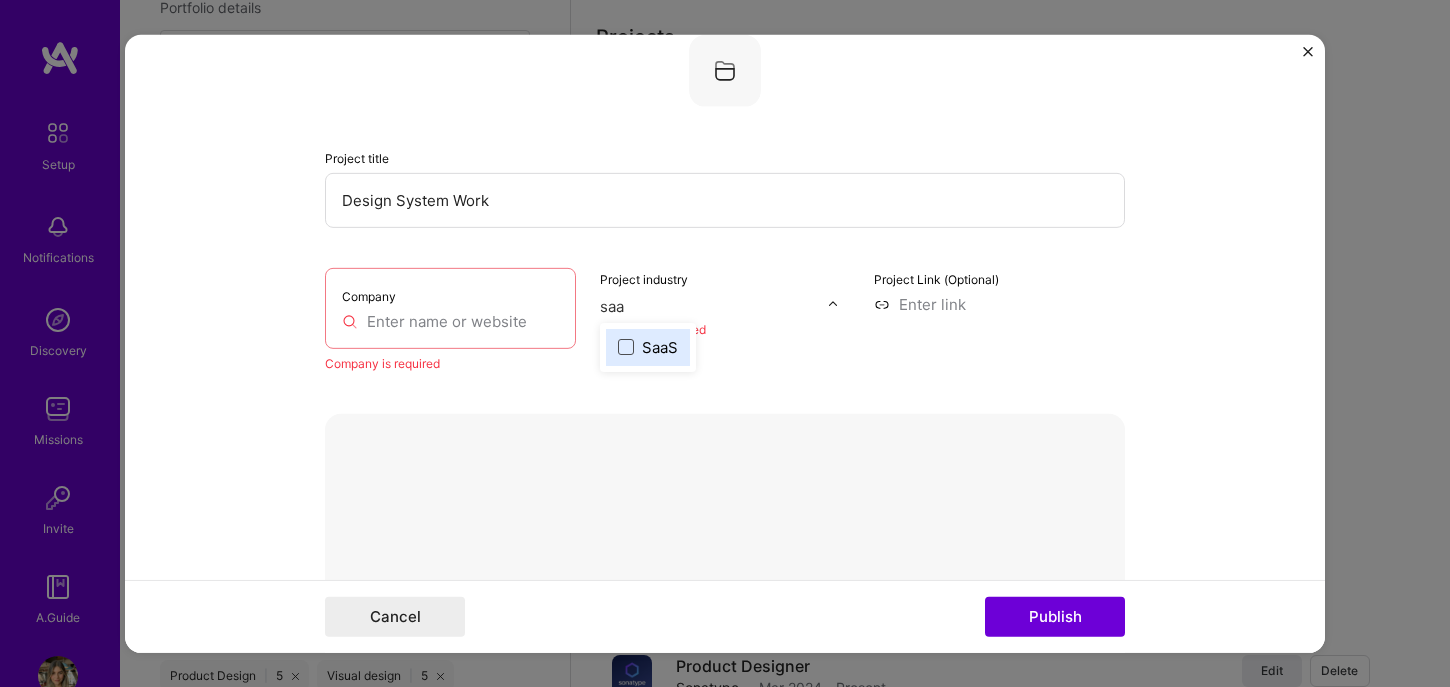 click at bounding box center (626, 347) 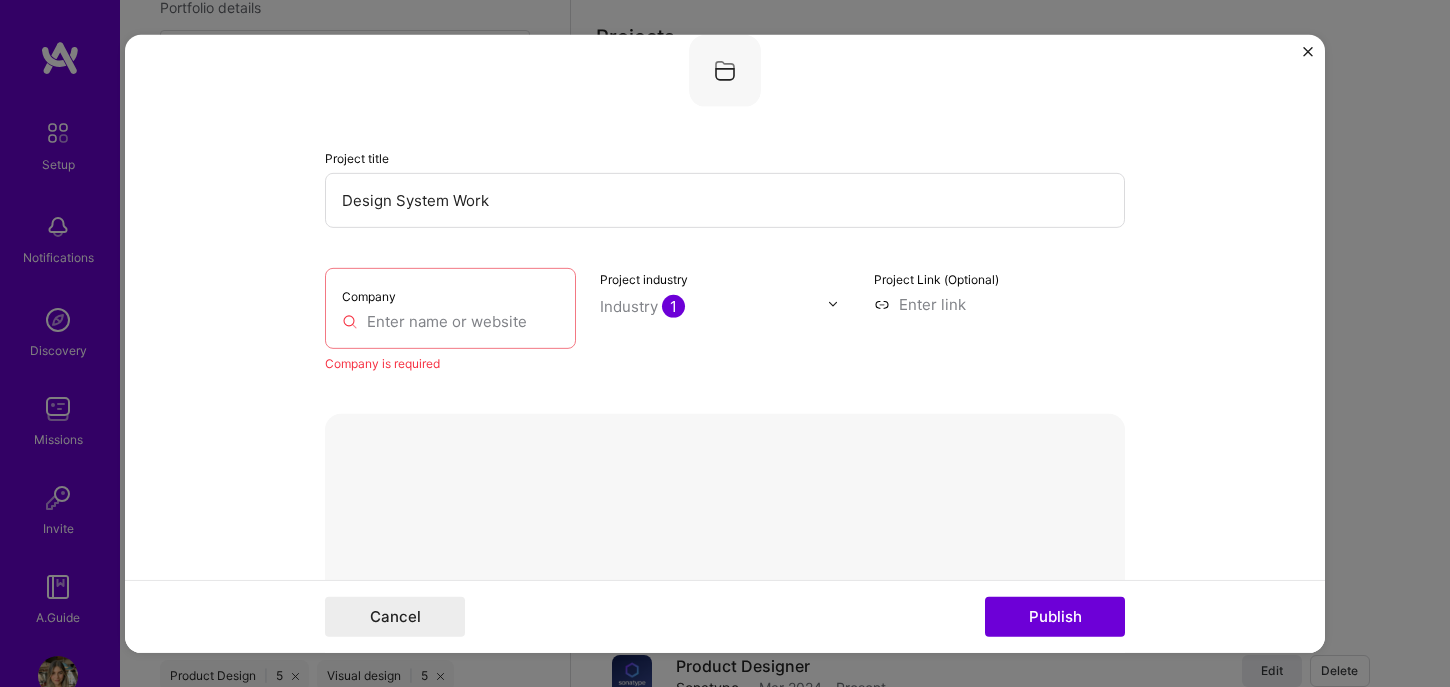click at bounding box center (999, 303) 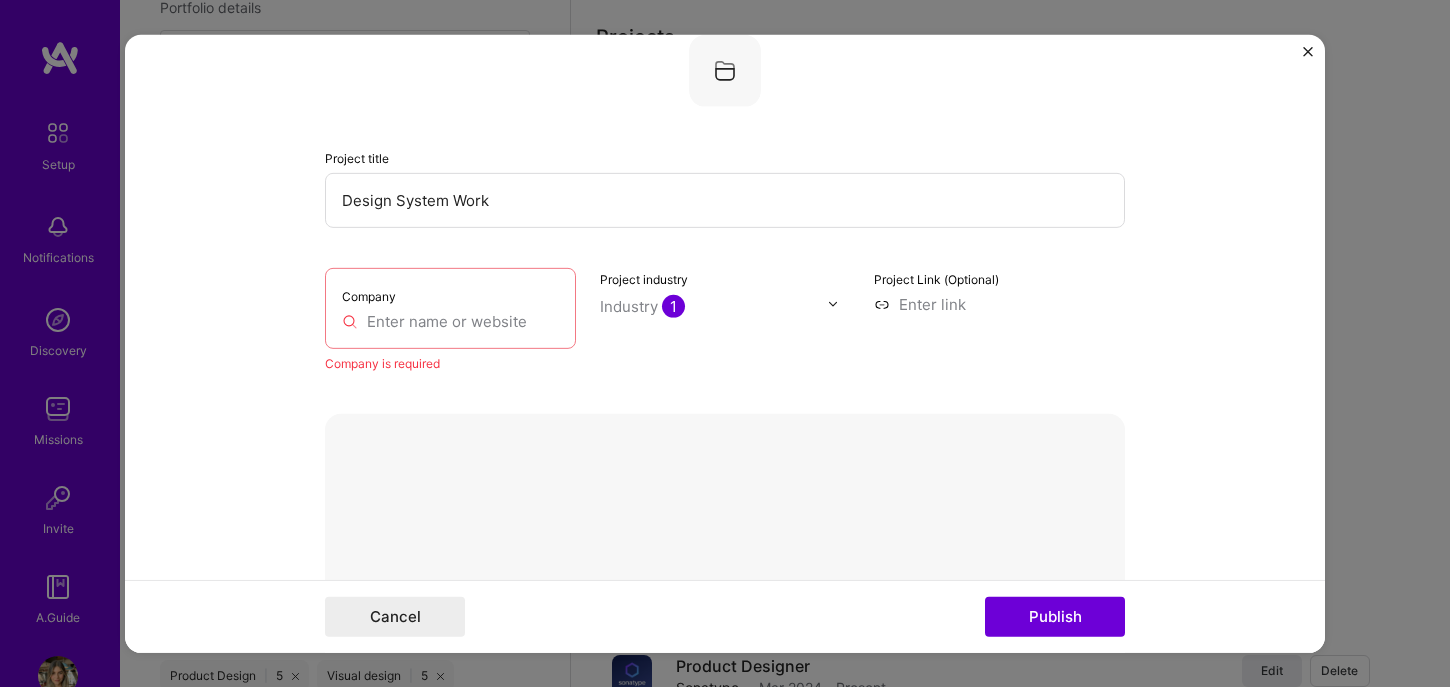 click on "Project industry Industry 1" at bounding box center (725, 320) 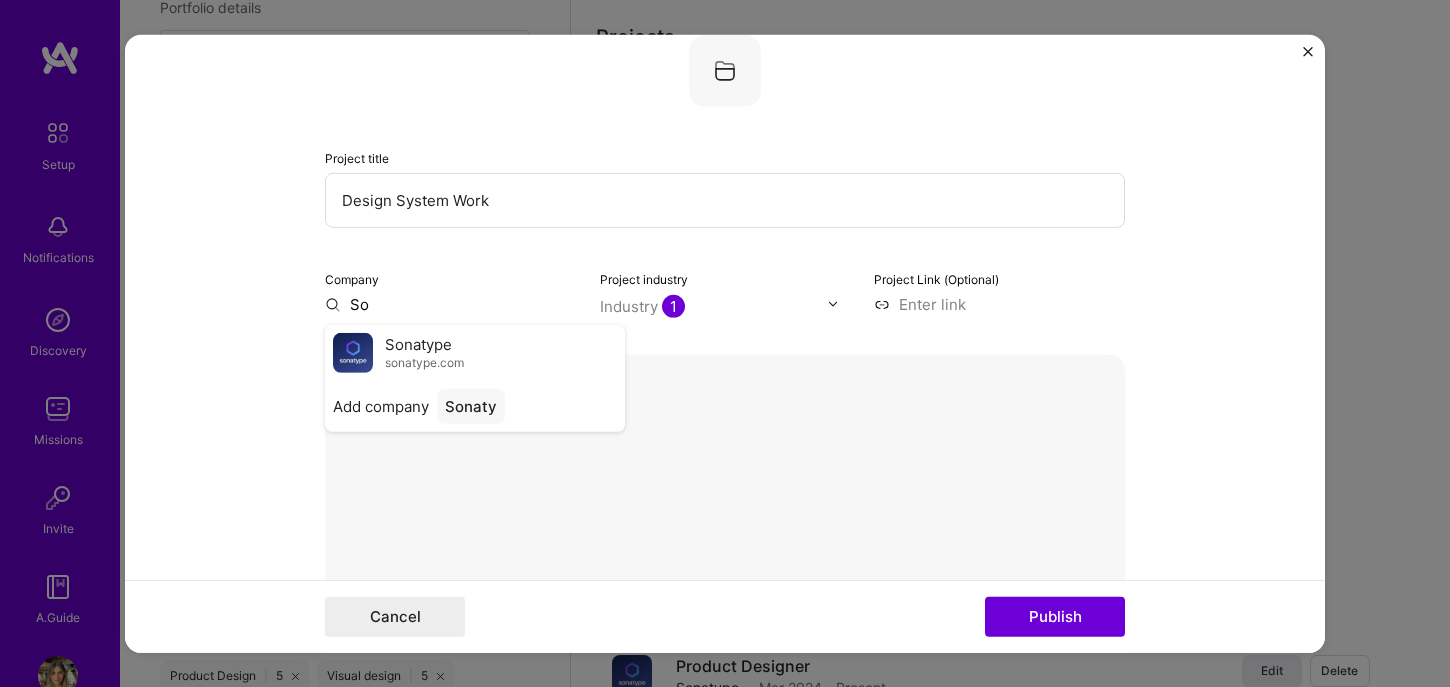type on "S" 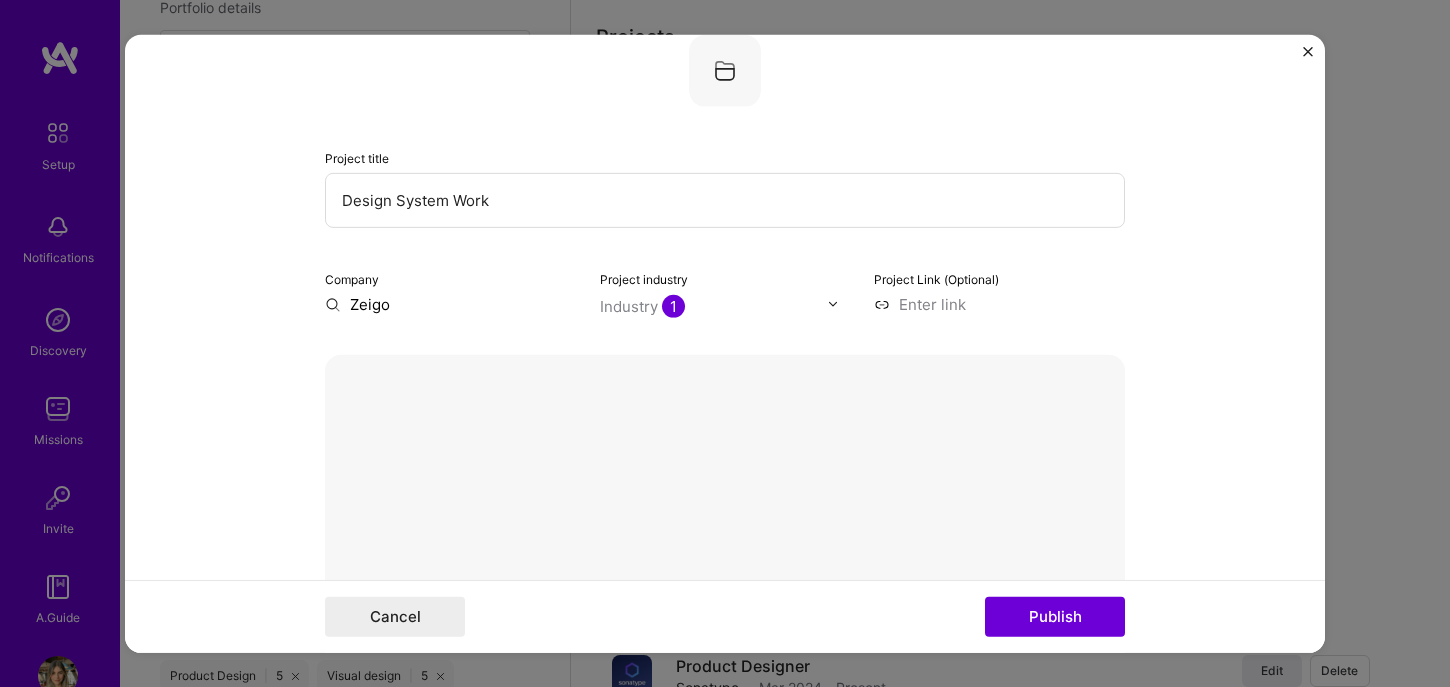 click on "Zeigo" at bounding box center (450, 303) 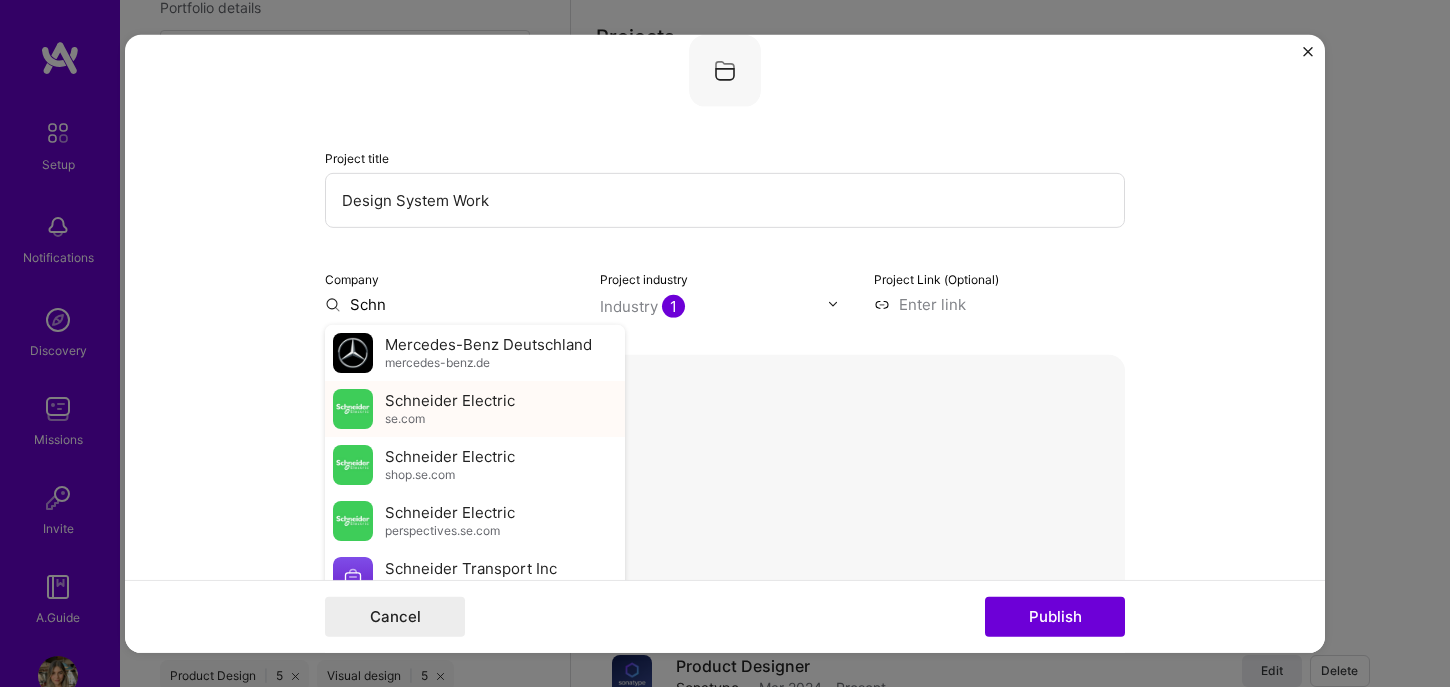 click on "Schneider Electric" at bounding box center [450, 400] 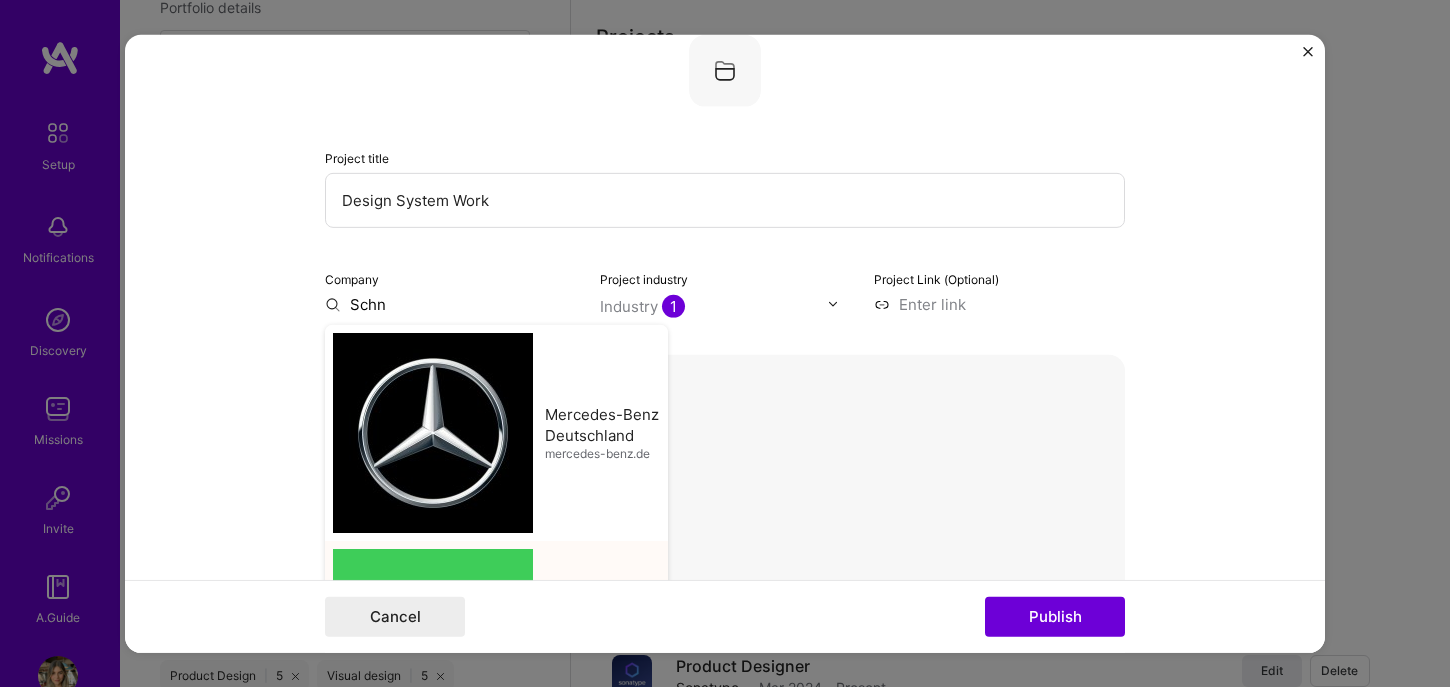 type on "Schneider Electric" 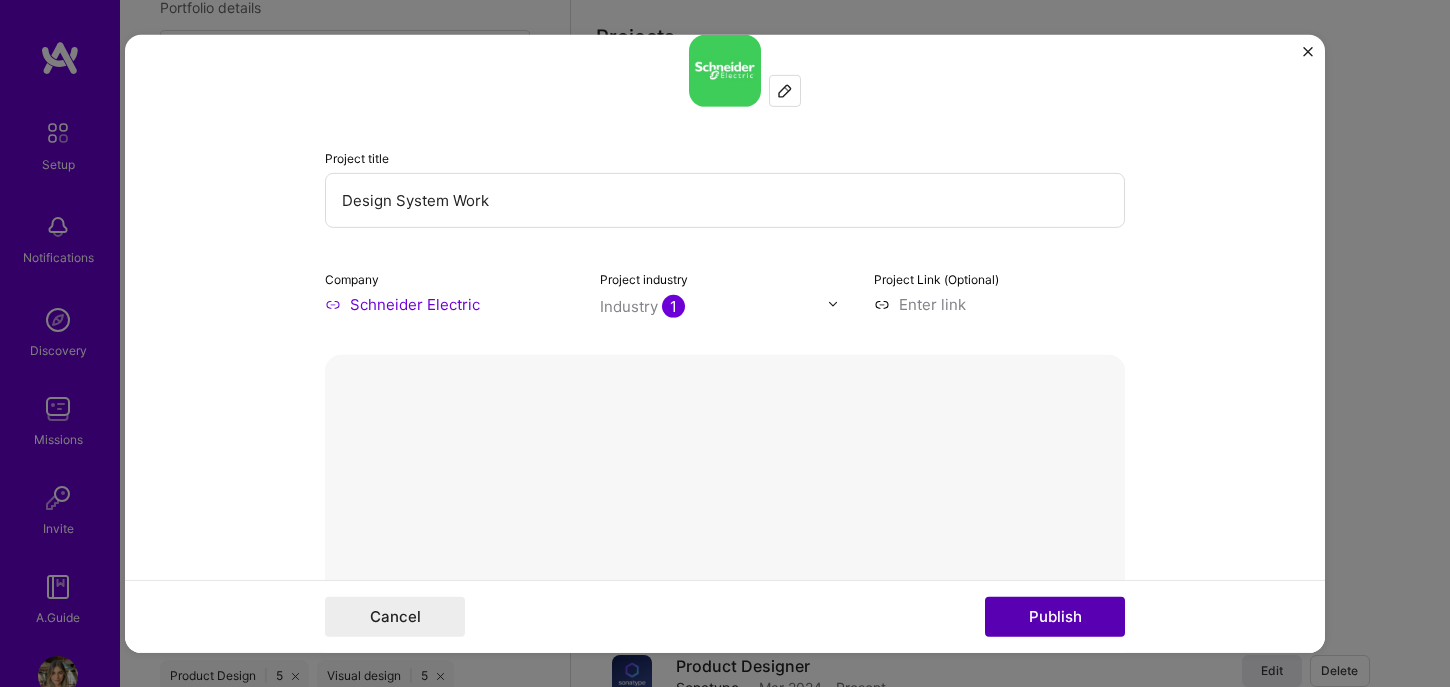 click on "Publish" at bounding box center (1055, 617) 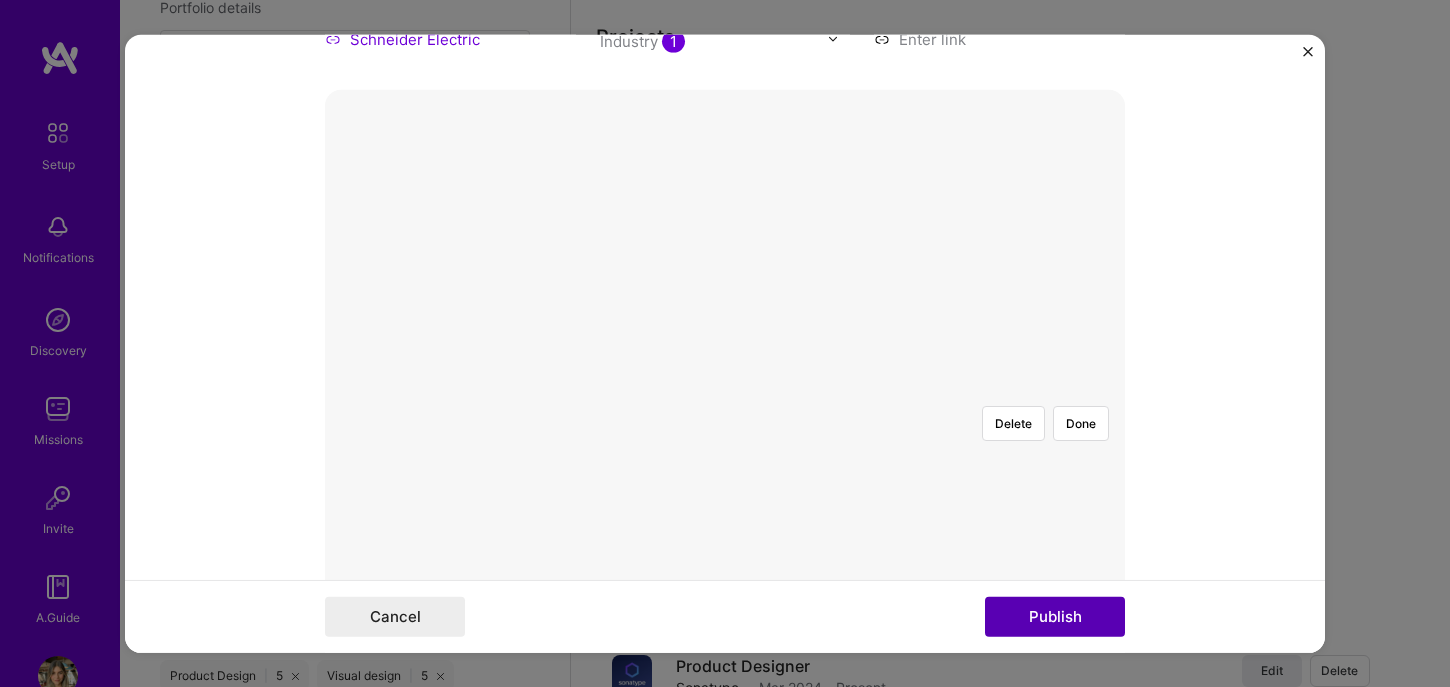 scroll, scrollTop: 361, scrollLeft: 0, axis: vertical 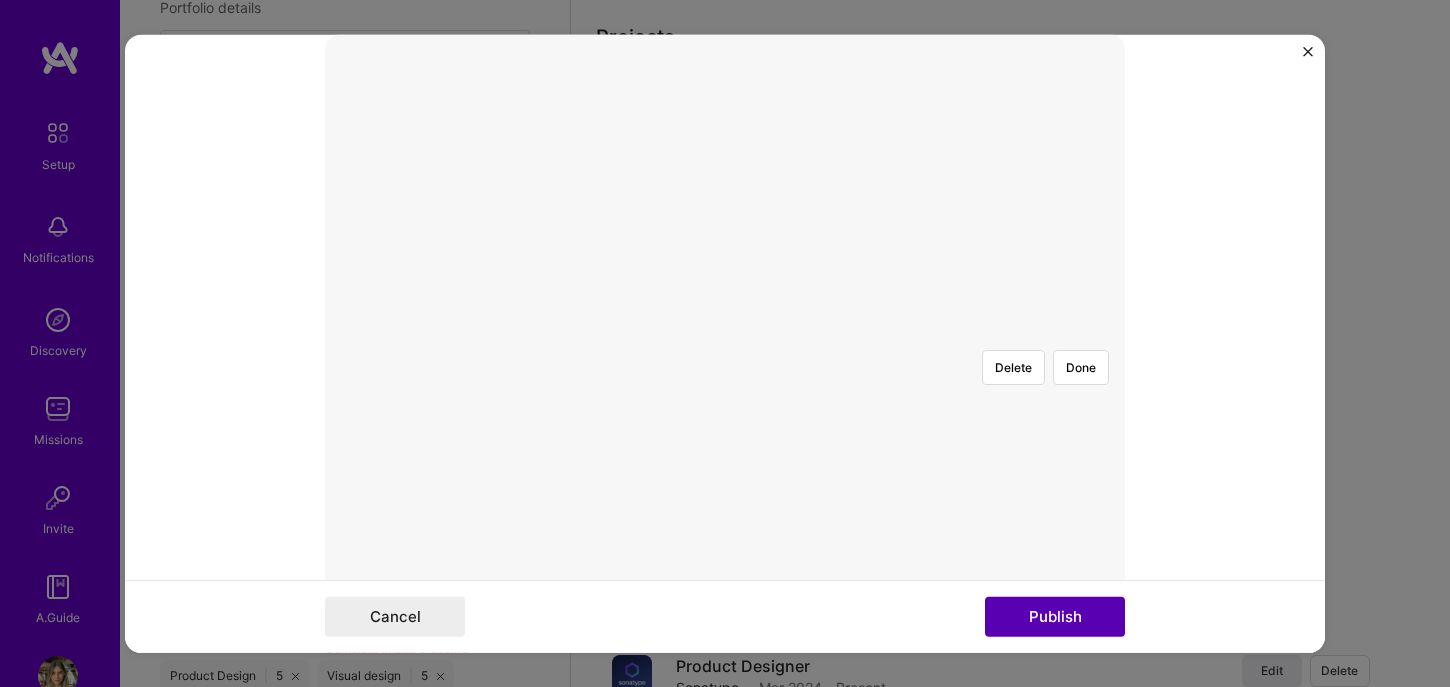 click on "Publish" at bounding box center (1055, 617) 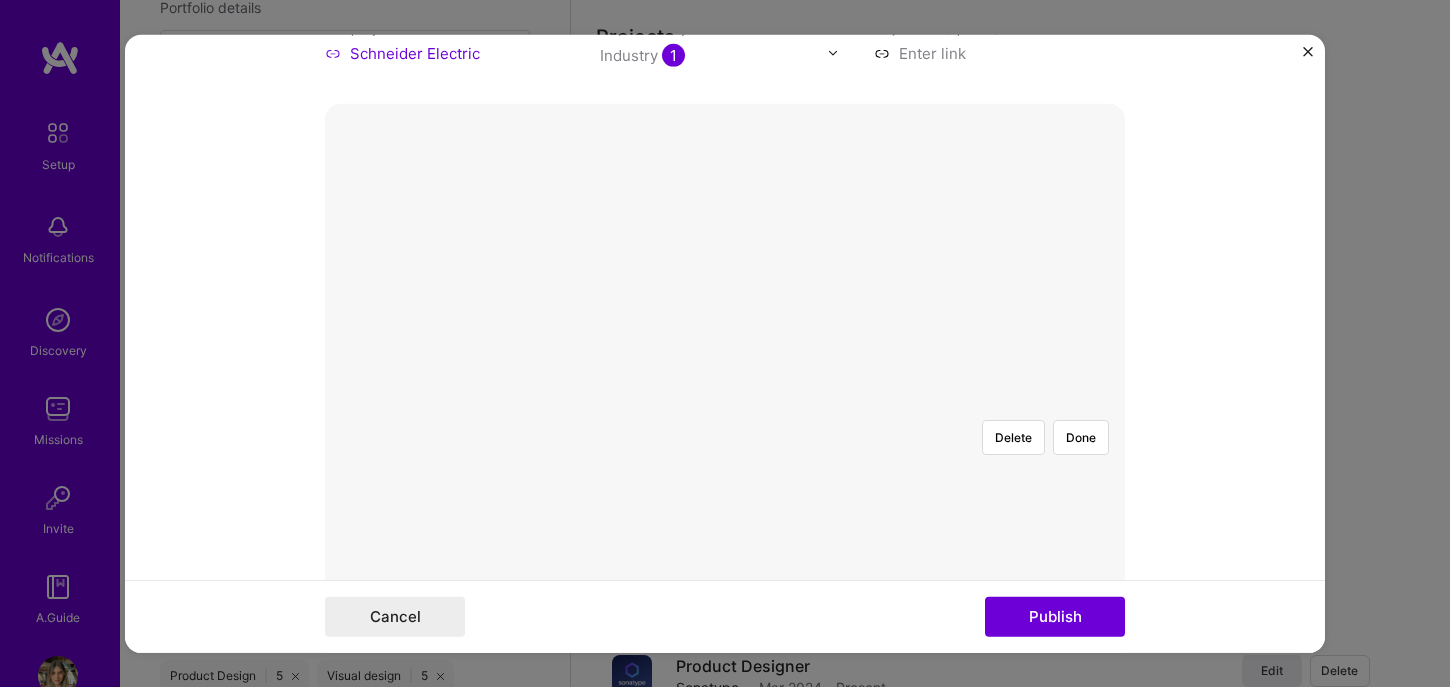 scroll, scrollTop: 247, scrollLeft: 0, axis: vertical 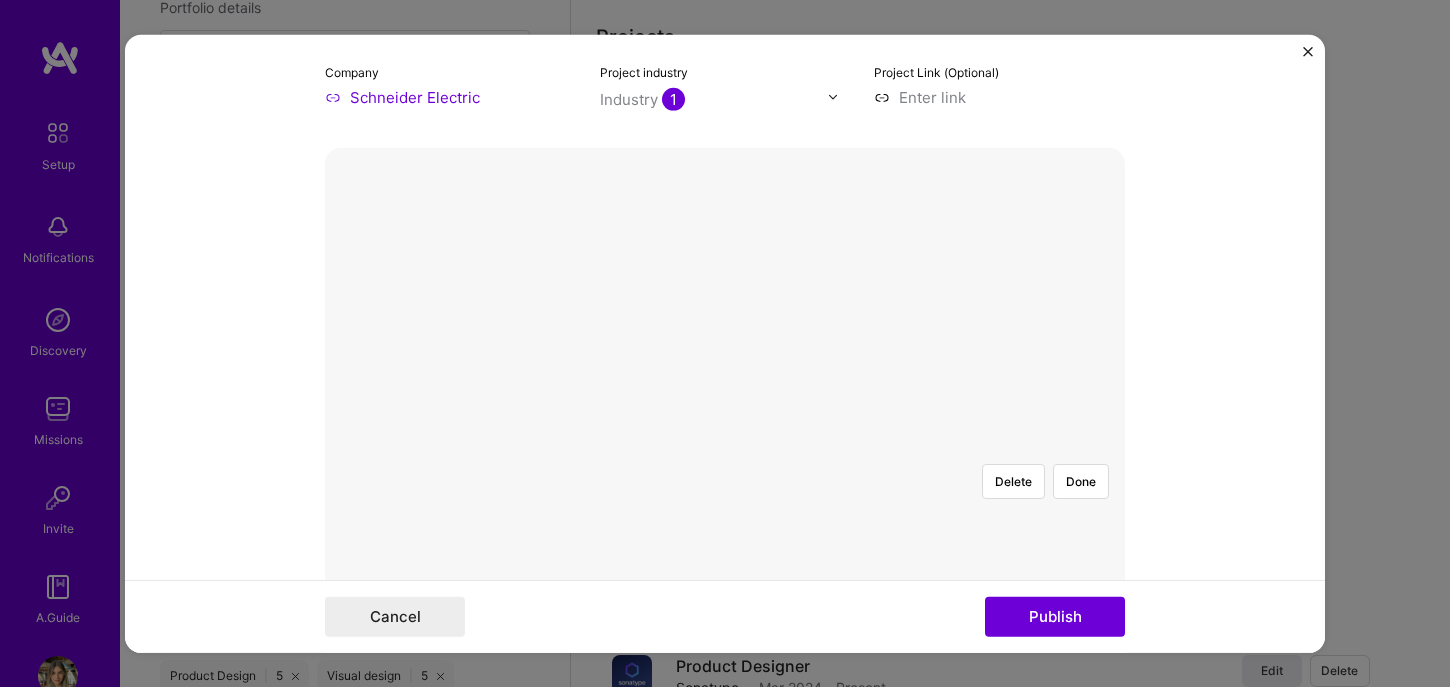 click on "Delete Done" at bounding box center (725, 447) 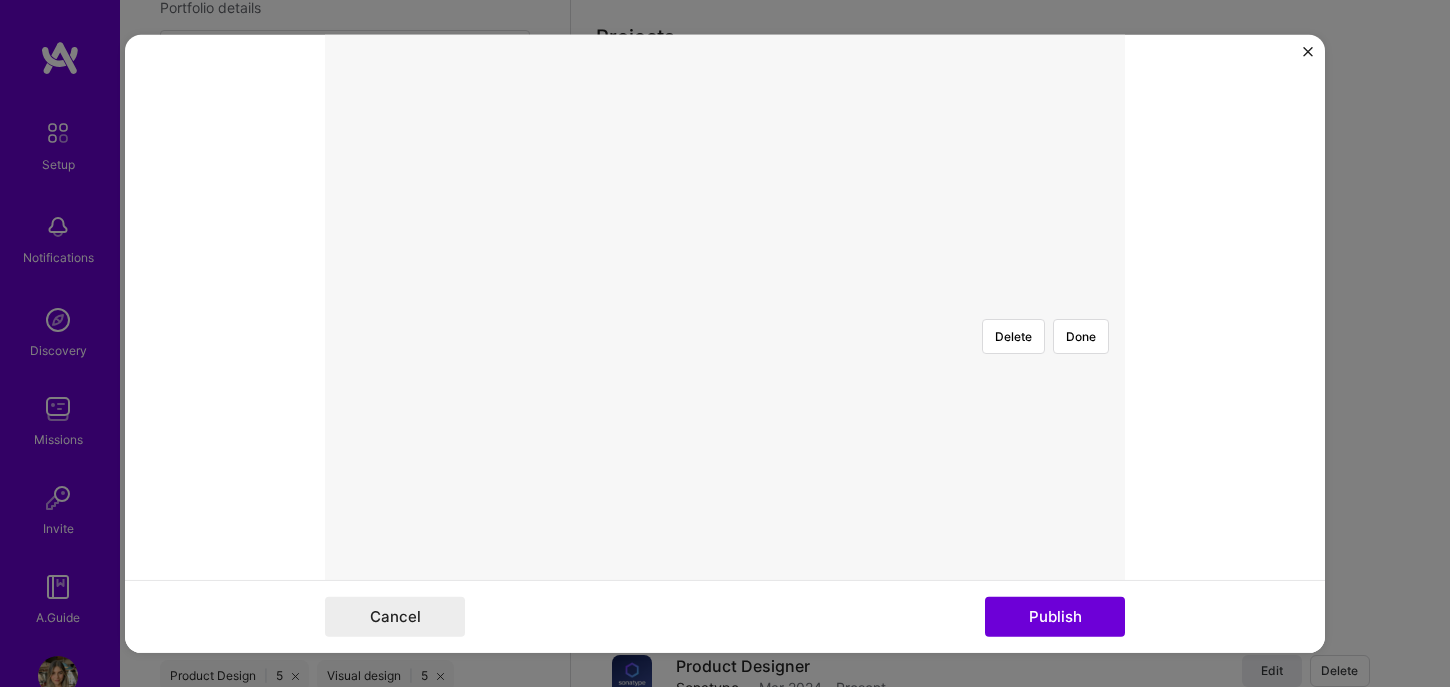 scroll, scrollTop: 186, scrollLeft: 0, axis: vertical 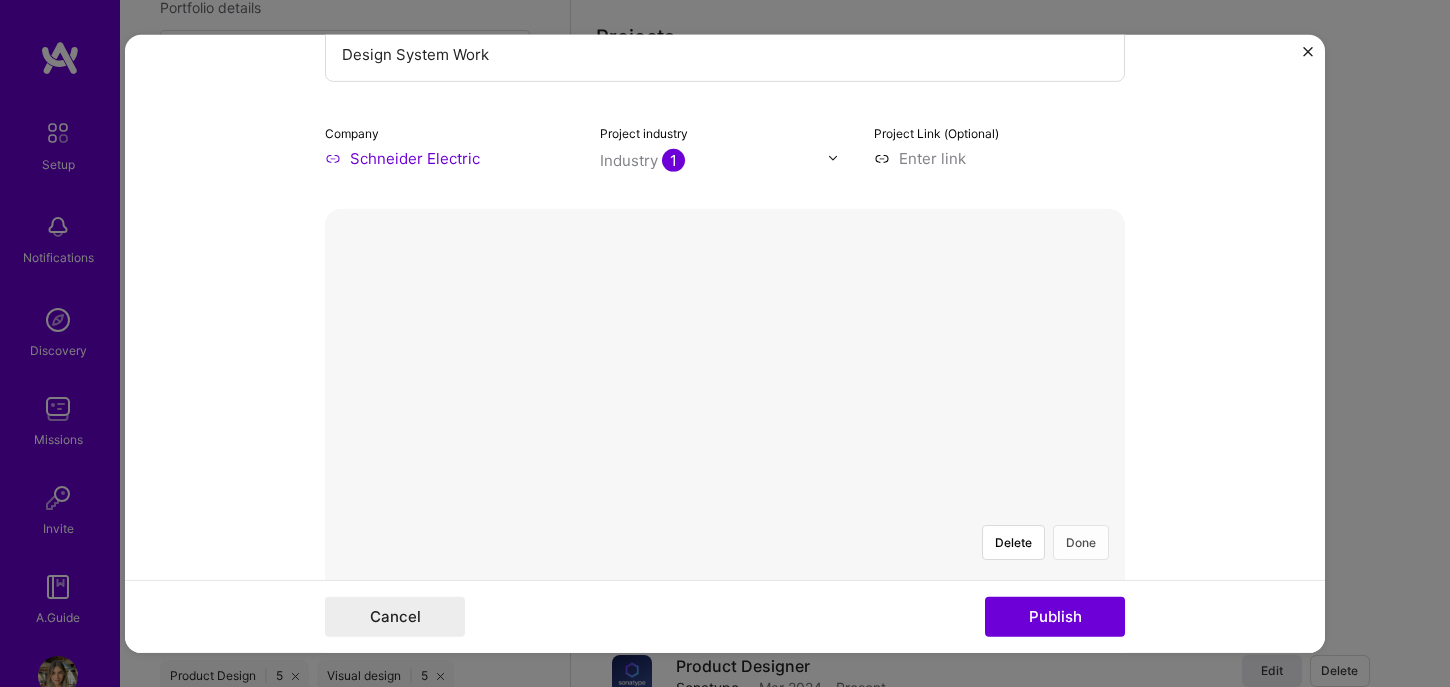 click on "Done" at bounding box center [1081, 541] 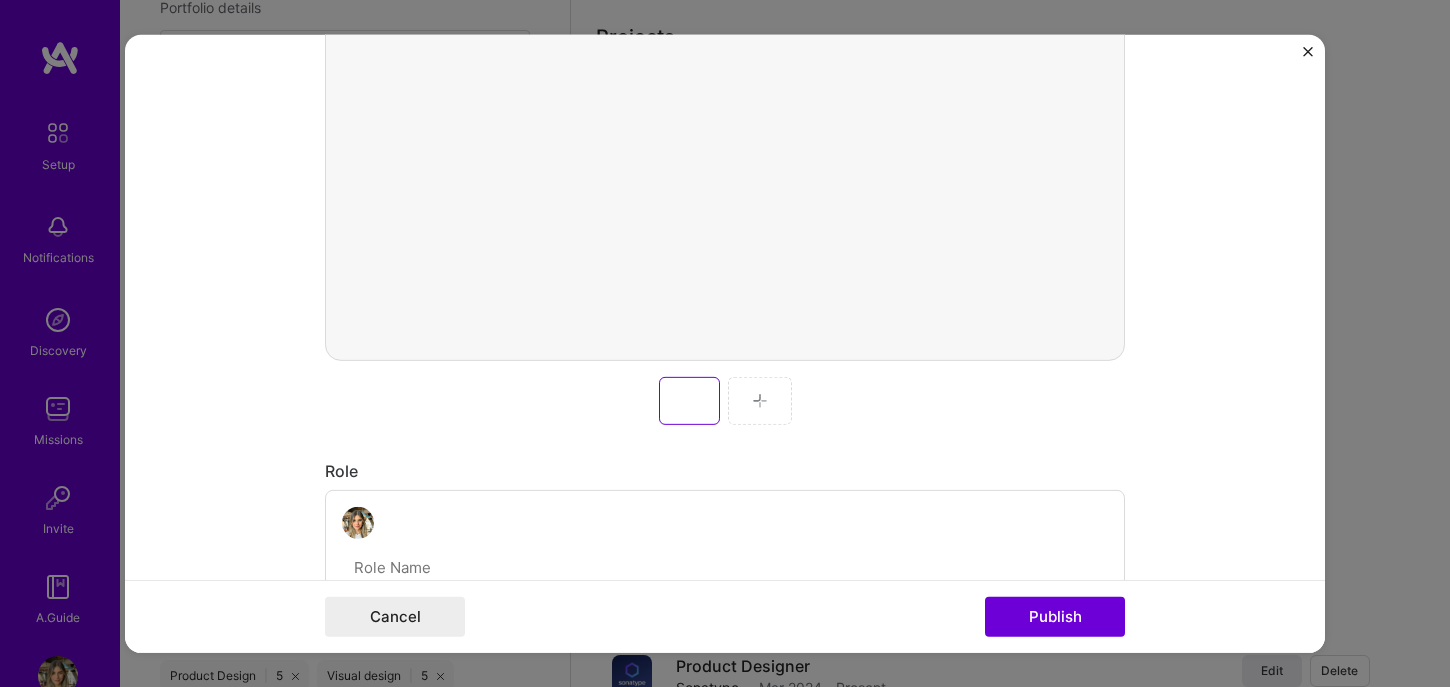 scroll, scrollTop: 639, scrollLeft: 0, axis: vertical 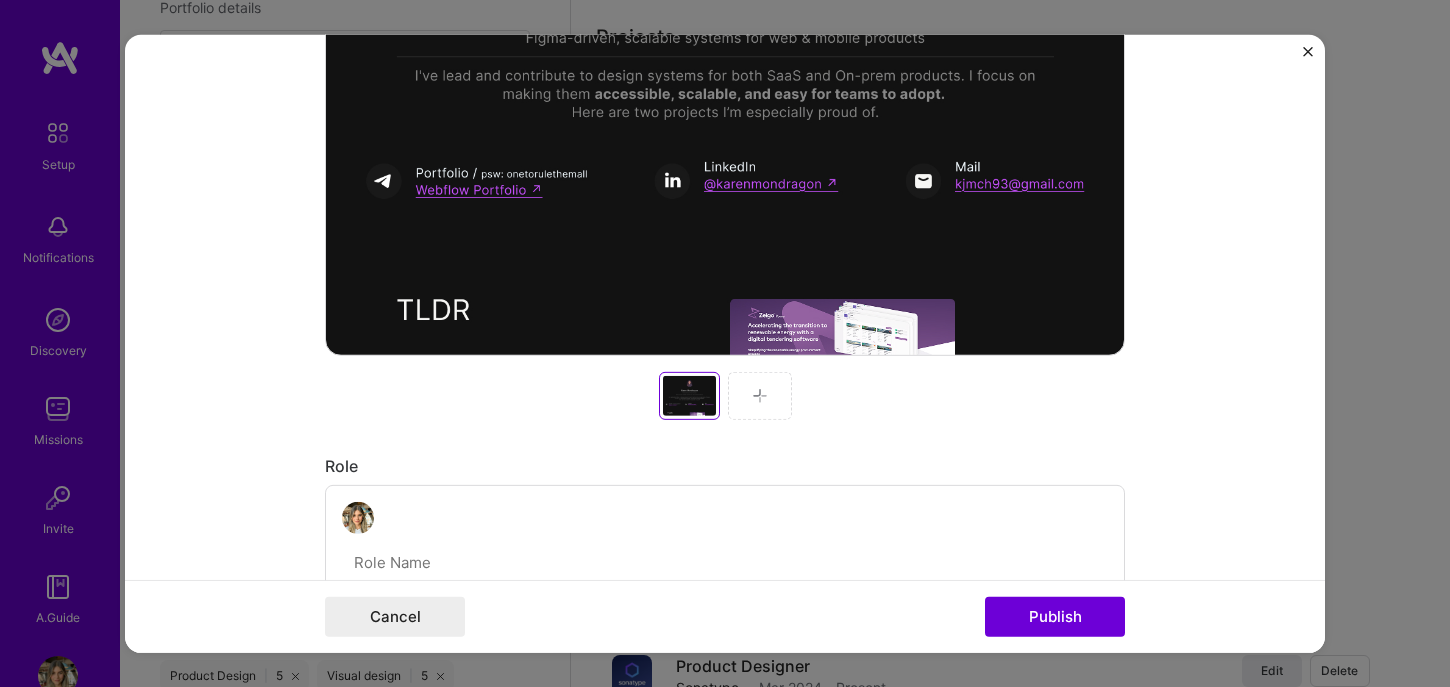 click at bounding box center (760, 395) 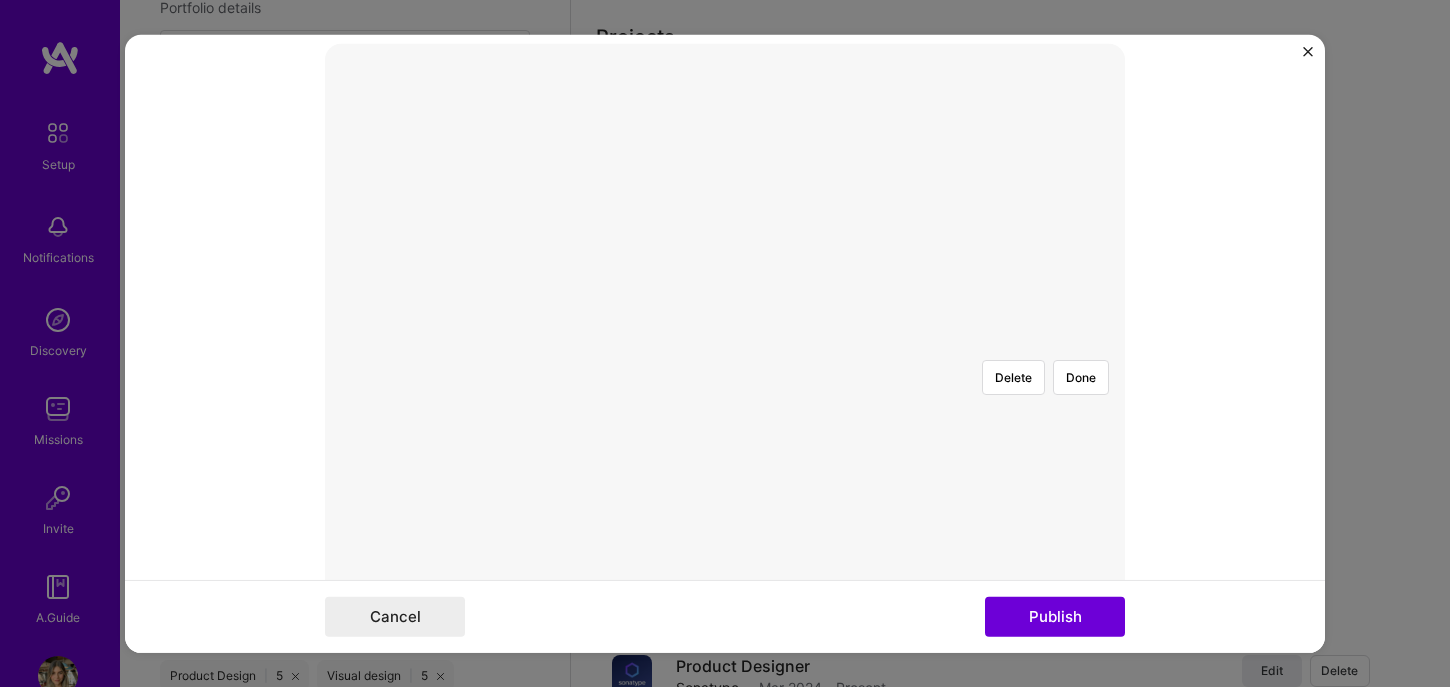 scroll, scrollTop: 307, scrollLeft: 0, axis: vertical 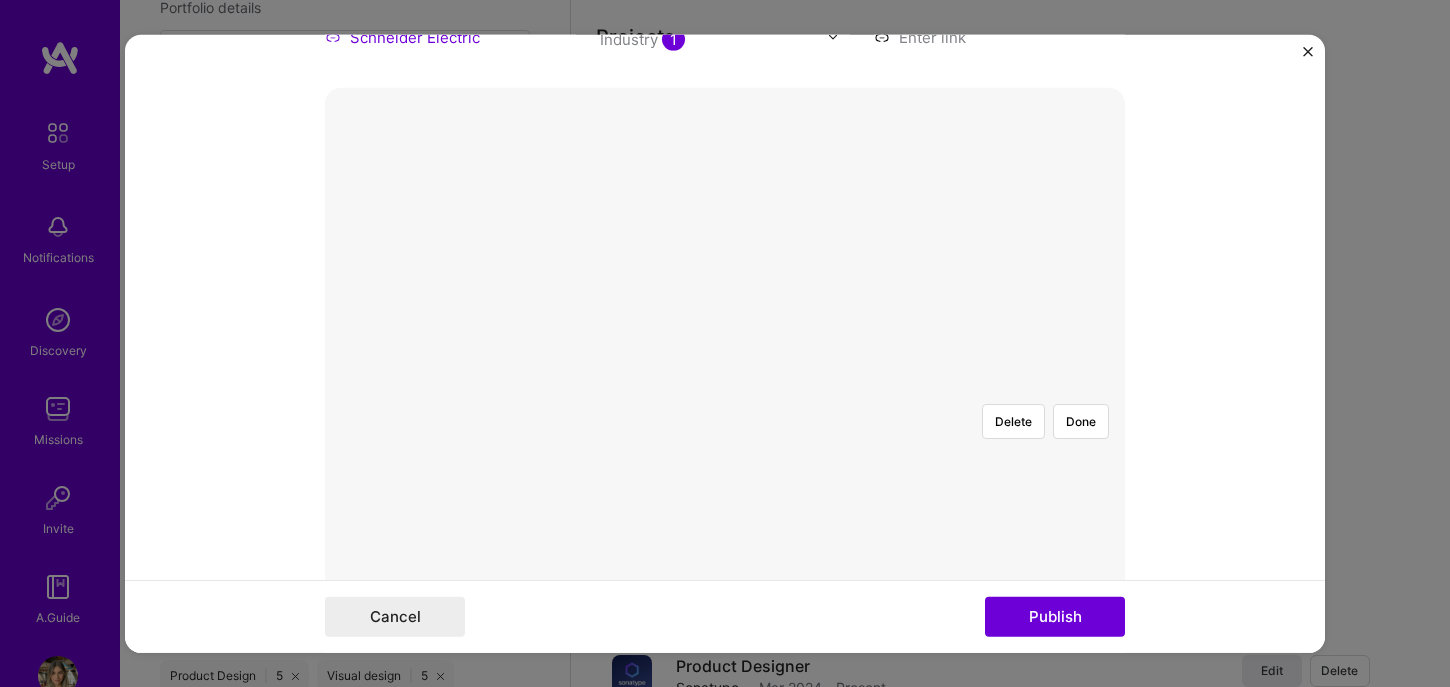 click at bounding box center (811, 580) 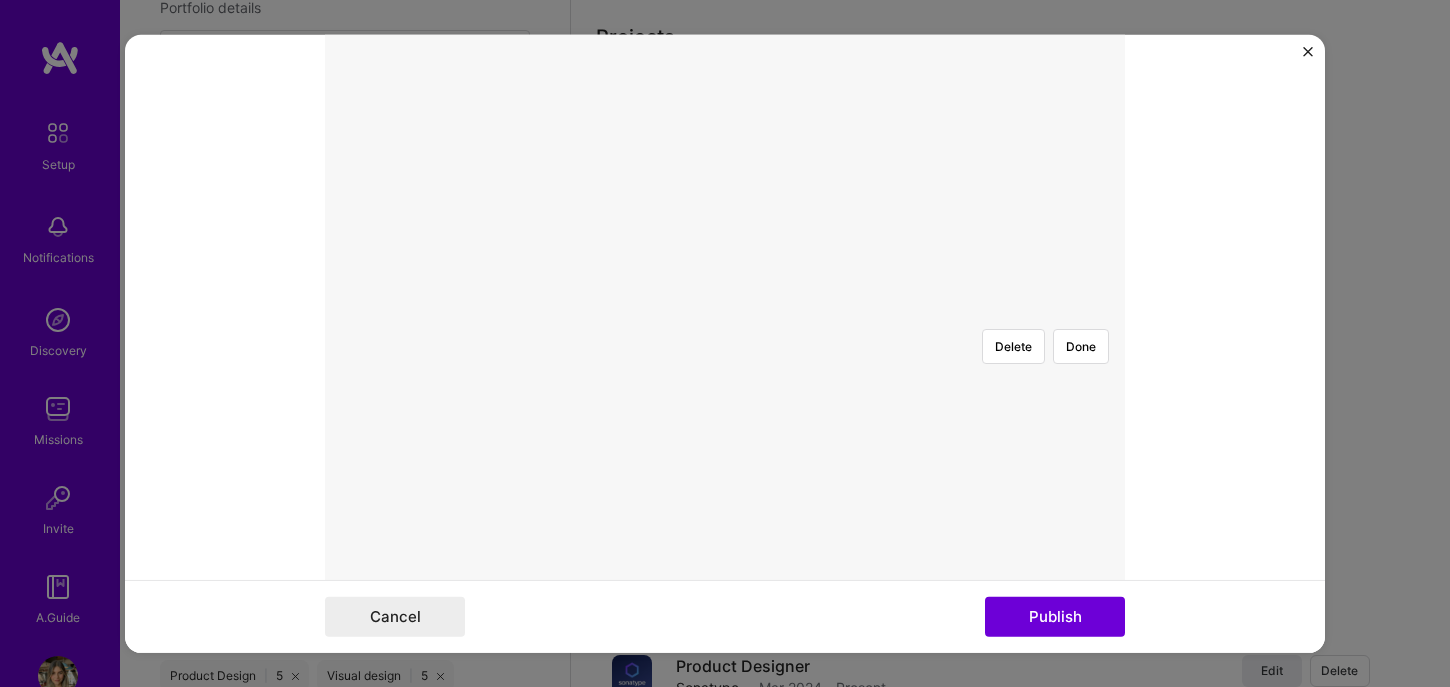 scroll, scrollTop: 401, scrollLeft: 0, axis: vertical 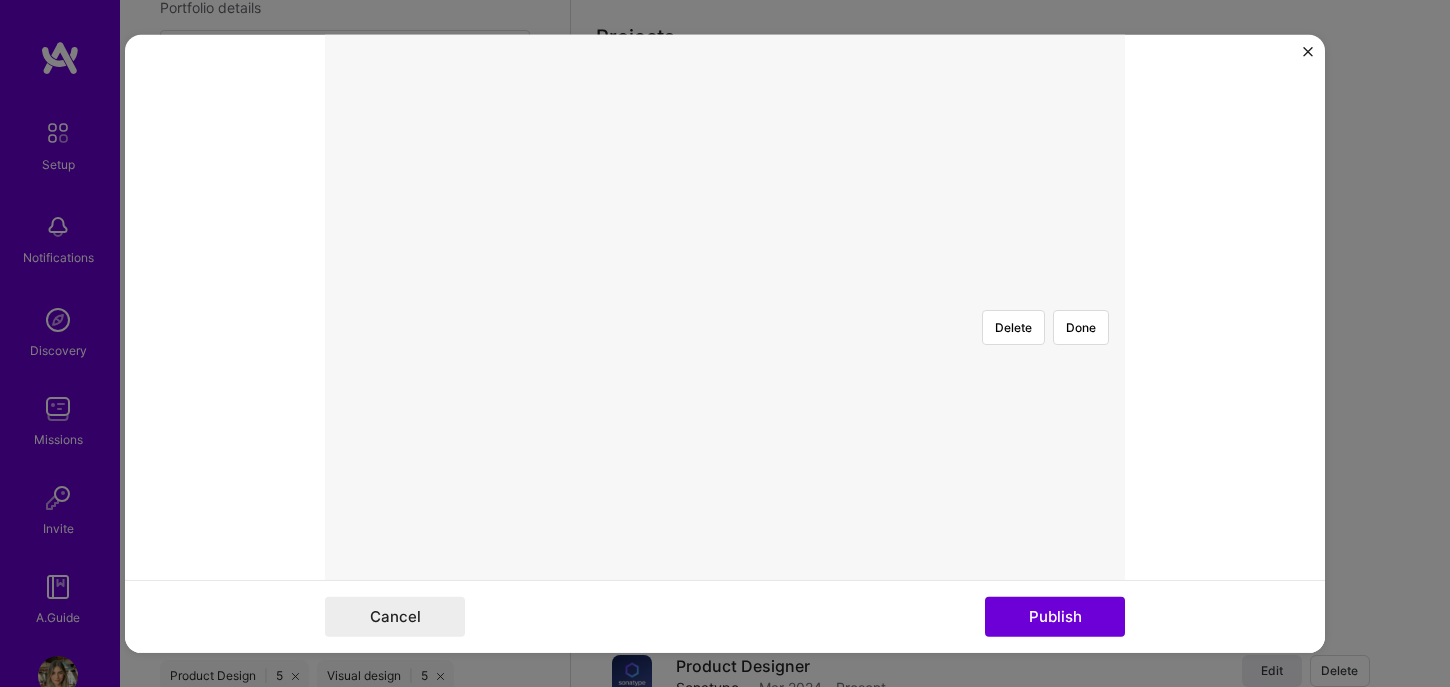 click at bounding box center [811, 464] 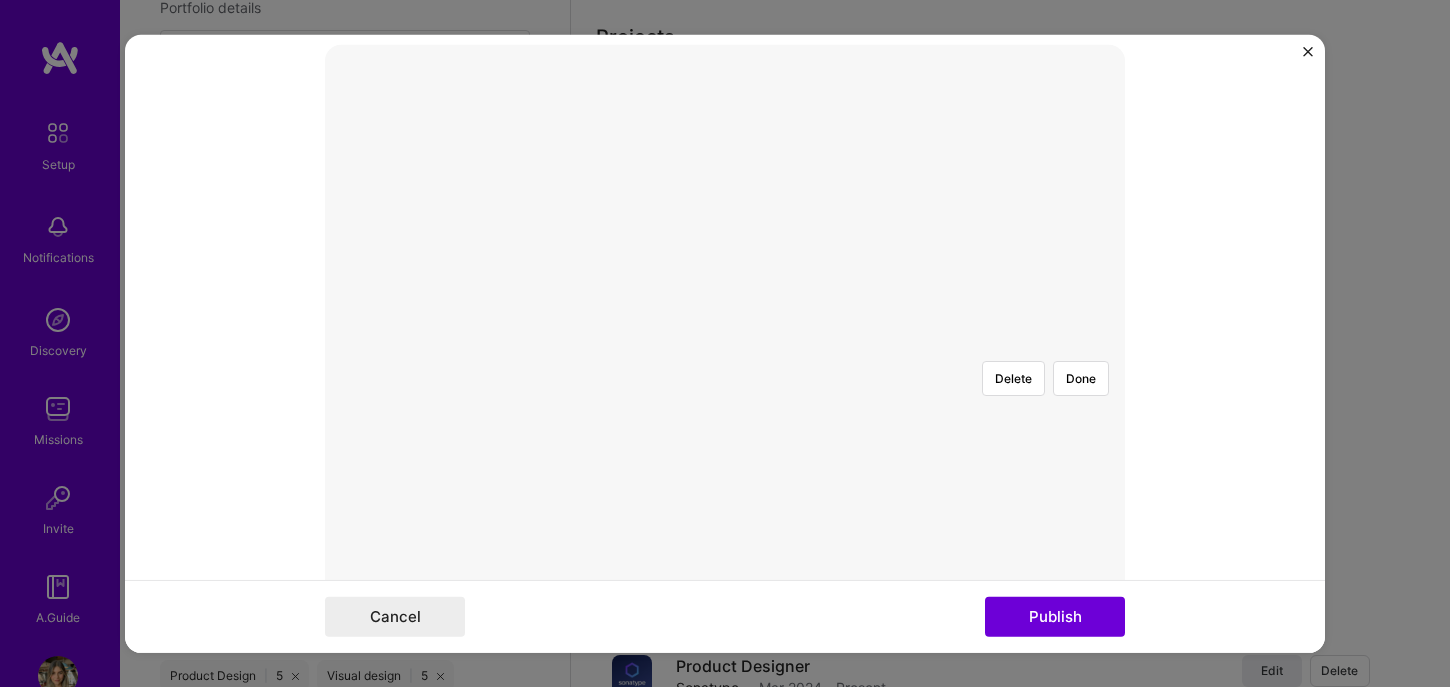 scroll, scrollTop: 348, scrollLeft: 0, axis: vertical 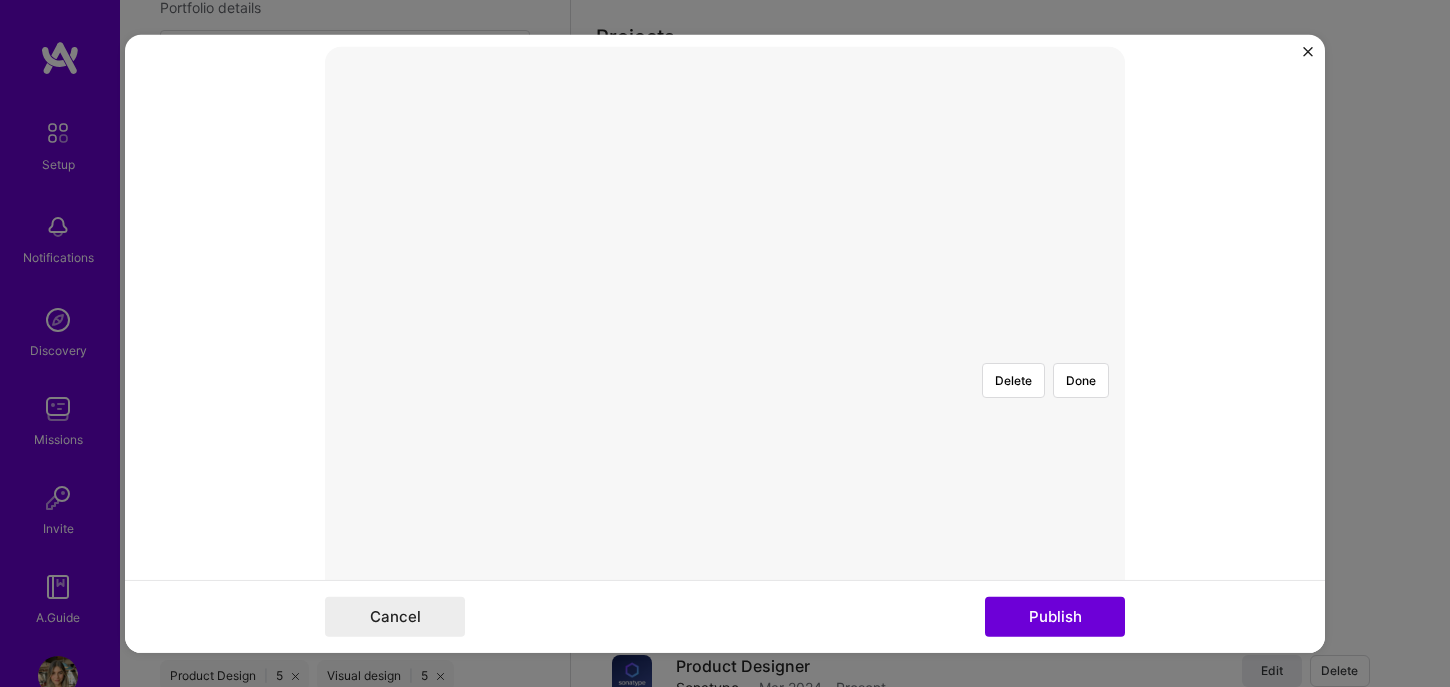 click at bounding box center (811, 411) 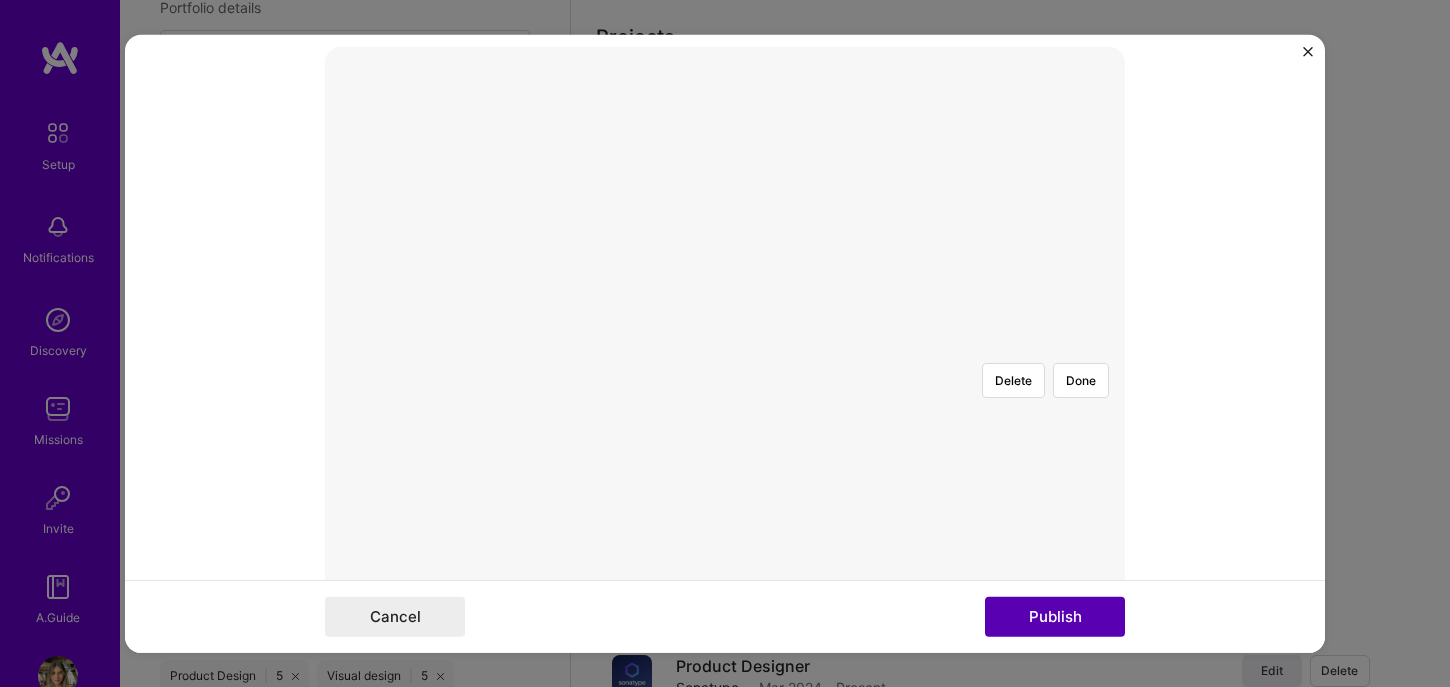 click on "Publish" at bounding box center (1055, 617) 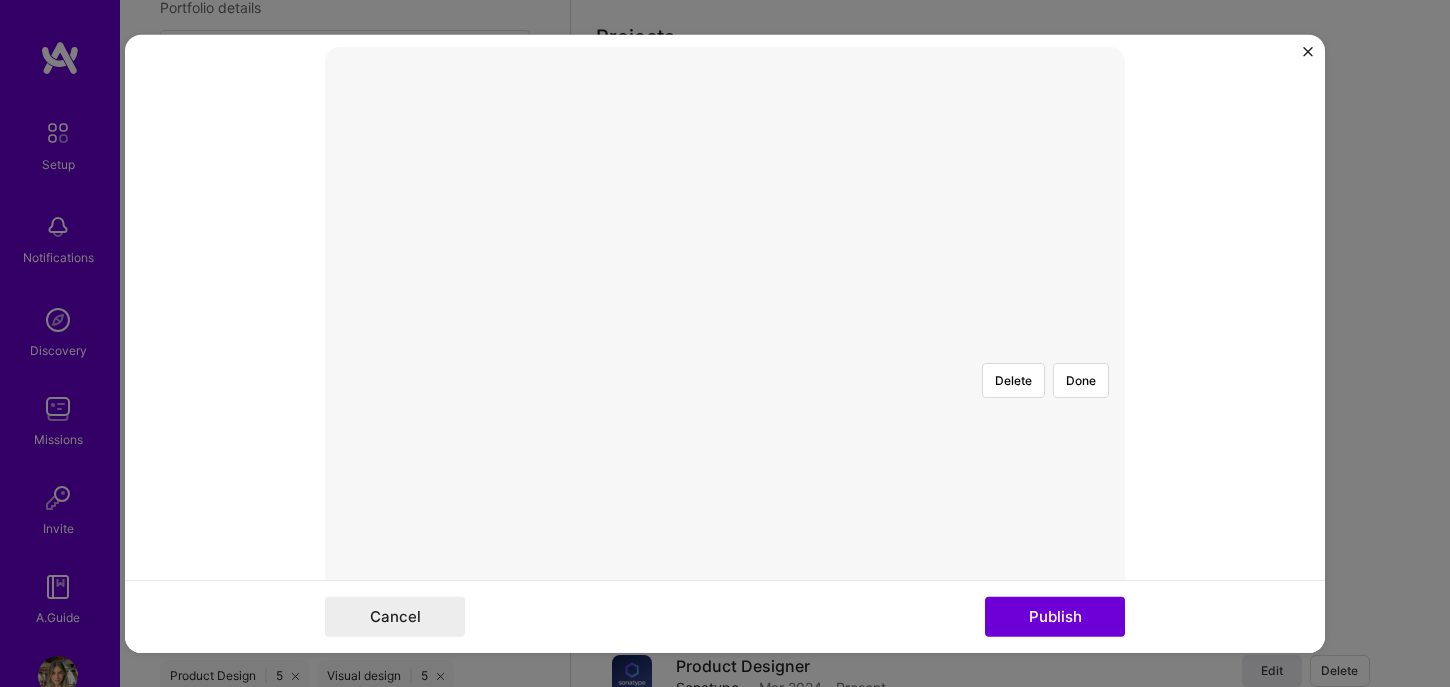 scroll, scrollTop: 361, scrollLeft: 0, axis: vertical 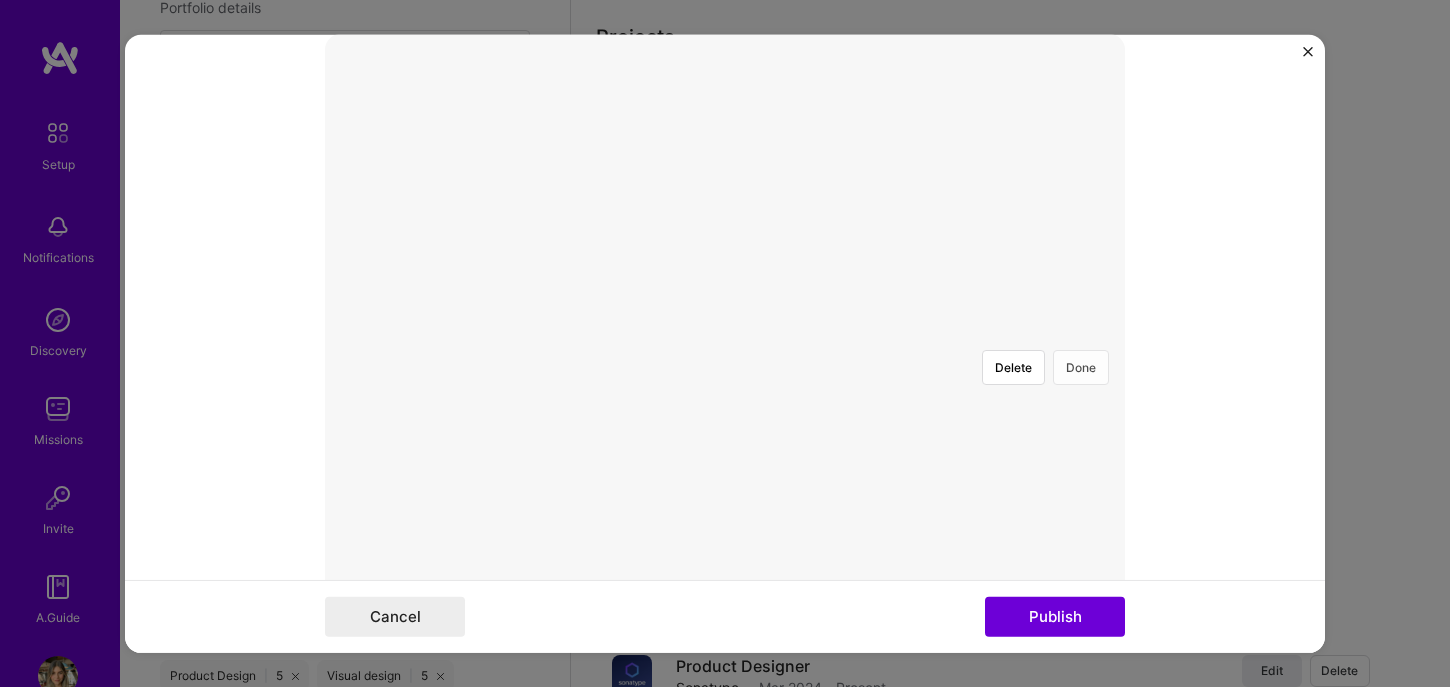 click on "Done" at bounding box center (1081, 366) 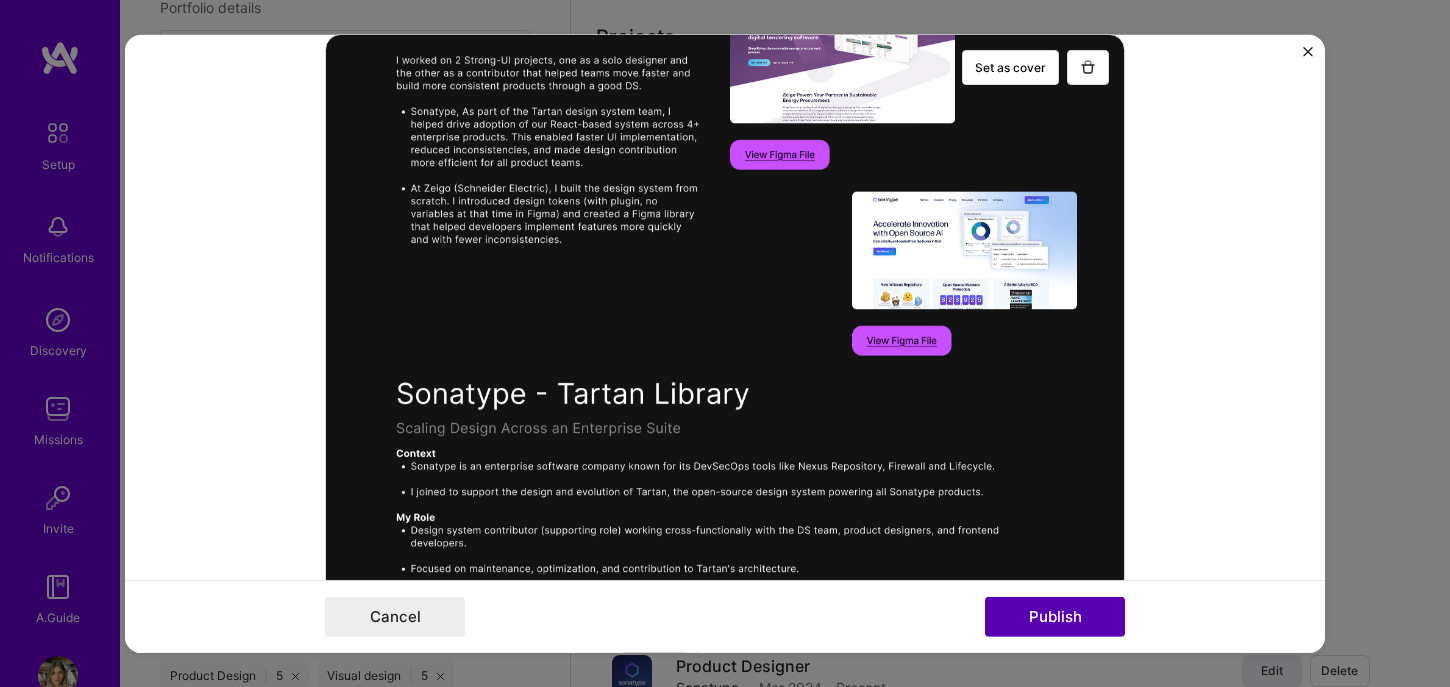 click on "Publish" at bounding box center [1055, 617] 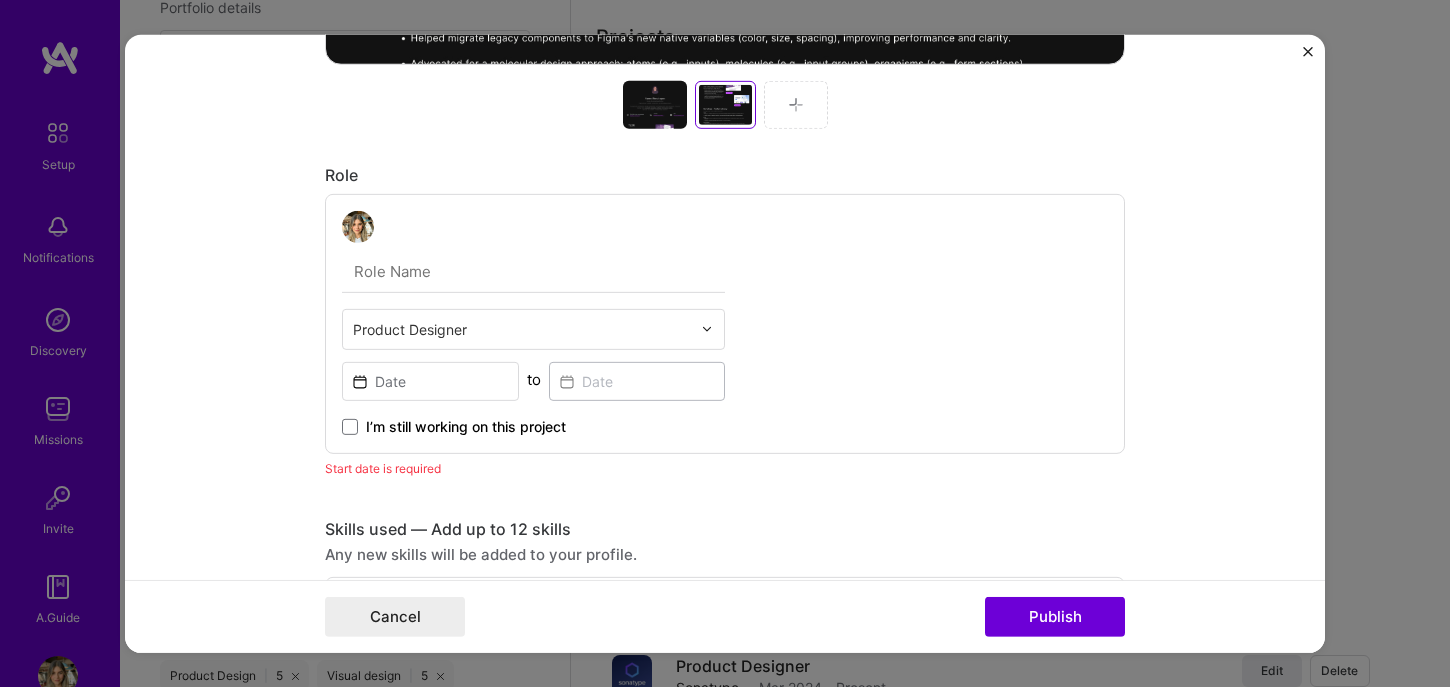 scroll, scrollTop: 721, scrollLeft: 0, axis: vertical 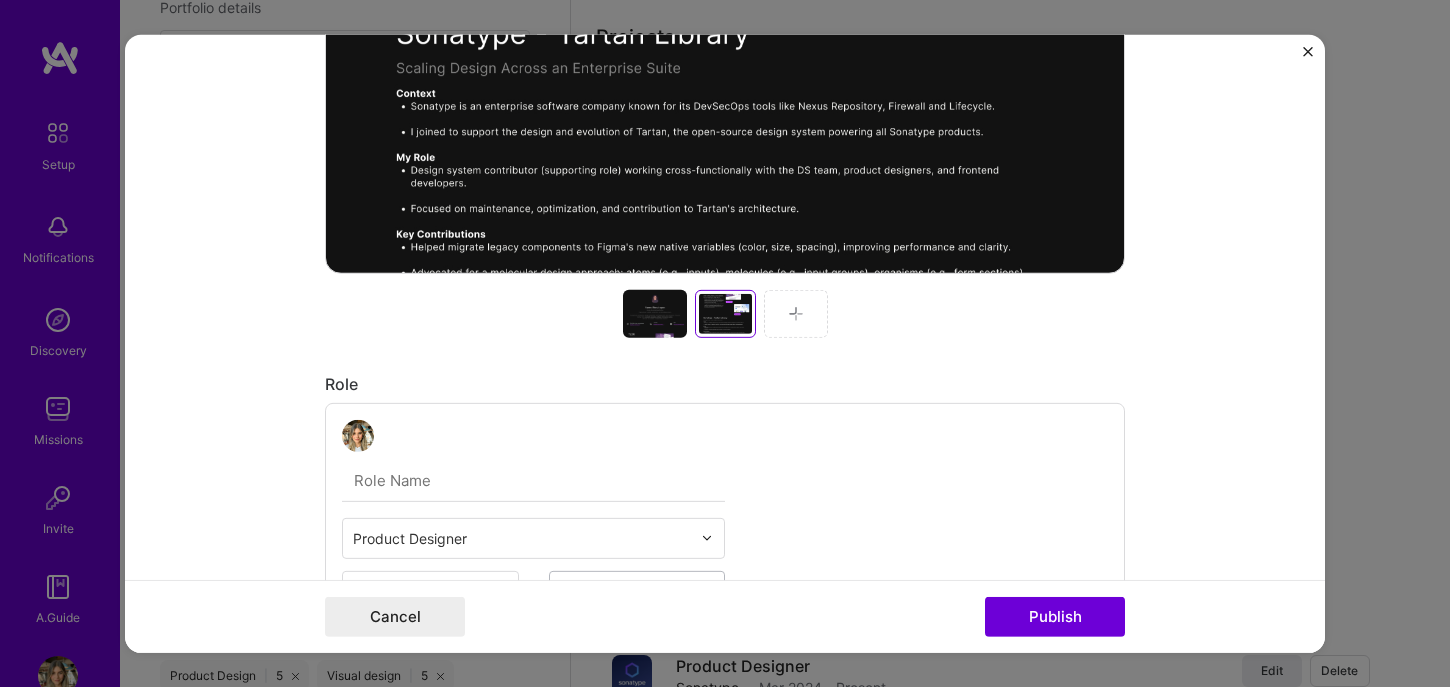 click at bounding box center [796, 313] 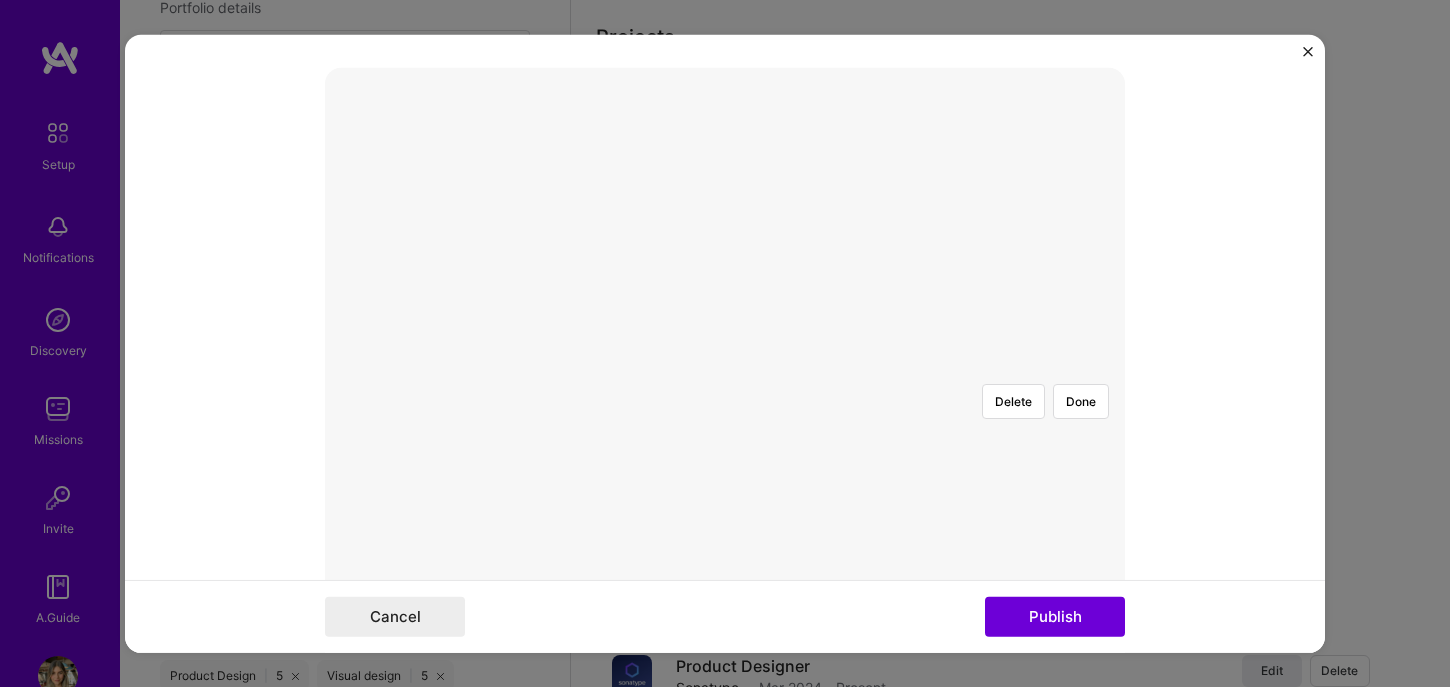 scroll, scrollTop: 274, scrollLeft: 0, axis: vertical 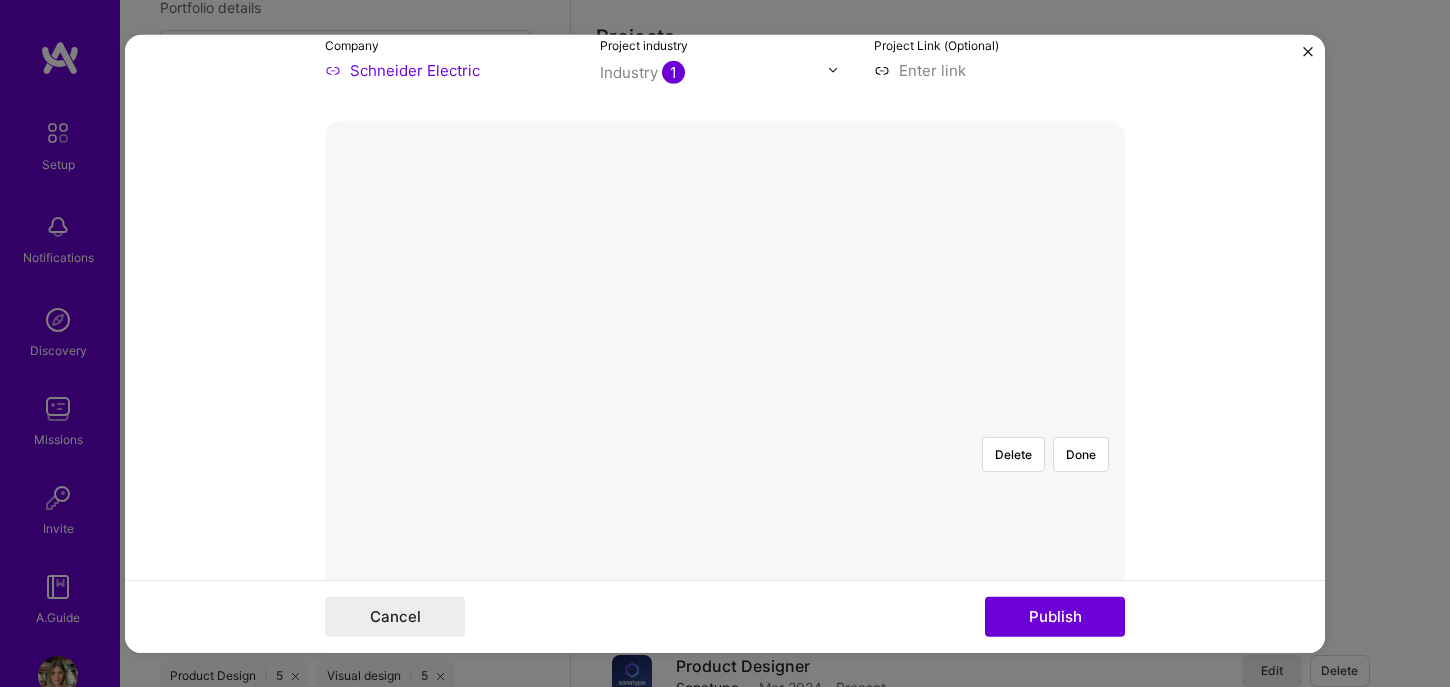 click on "Delete Done" at bounding box center [725, 420] 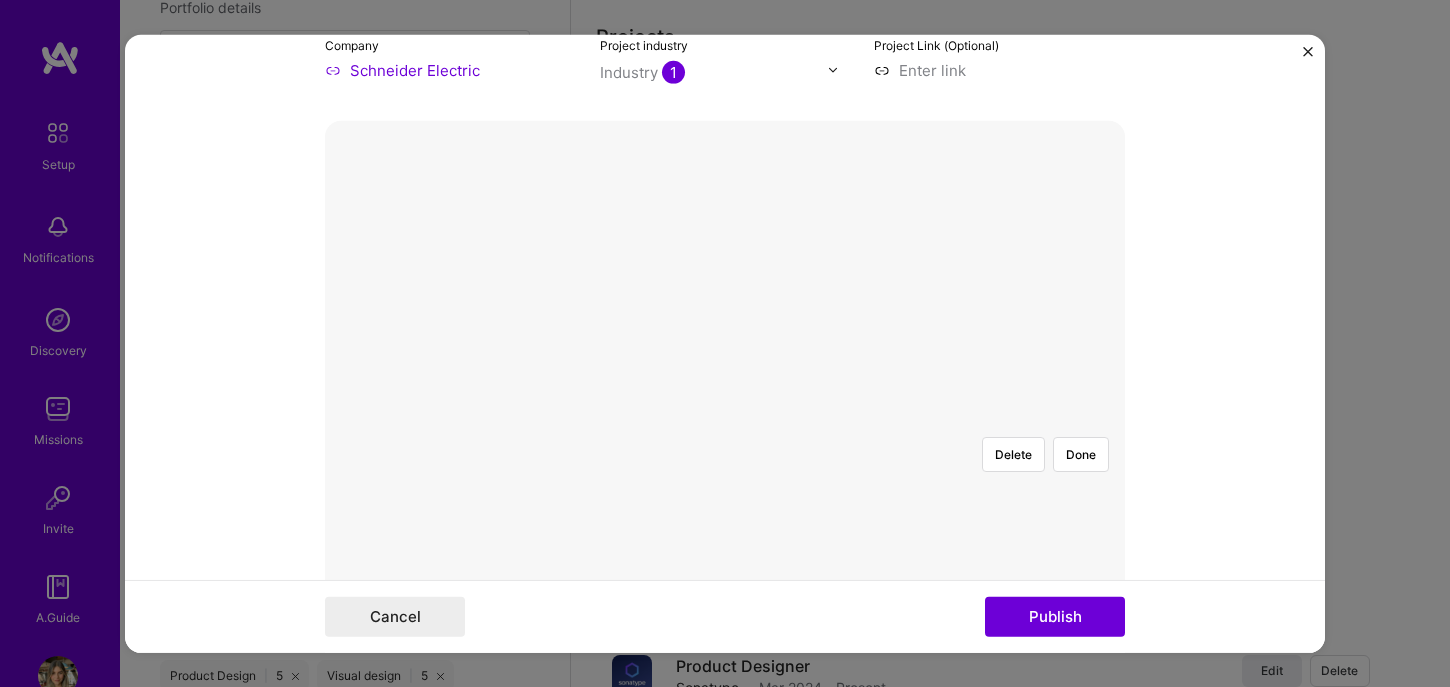 click at bounding box center (811, 682) 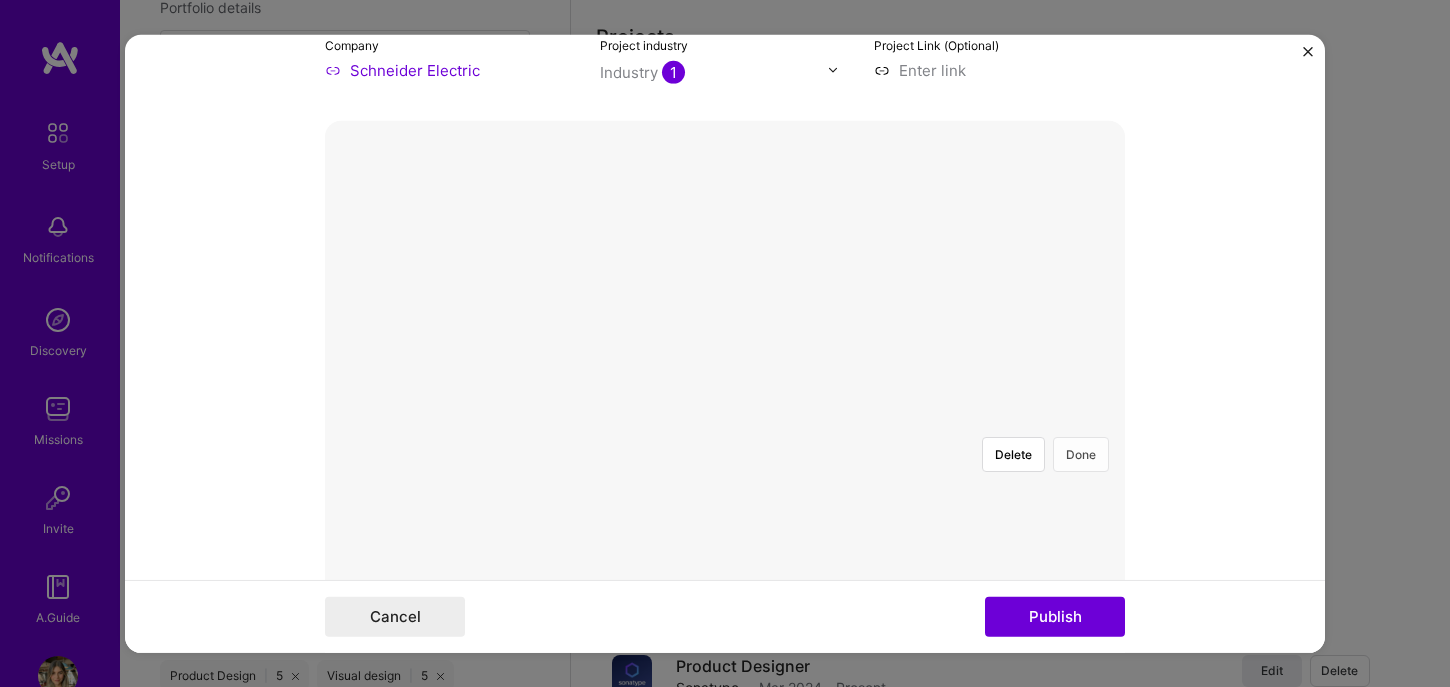 click on "Done" at bounding box center [1081, 453] 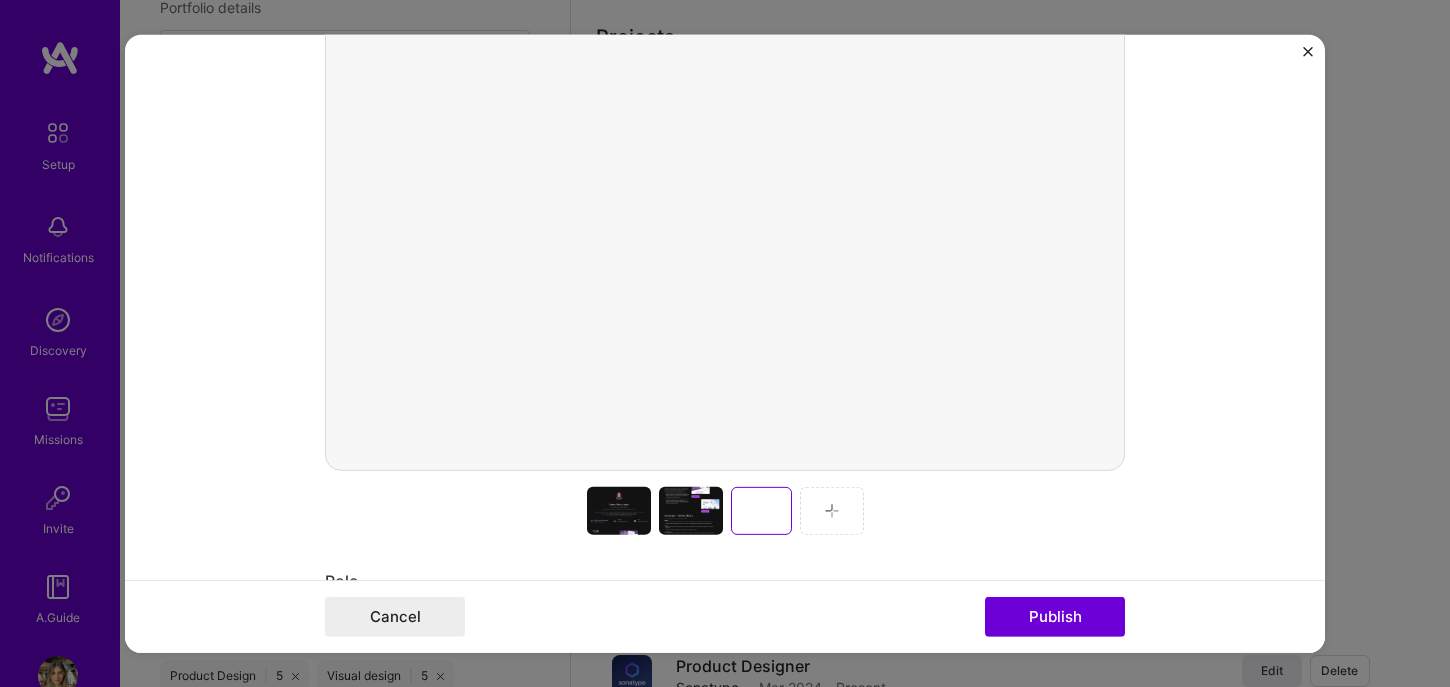scroll, scrollTop: 561, scrollLeft: 0, axis: vertical 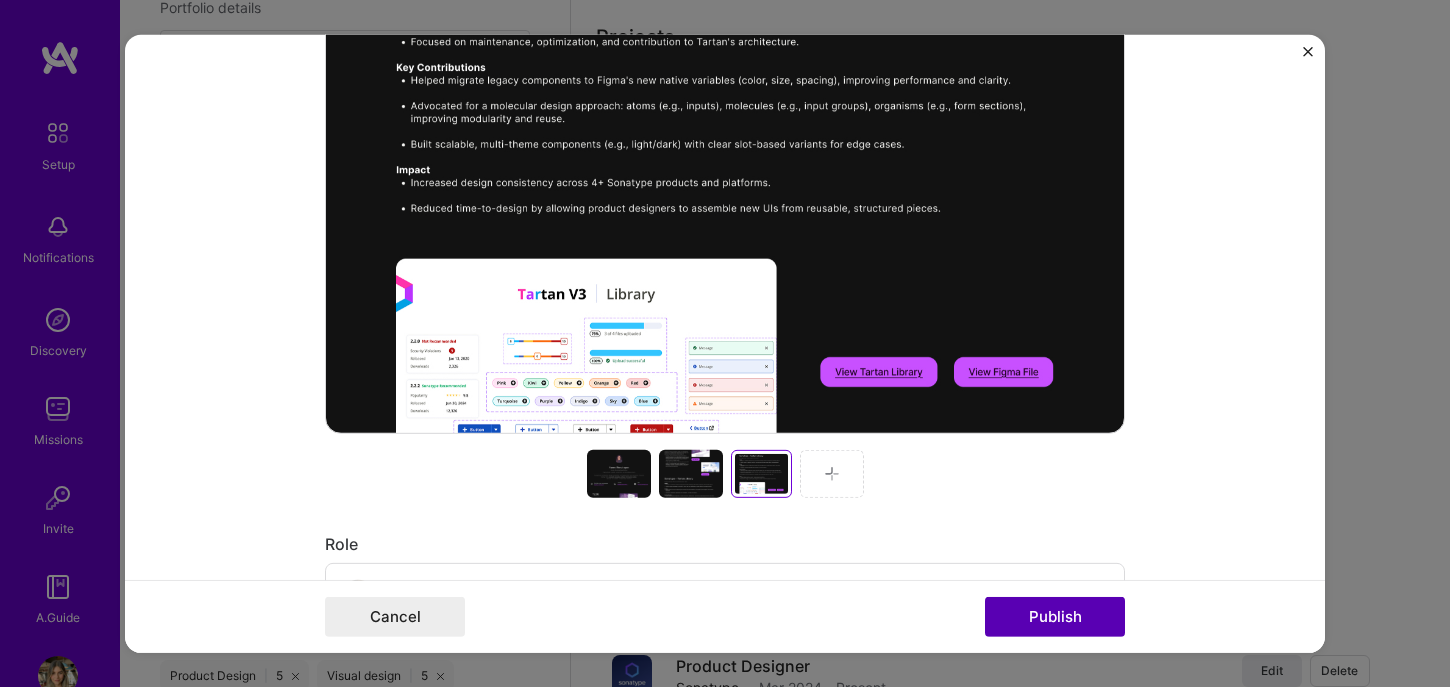 click on "Publish" at bounding box center [1055, 617] 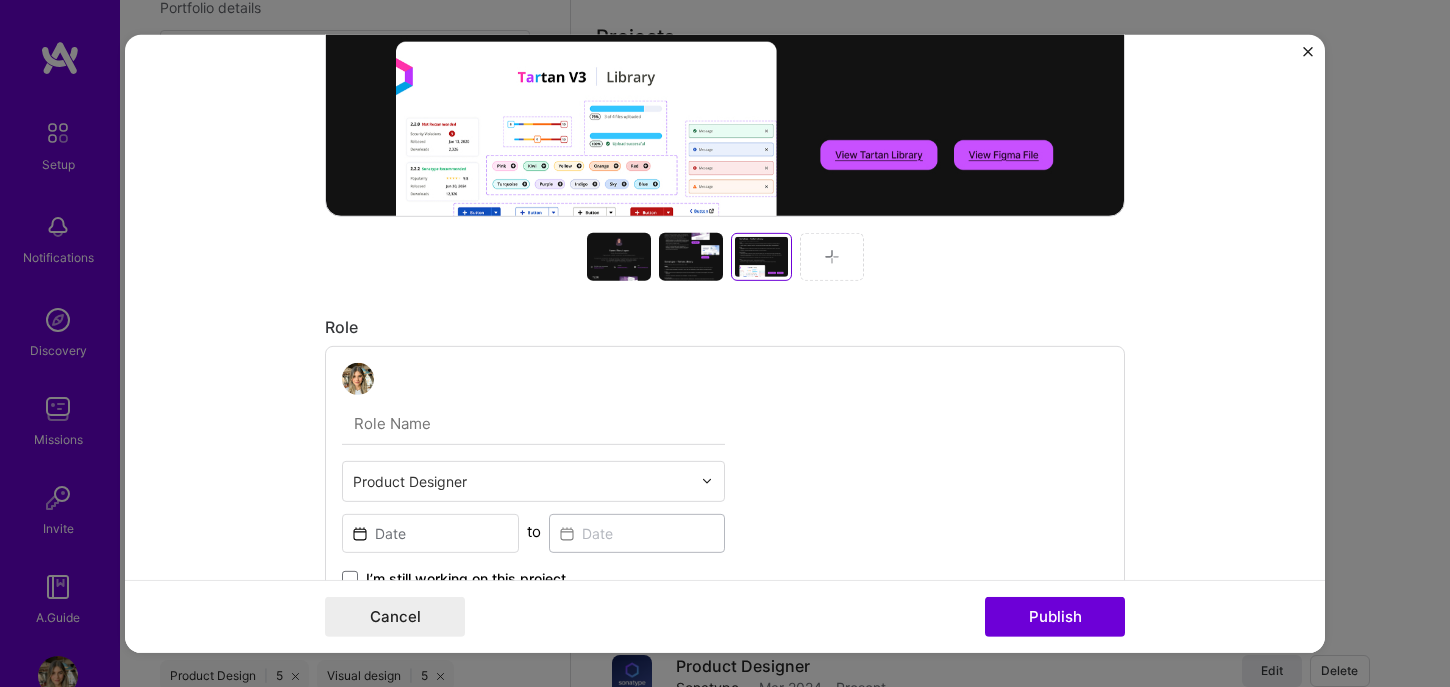 scroll, scrollTop: 761, scrollLeft: 0, axis: vertical 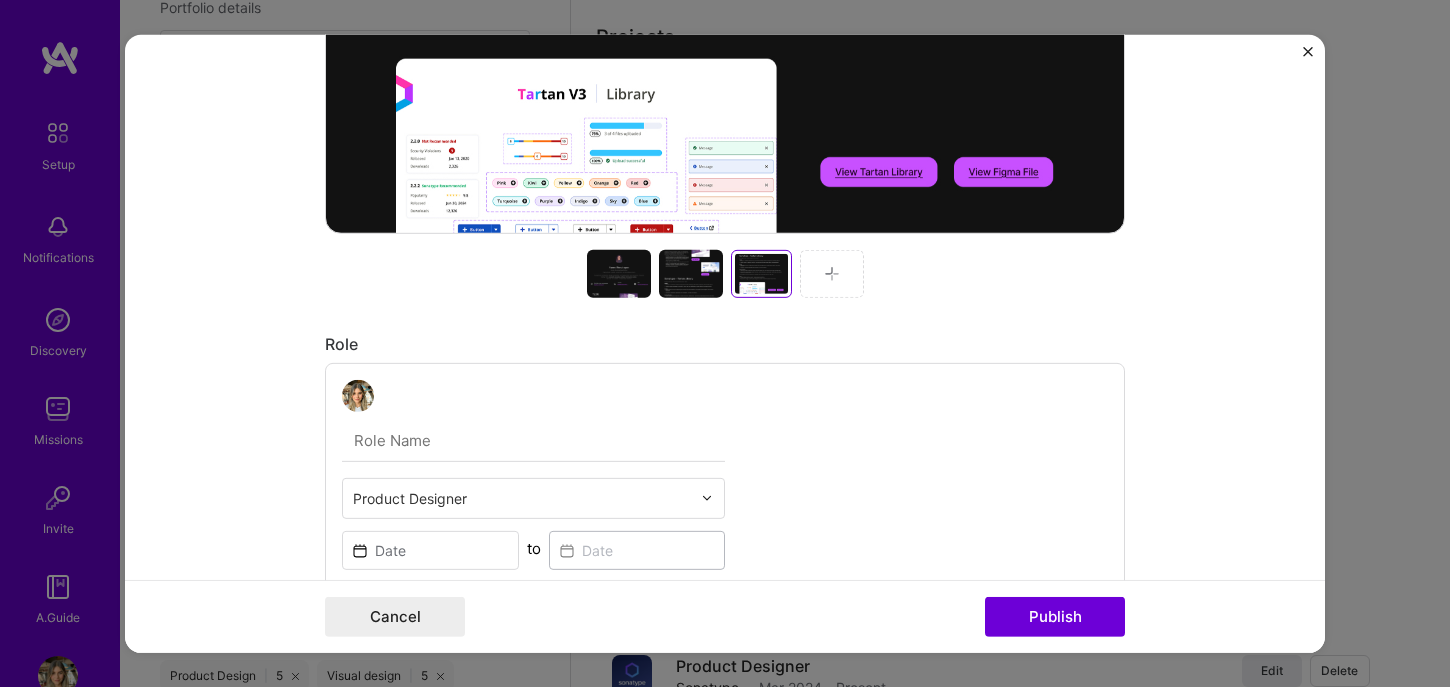 click at bounding box center (691, 273) 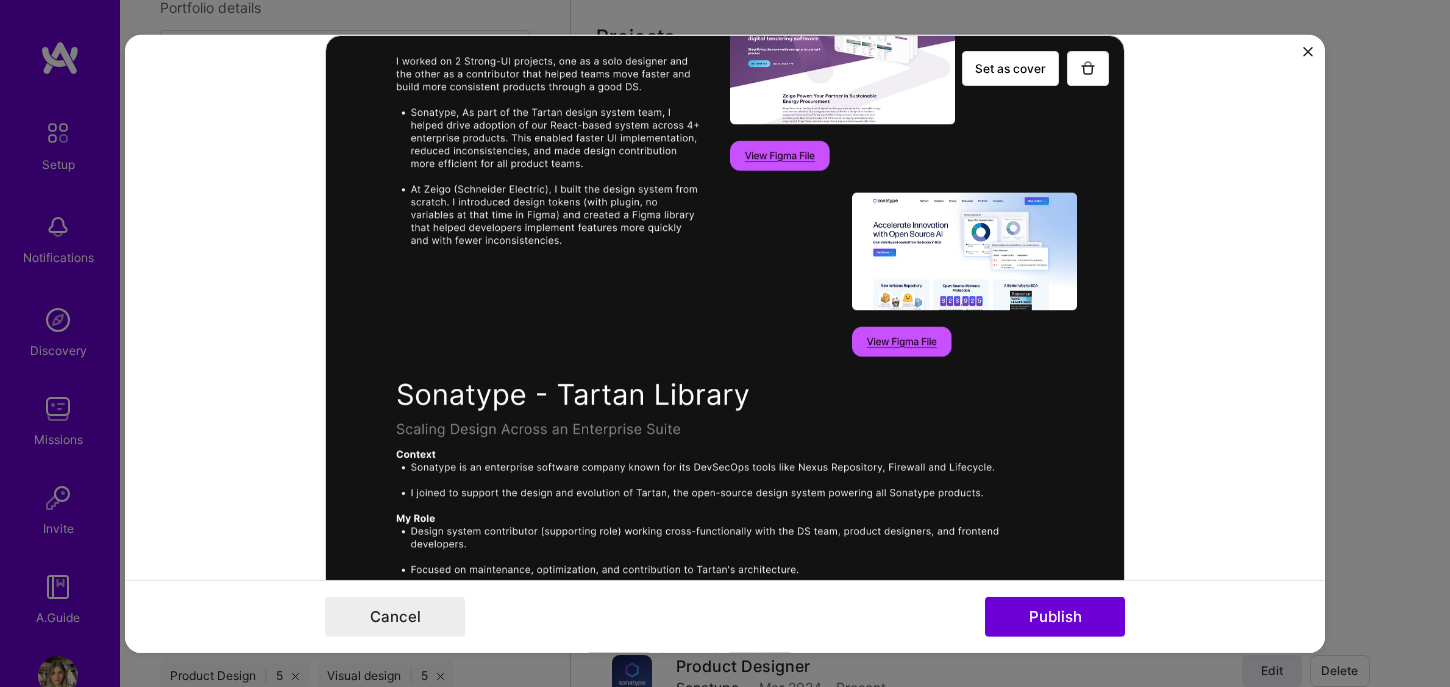 scroll, scrollTop: 310, scrollLeft: 0, axis: vertical 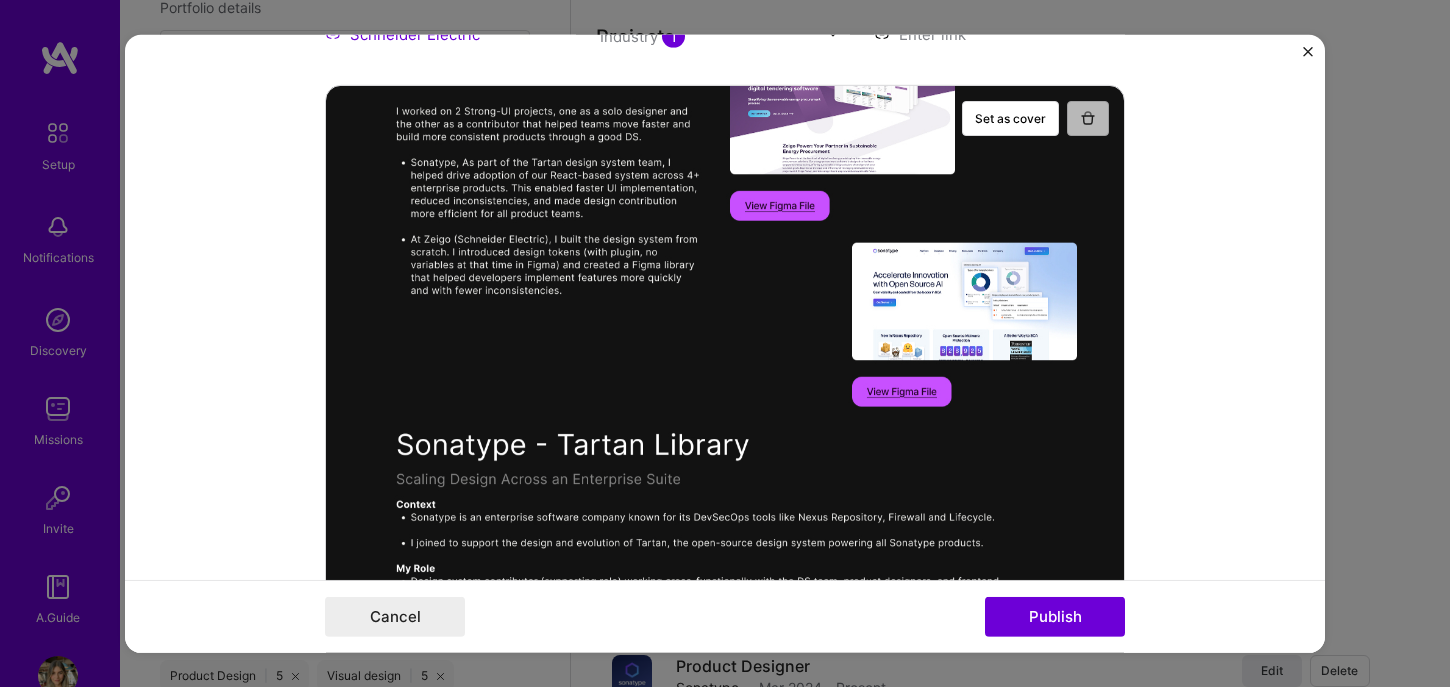 click at bounding box center (1088, 118) 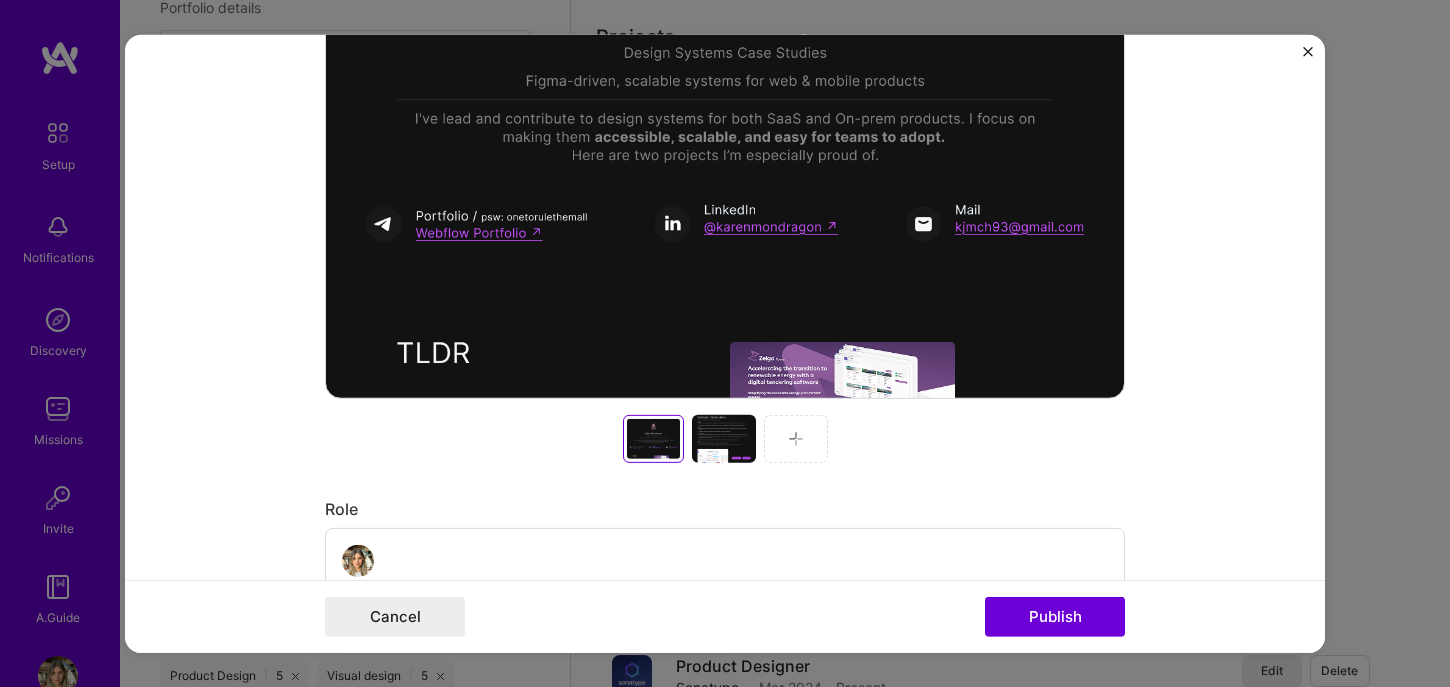 scroll, scrollTop: 598, scrollLeft: 0, axis: vertical 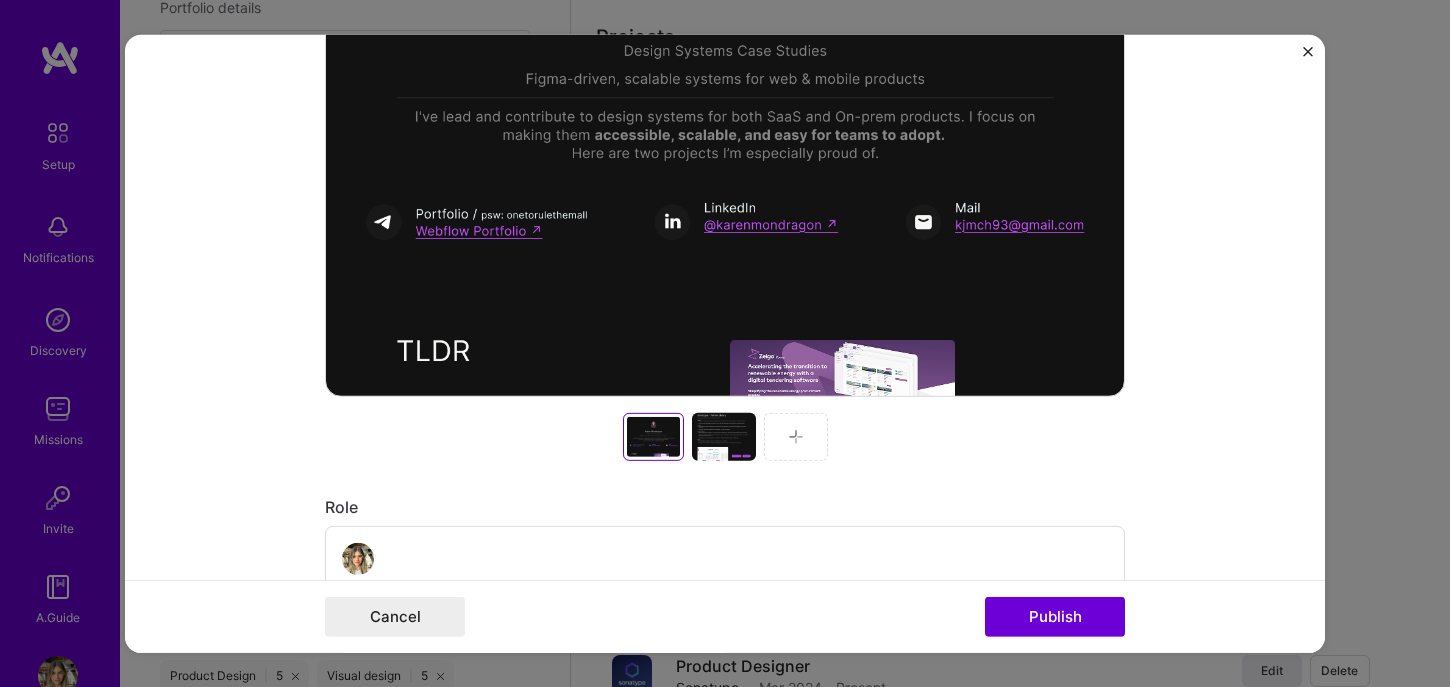 click at bounding box center [796, 436] 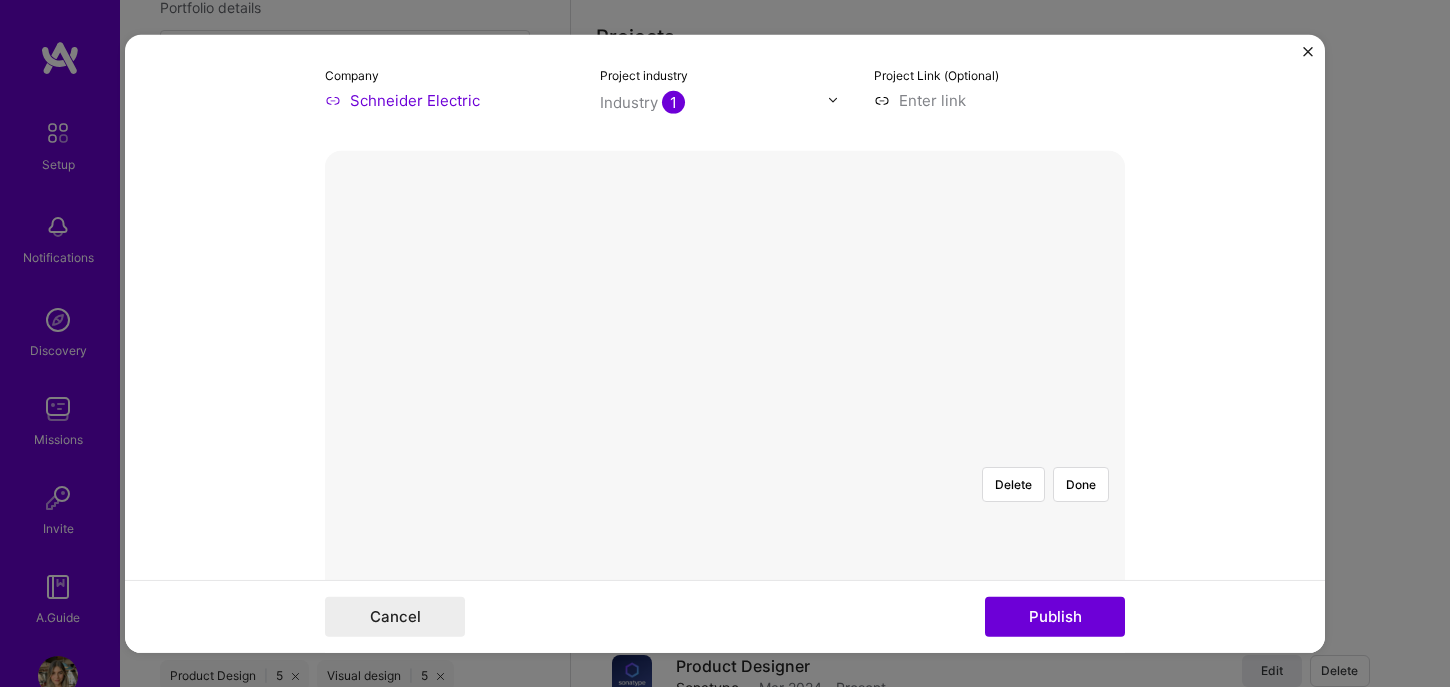 scroll, scrollTop: 194, scrollLeft: 0, axis: vertical 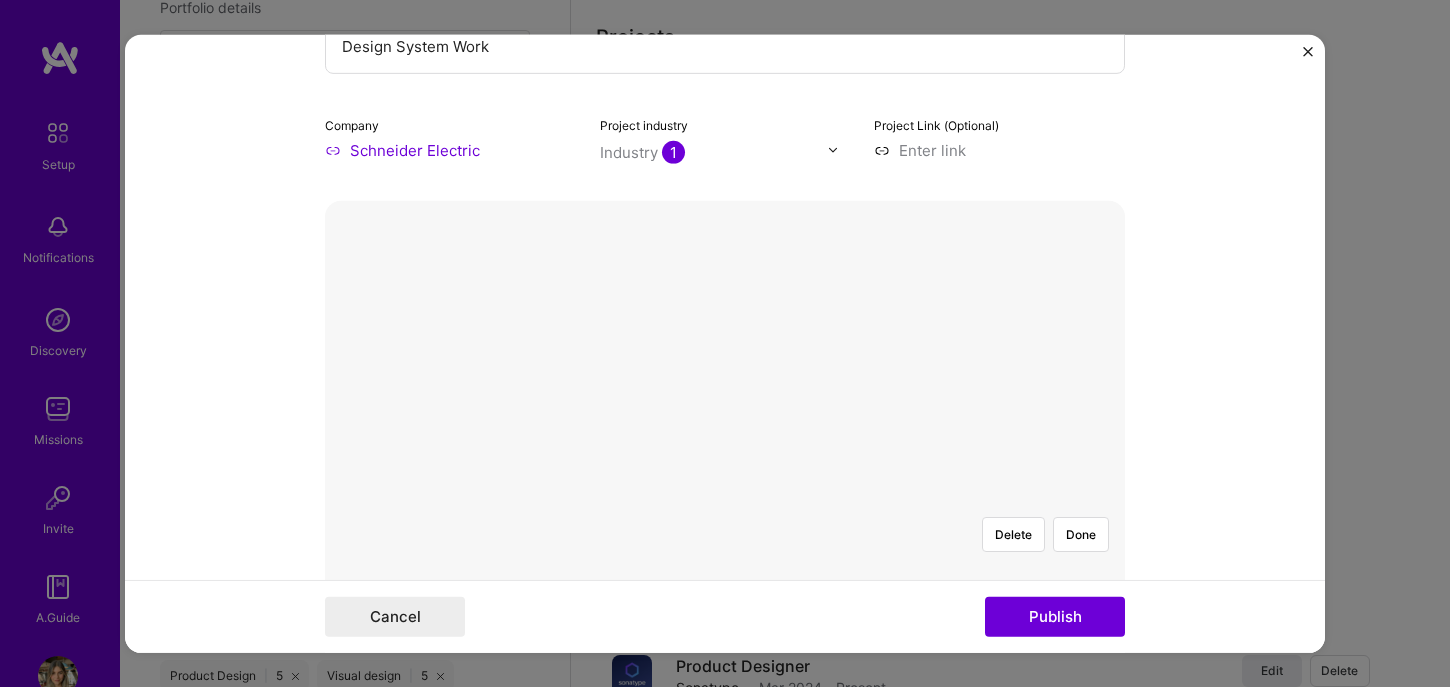 click at bounding box center (811, 638) 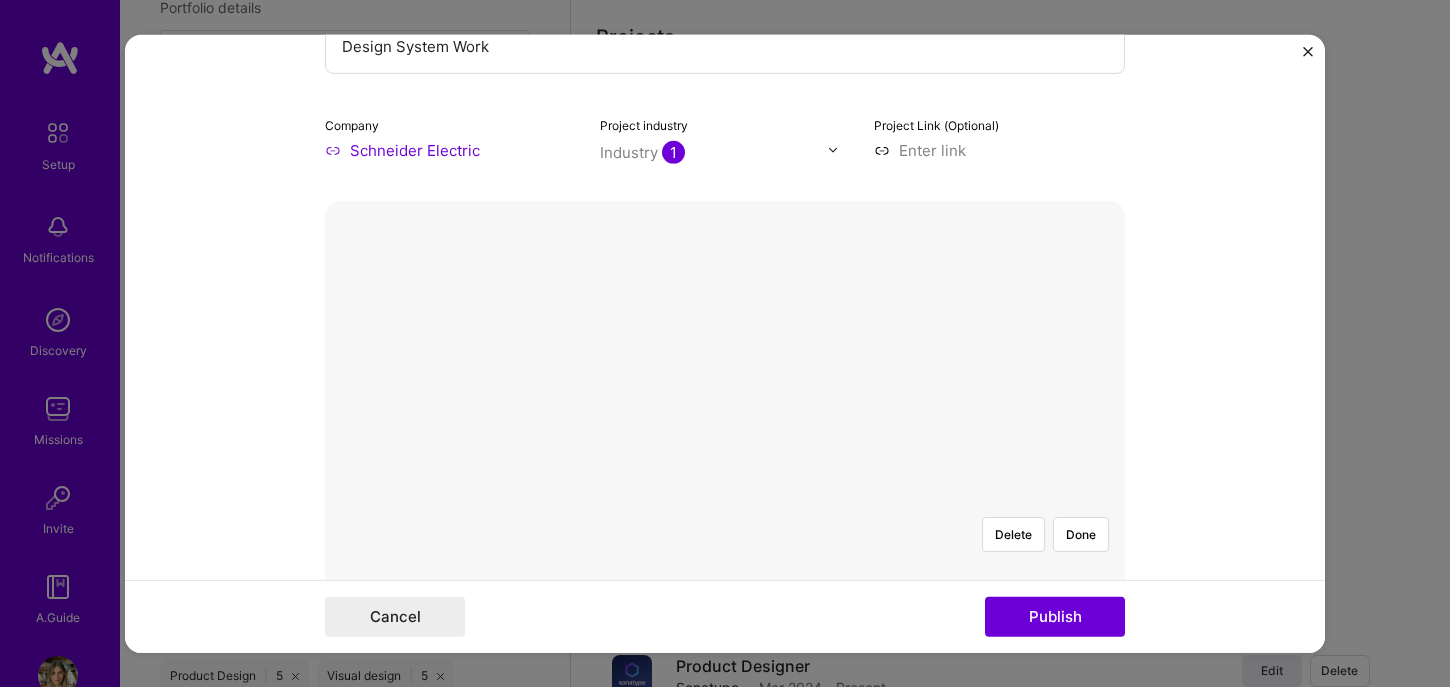 click at bounding box center [811, 639] 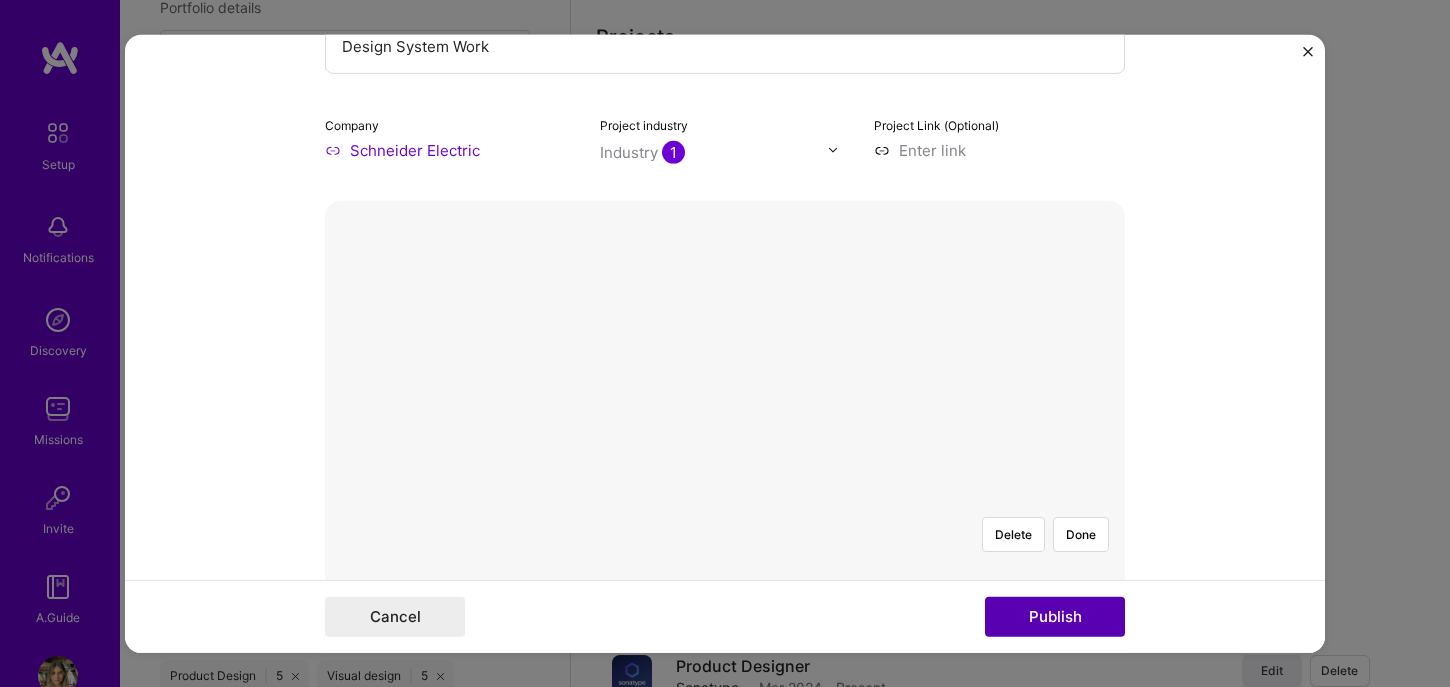 click on "Publish" at bounding box center (1055, 617) 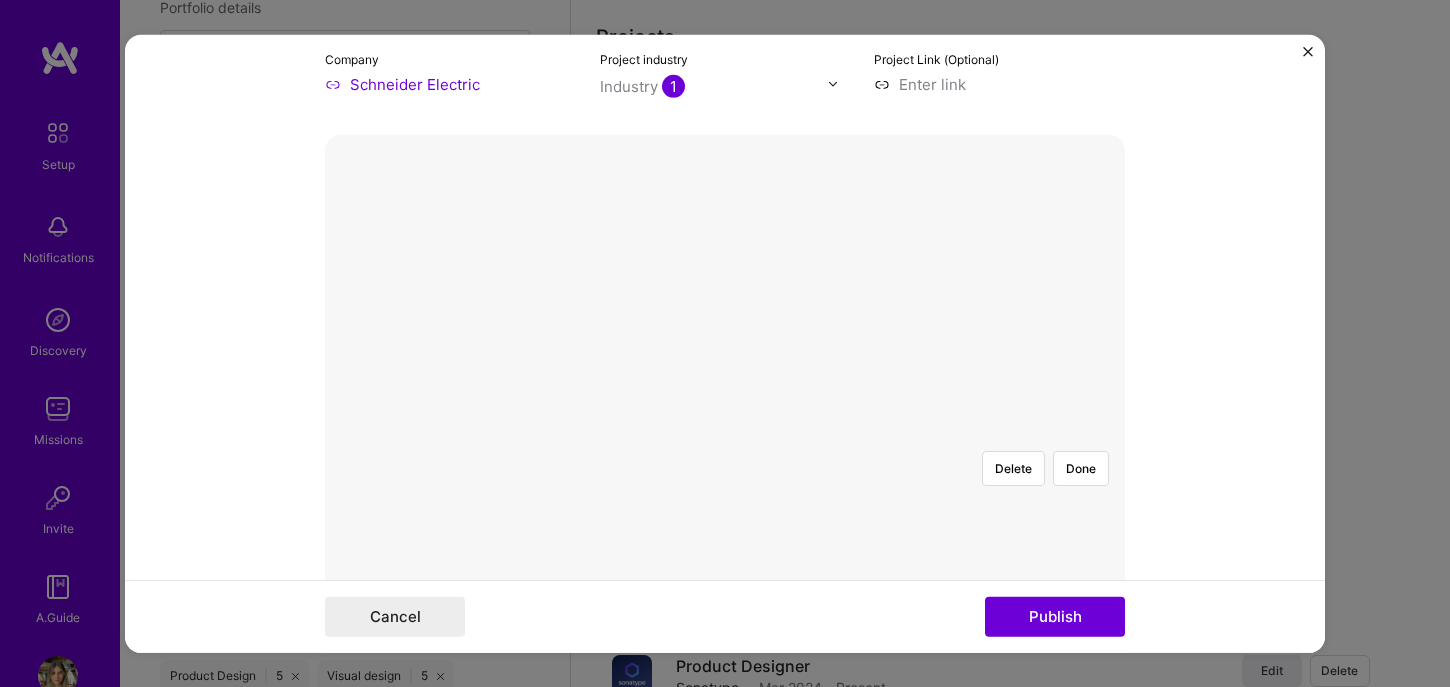 scroll, scrollTop: 361, scrollLeft: 0, axis: vertical 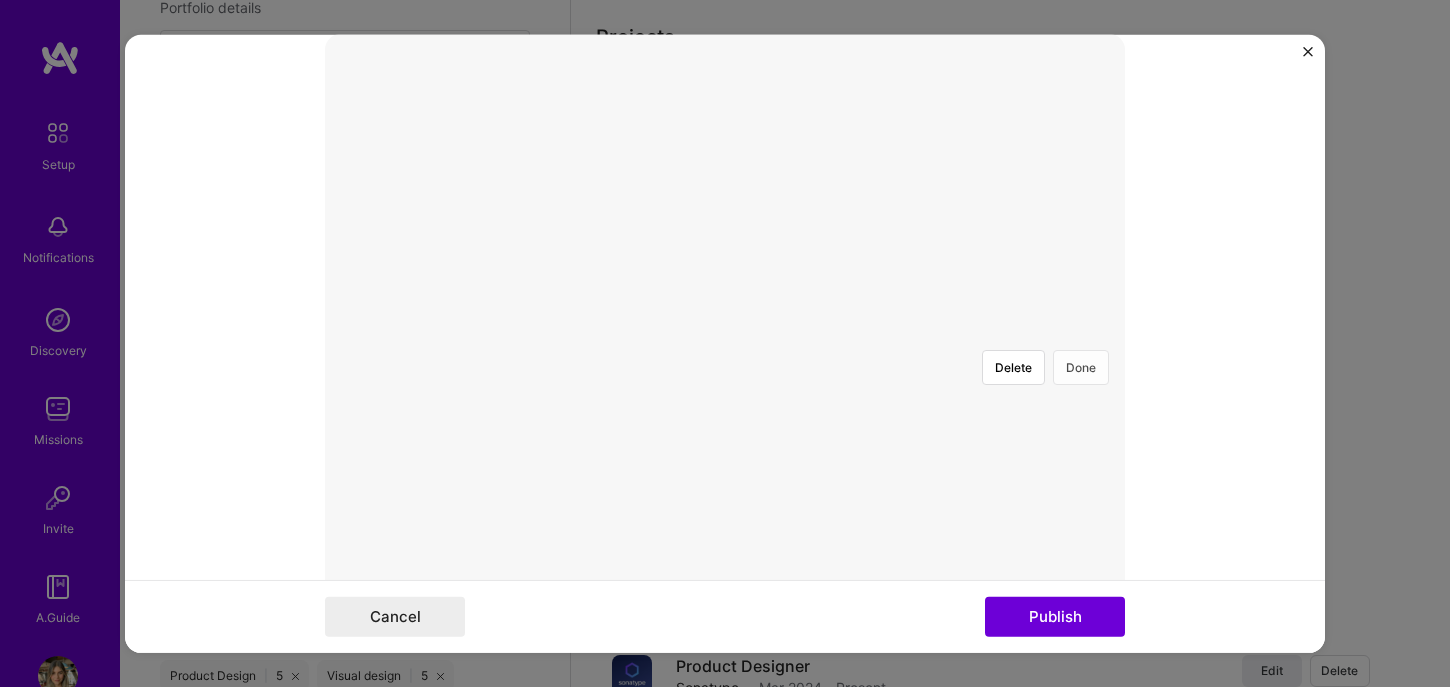 click on "Done" at bounding box center [1081, 366] 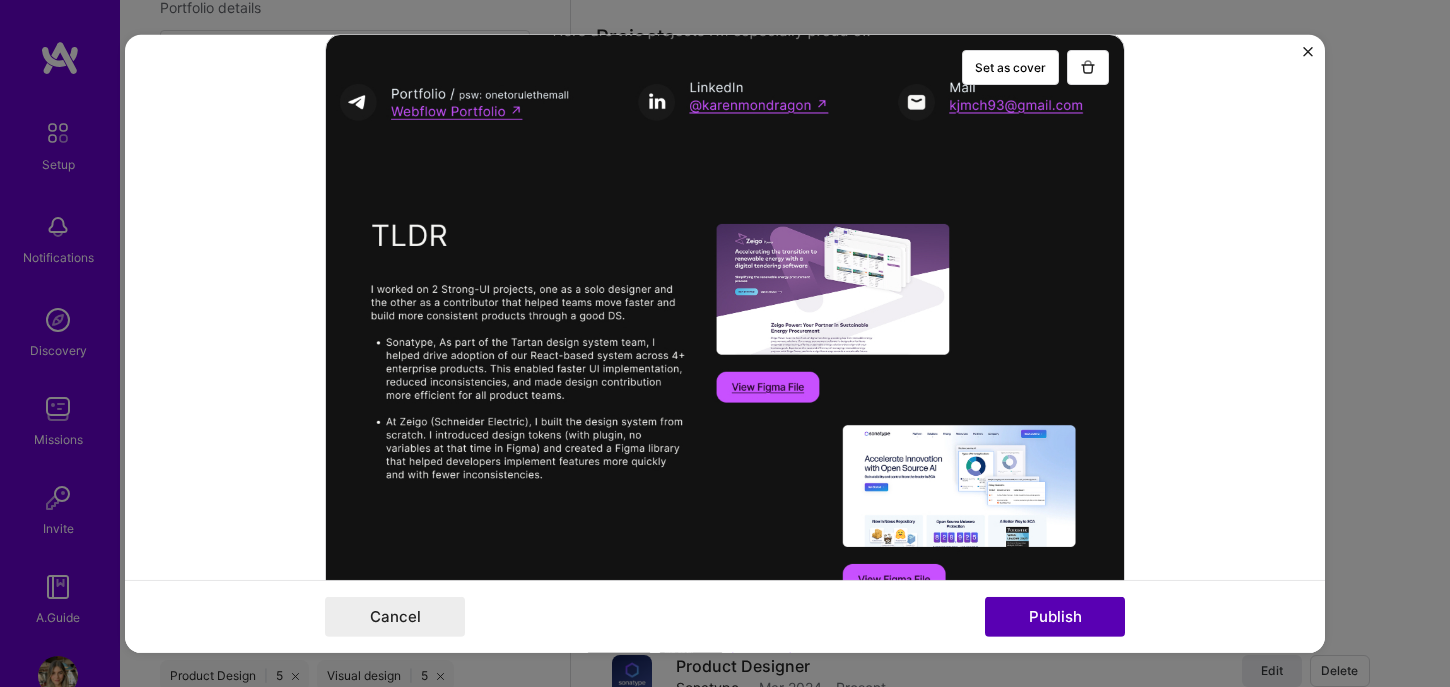 click on "Publish" at bounding box center [1055, 617] 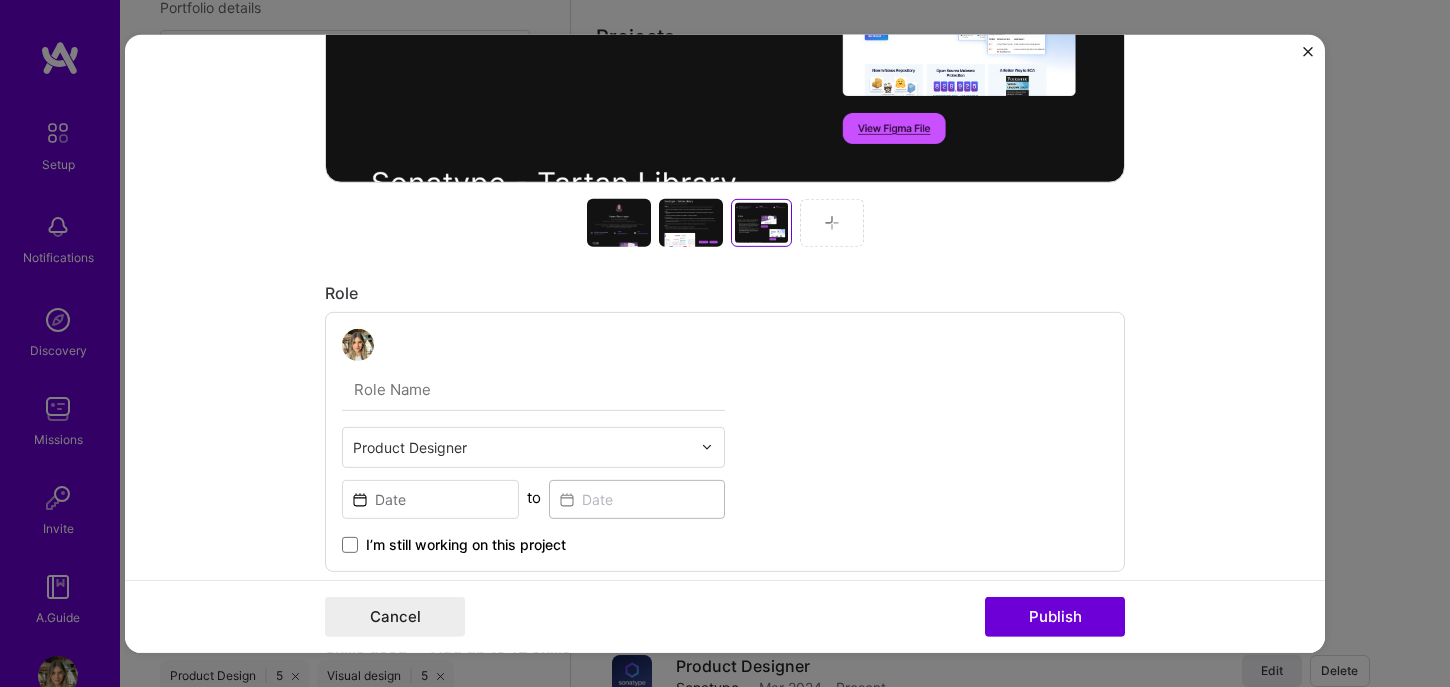 scroll, scrollTop: 746, scrollLeft: 0, axis: vertical 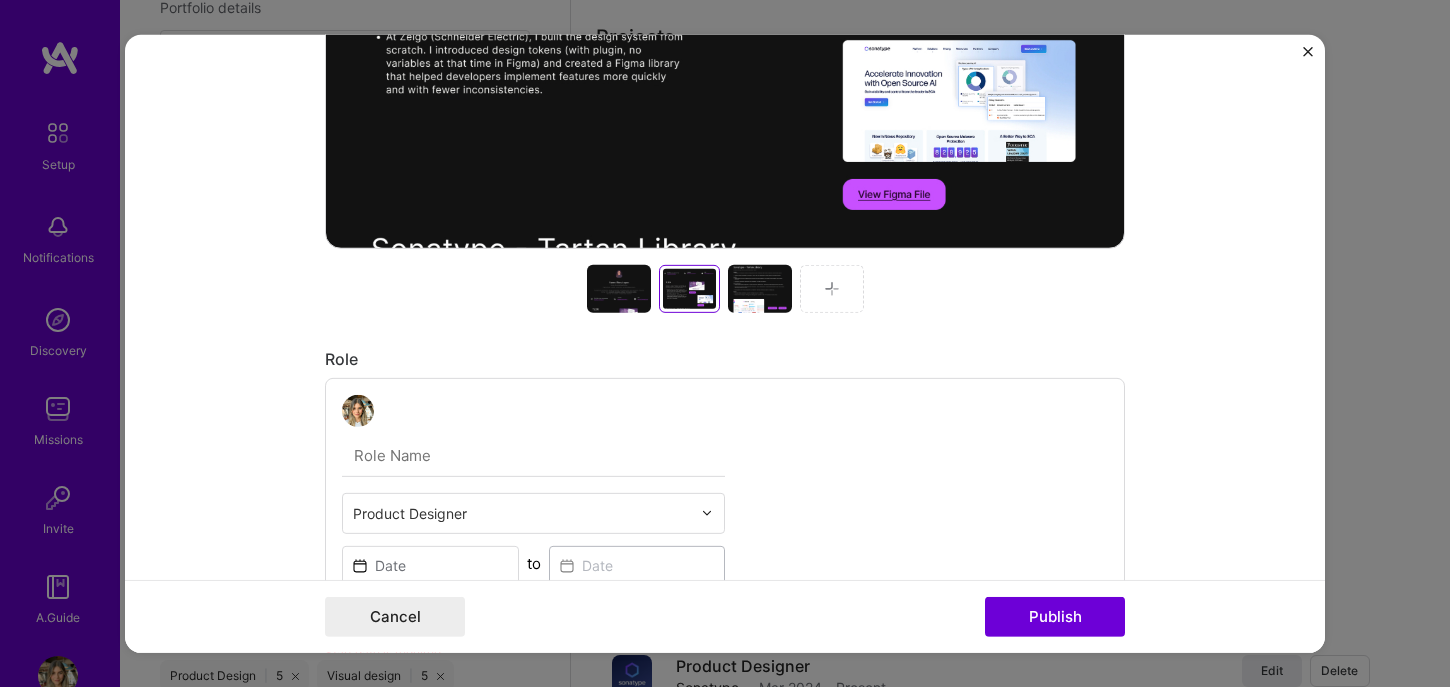 click at bounding box center (832, 288) 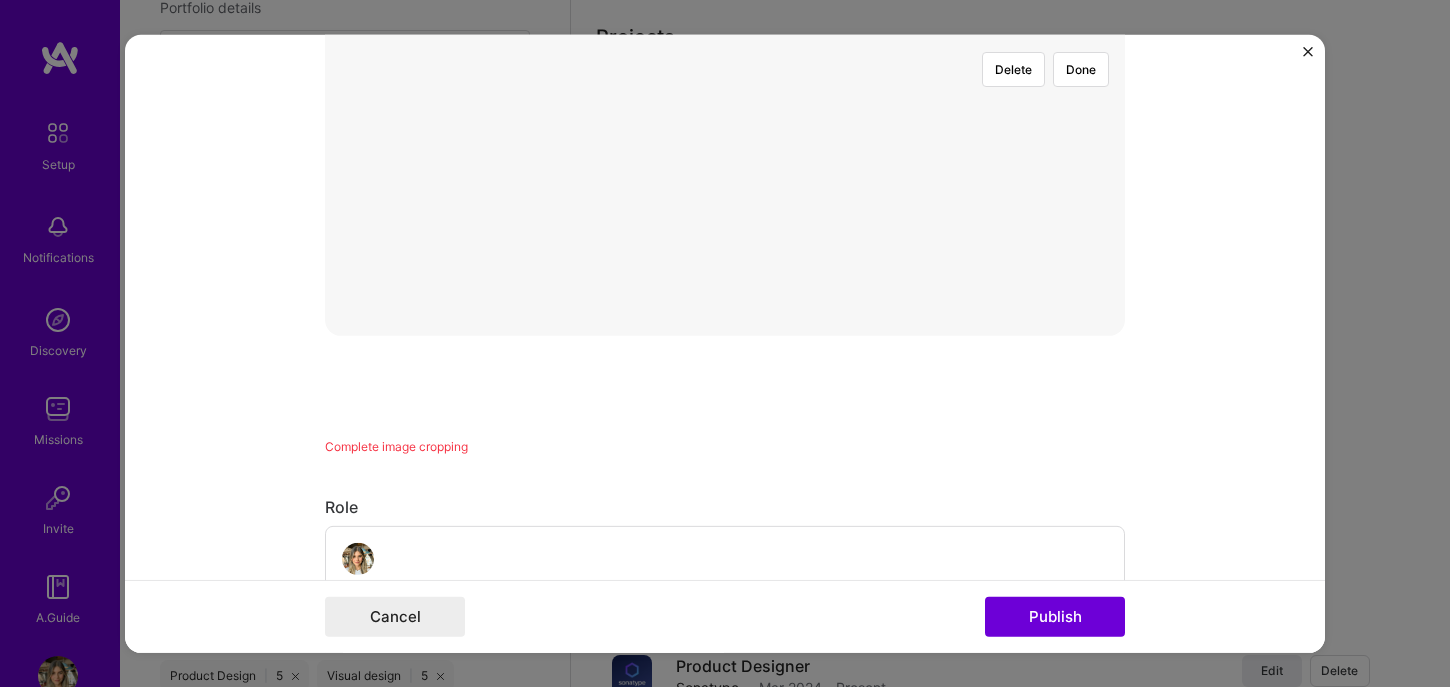 scroll, scrollTop: 394, scrollLeft: 0, axis: vertical 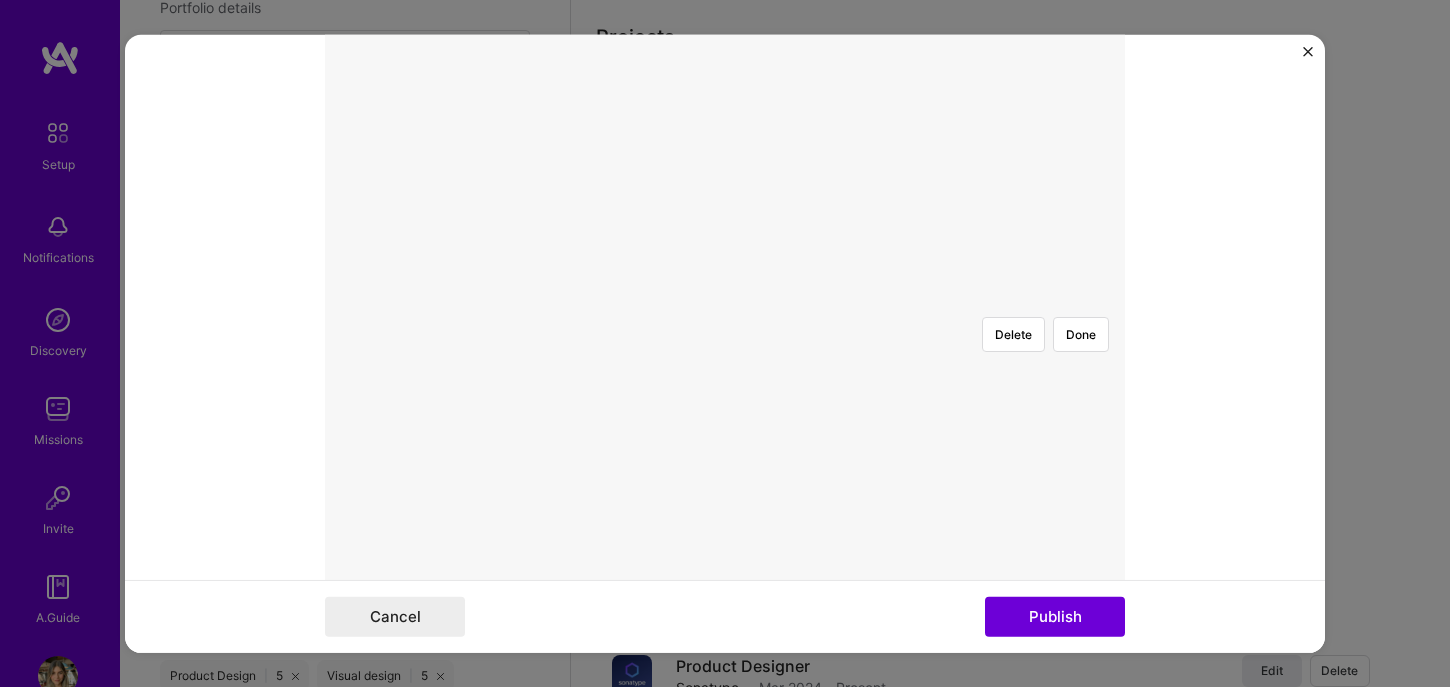 click at bounding box center [811, 711] 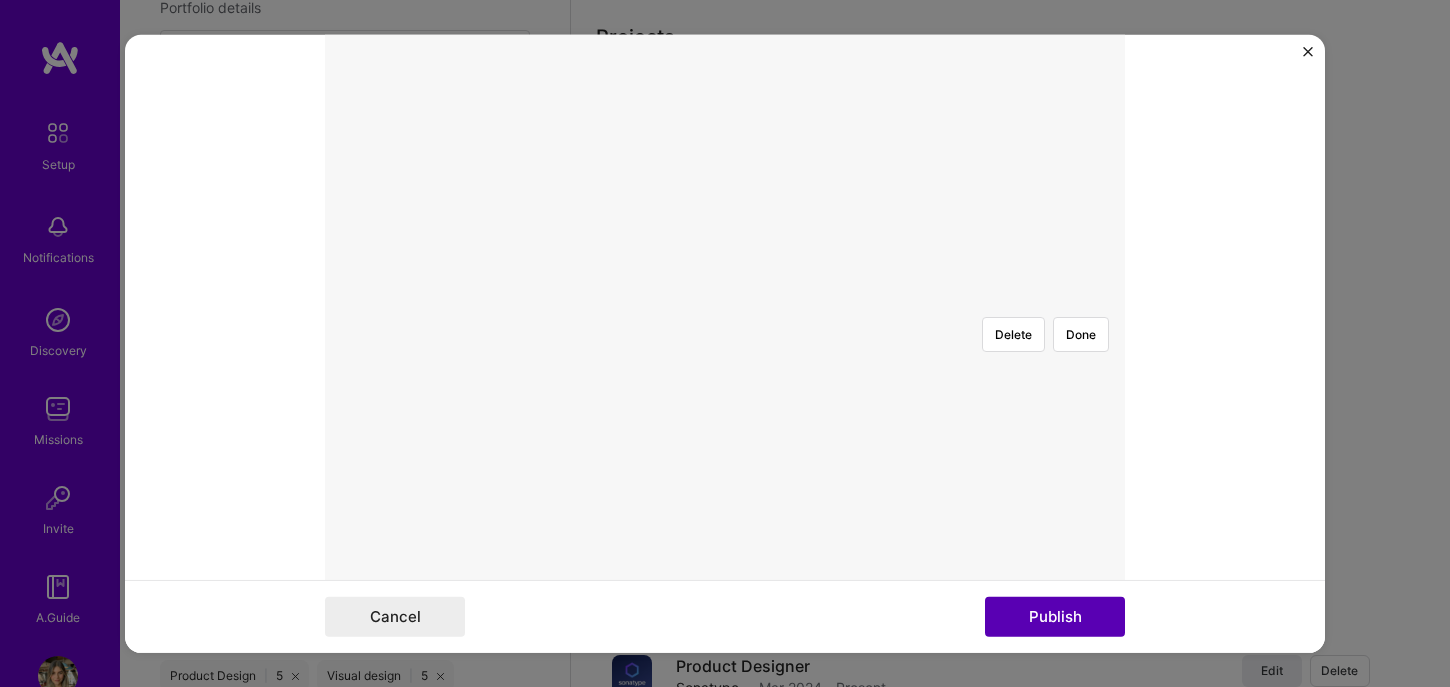 click on "Publish" at bounding box center (1055, 617) 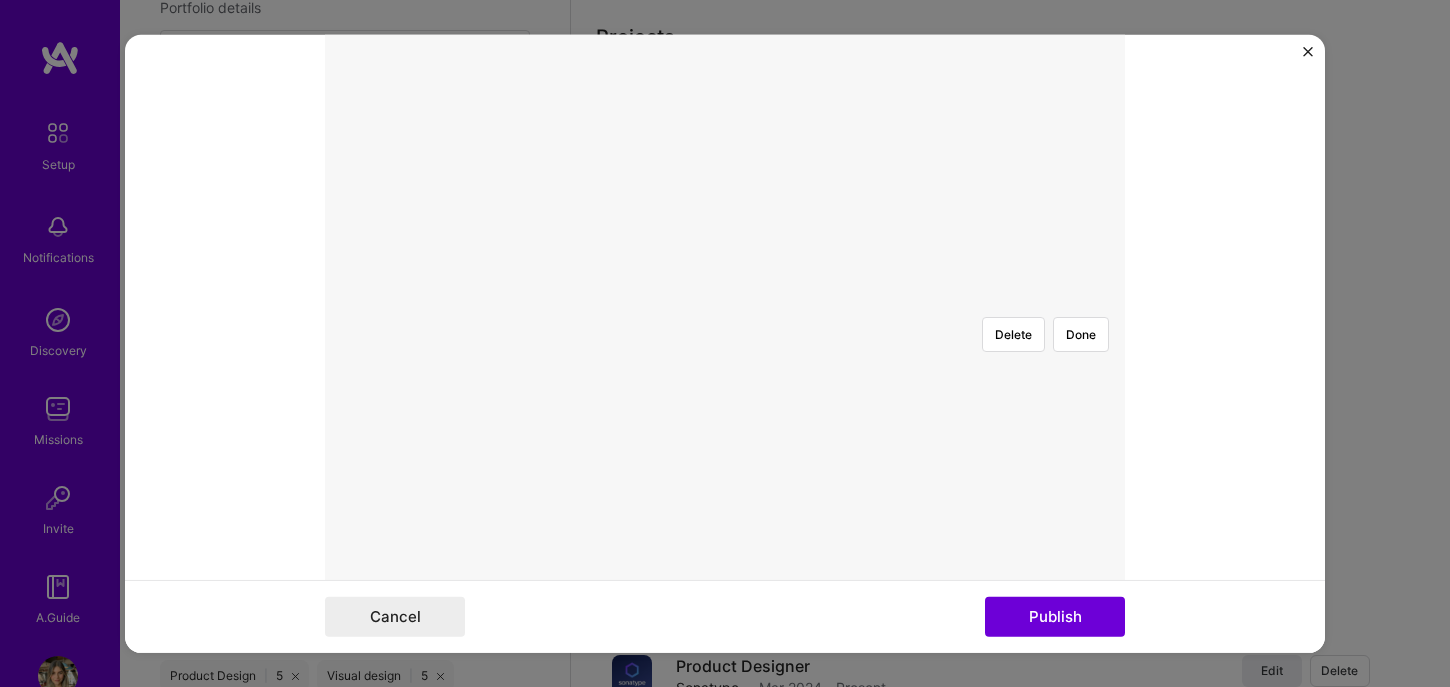 scroll, scrollTop: 361, scrollLeft: 0, axis: vertical 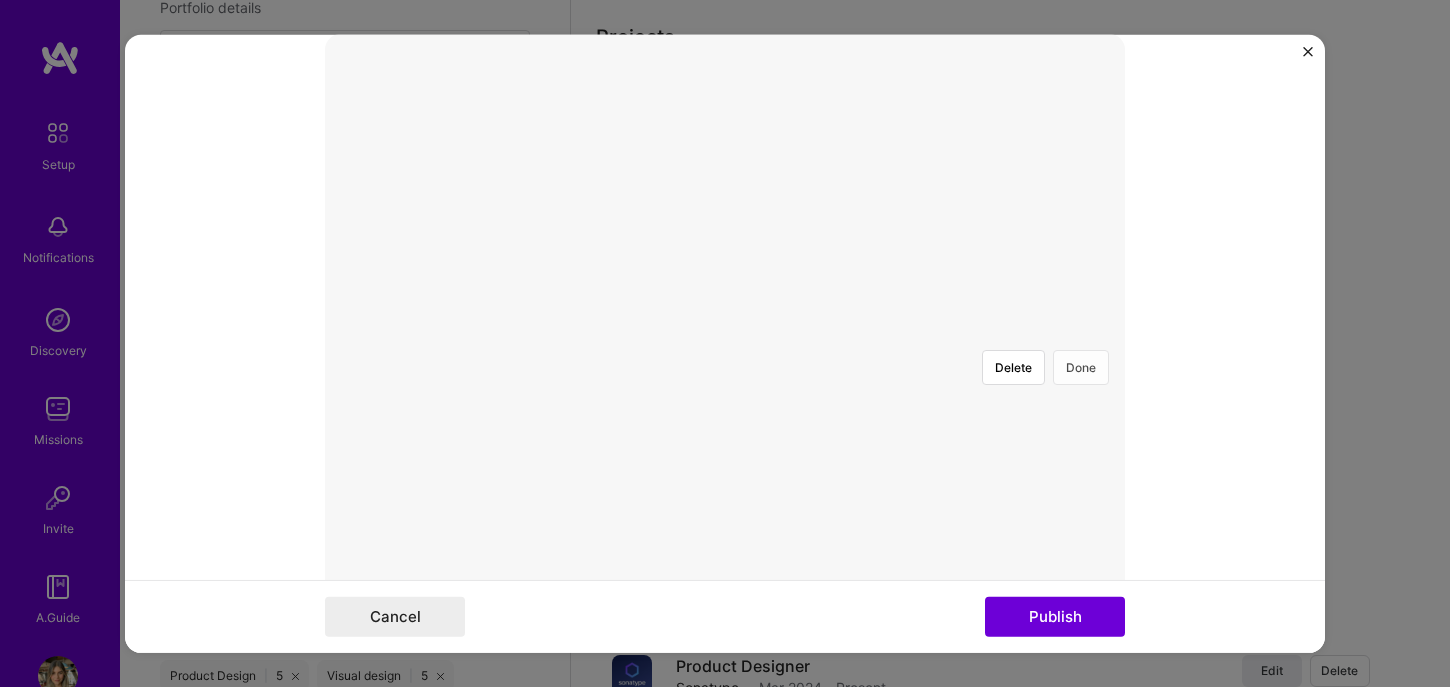 click on "Done" at bounding box center (1081, 366) 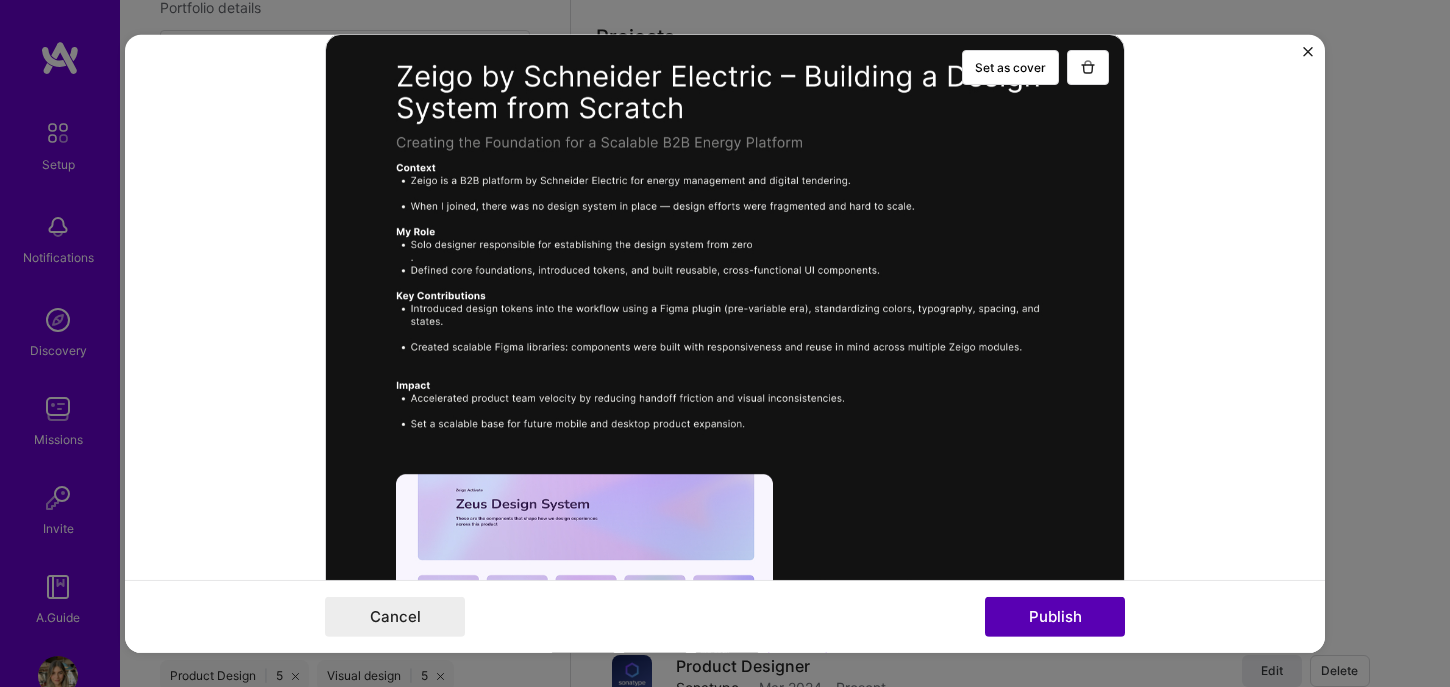click on "Publish" at bounding box center [1055, 617] 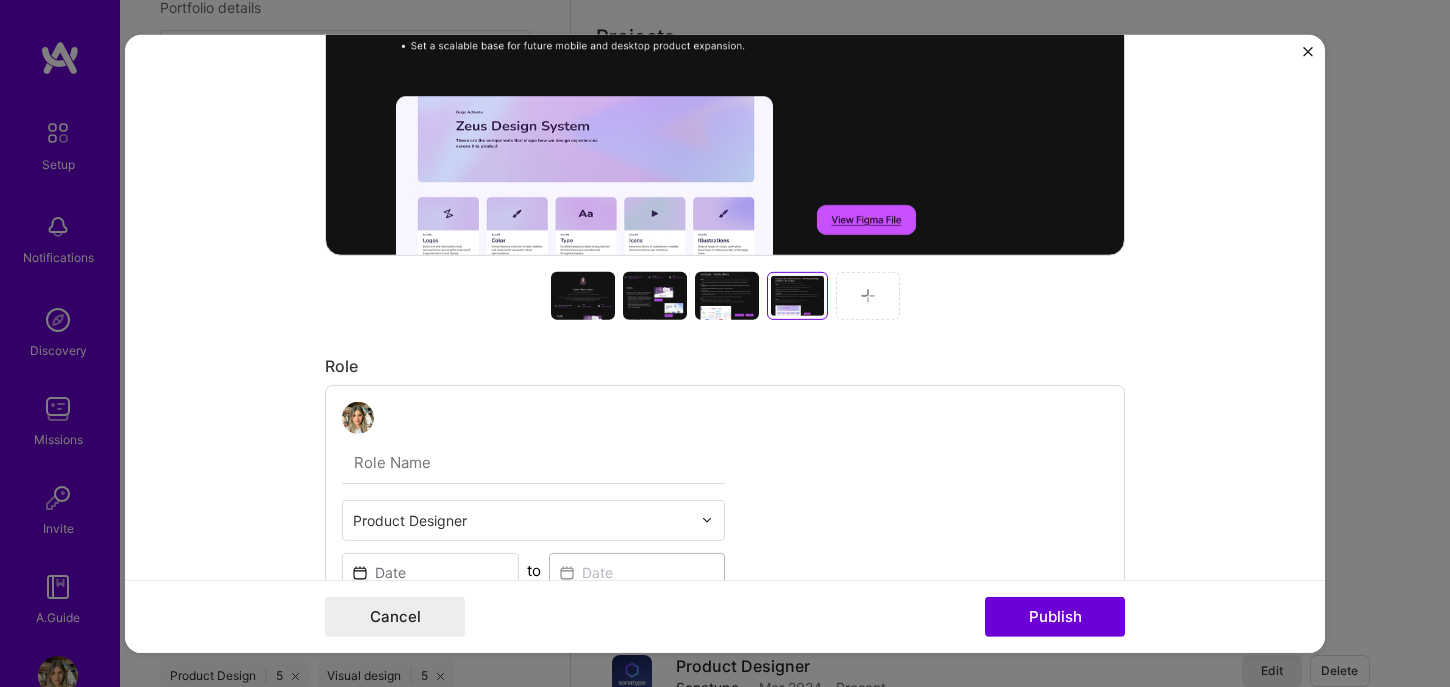 scroll, scrollTop: 720, scrollLeft: 0, axis: vertical 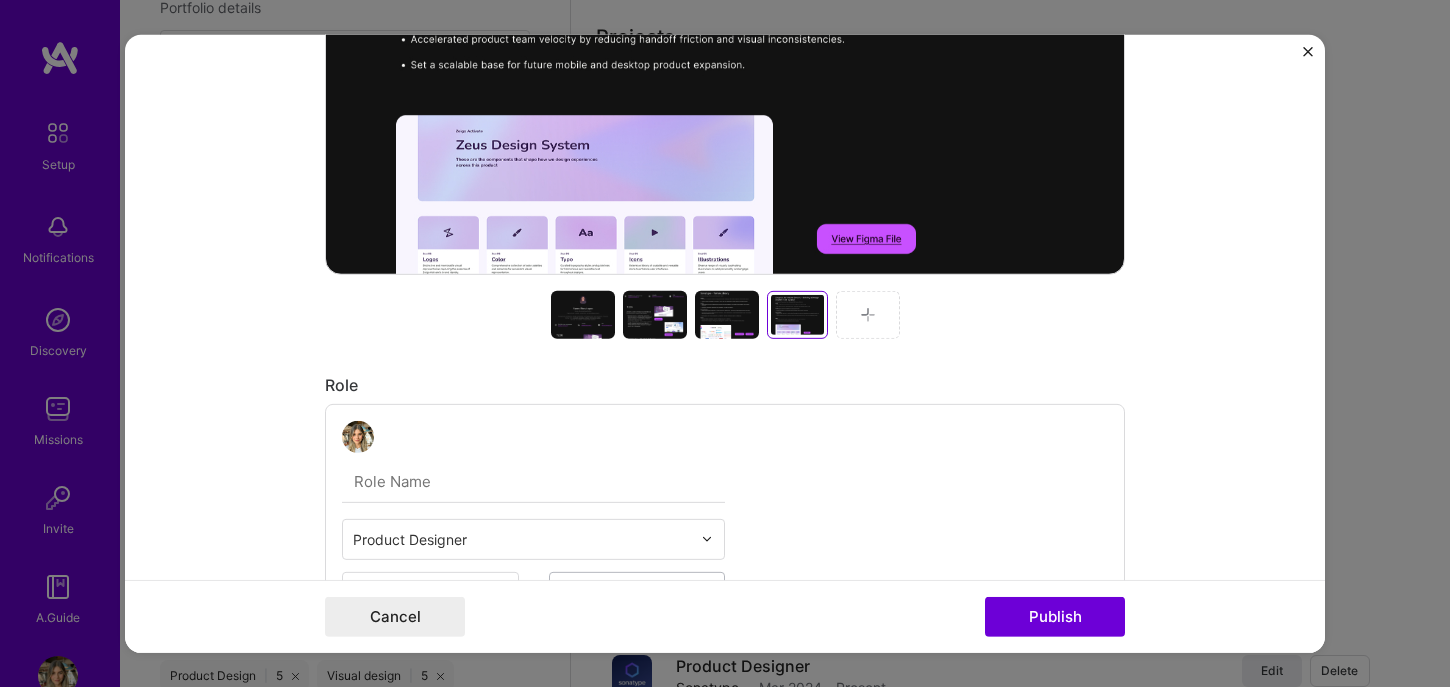 click at bounding box center (868, 314) 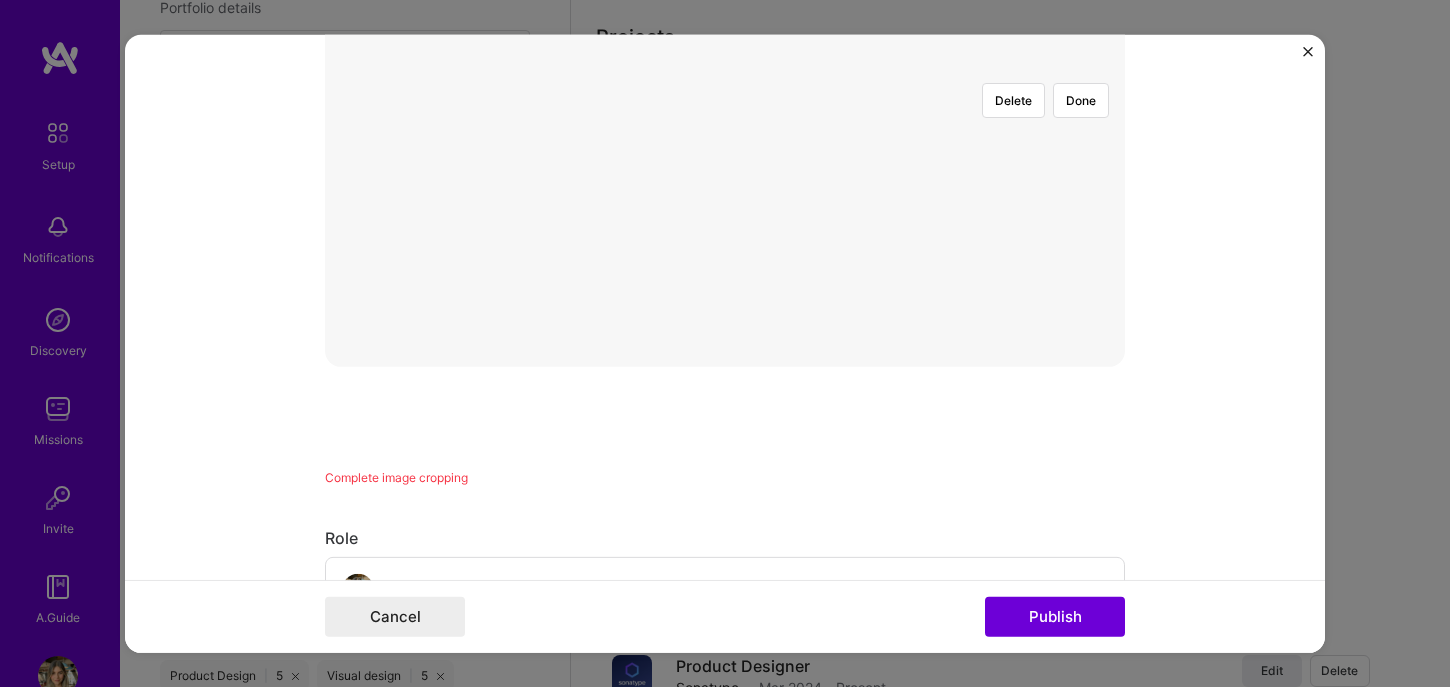 scroll, scrollTop: 382, scrollLeft: 0, axis: vertical 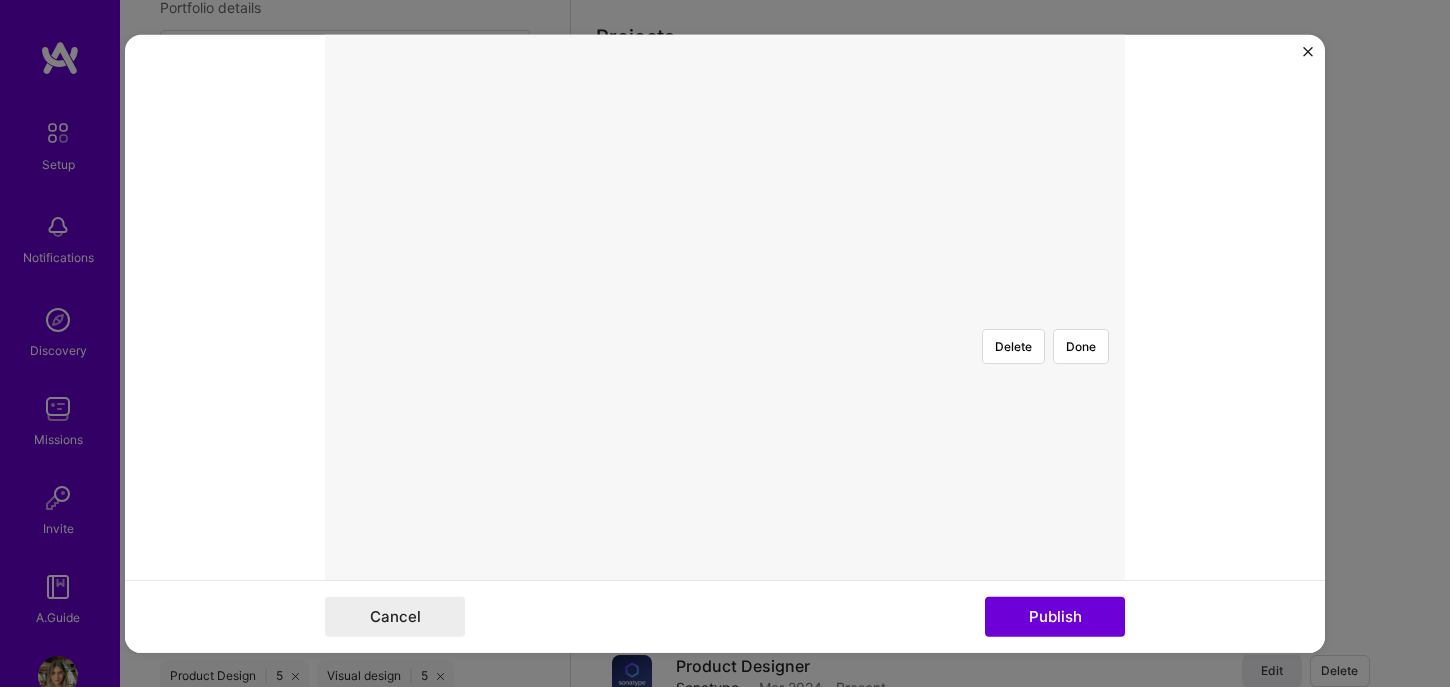 click on "Setup Notifications Discovery Missions Invite A.Guide Profile
Close
Show all notifications
Show unread notifications only No notifications to show.   Edit photo [FIRST] [LAST] Product Designer Years Experience Location  This is the location where you'll be physically located while working on missions. Misrepresenting your location is a violation of our terms and could lead to removal. [CITY], [REGION], [CITY] [CITY], [REGION], [CITY] Working hours range This represents your availability to work in your location. You can adjust your working hours to accommodate companies in other time zones. Learn how 8:30 AM 7:30 PM Phone Number Afghanistan Åland Islands Albania Algeria American Samoa Andorra Angola Anguilla Antigua and Barbuda Argentina Armenia Aruba Ascension Island Australia Austria Azerbaijan Bahamas Bahrain Bangladesh Barbados Belarus Belgium Belize Benin Bermuda Bhutan Bolivia Bonaire, Sint Eustatius and Saba Bosnia and Herzegovina Botswana Brazil Bulgaria Chad" at bounding box center [725, 13] 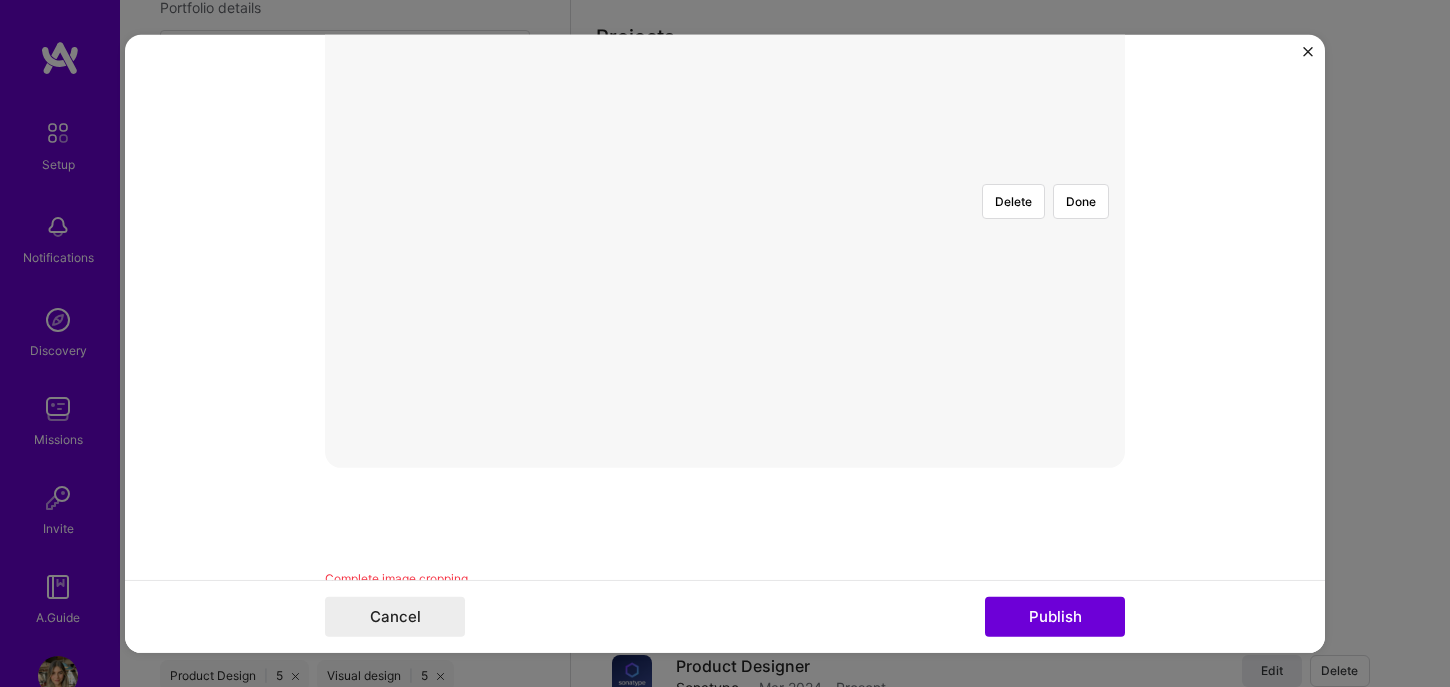 scroll, scrollTop: 547, scrollLeft: 0, axis: vertical 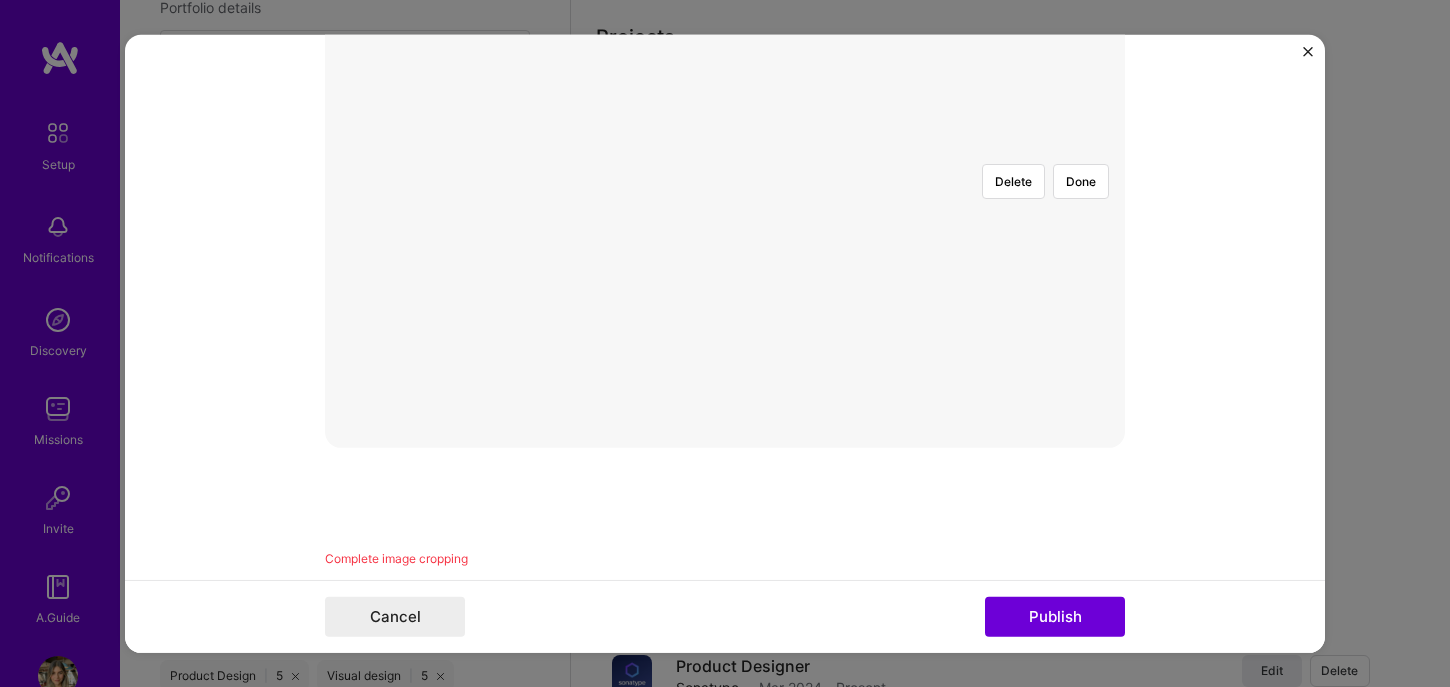click at bounding box center [792, 697] 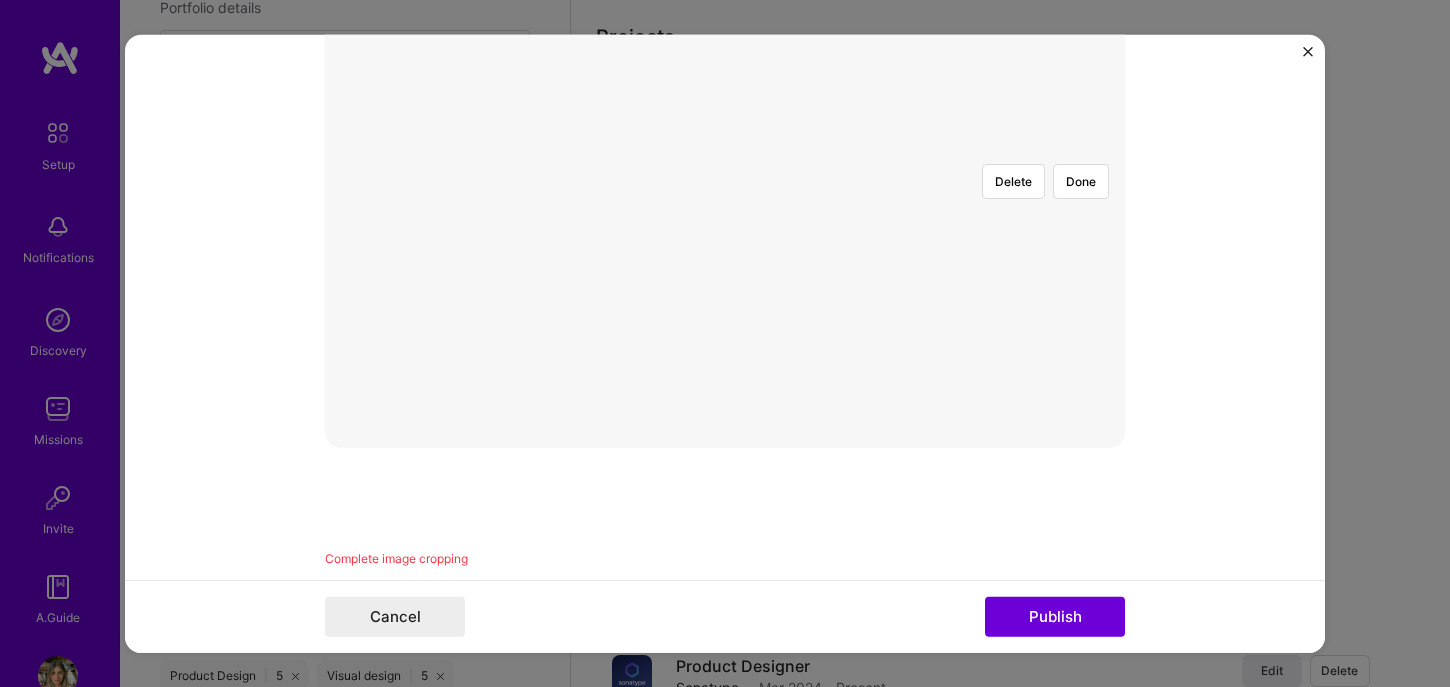 click at bounding box center (801, 697) 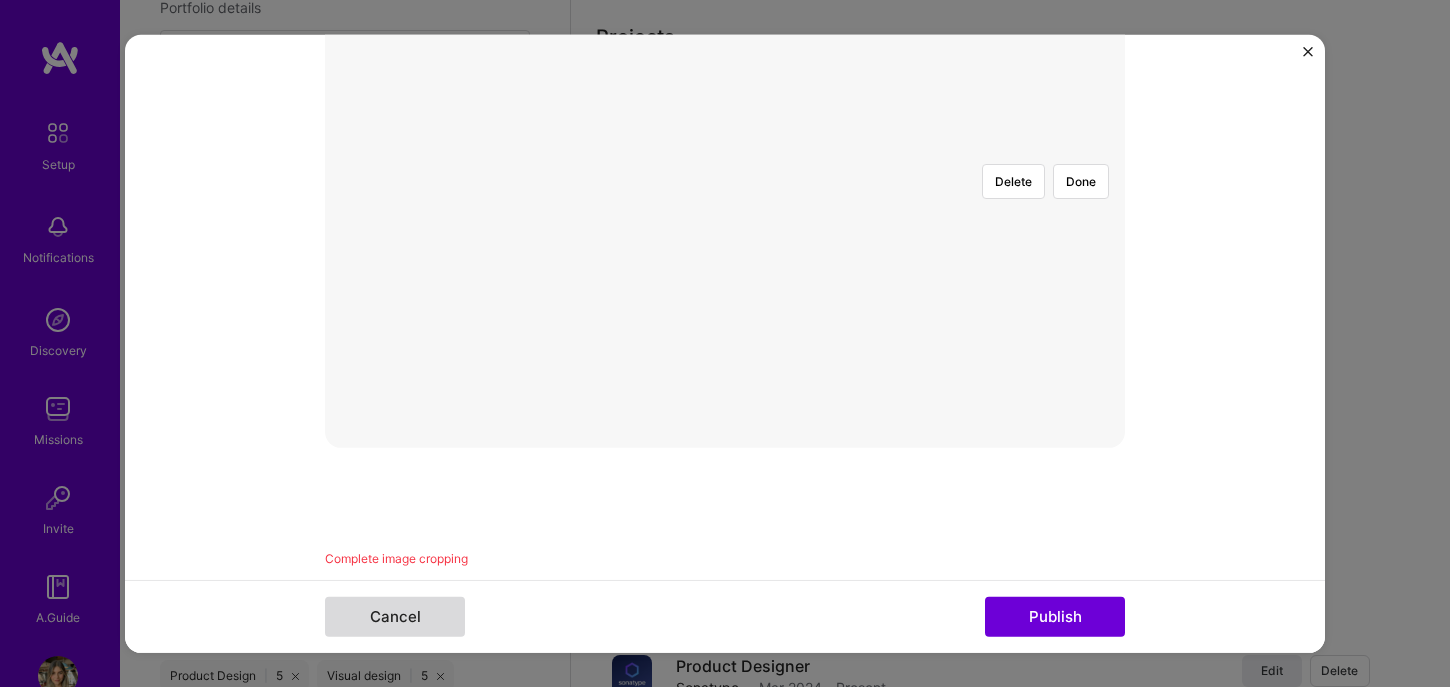 click on "Cancel" at bounding box center [395, 617] 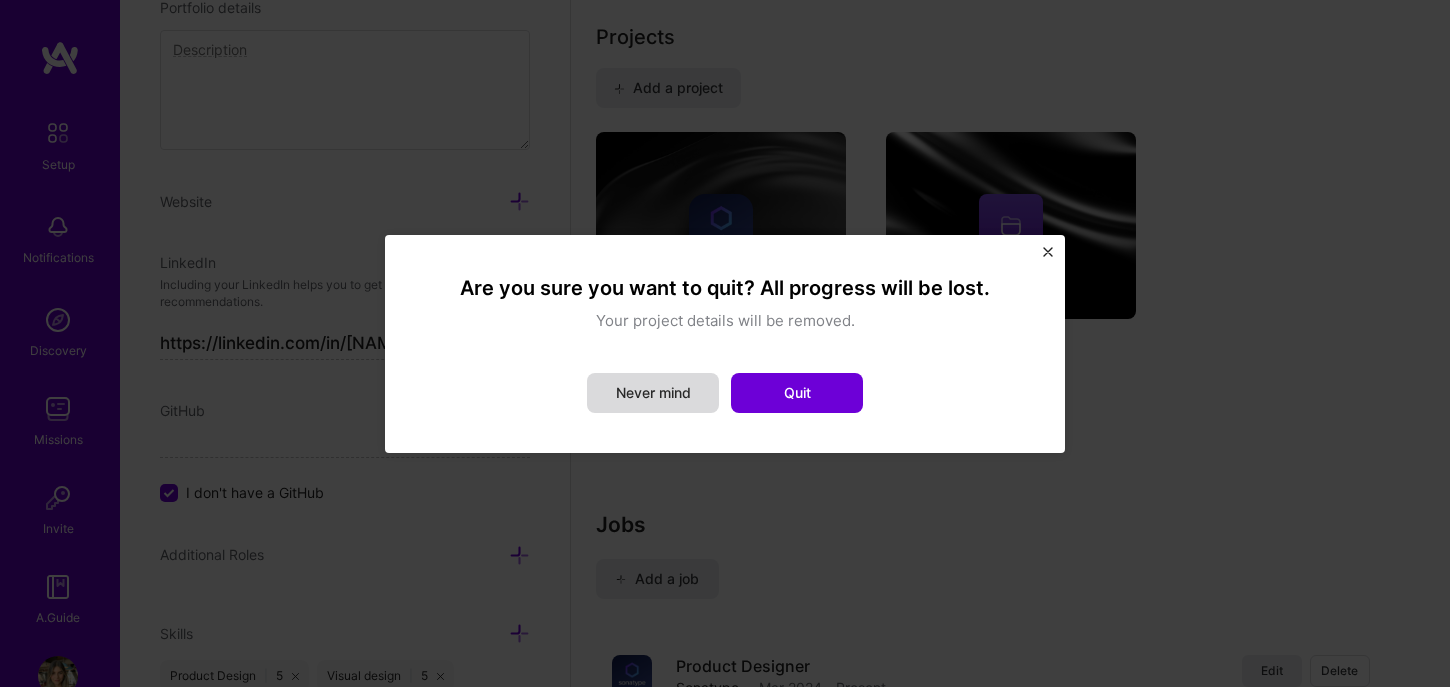 click on "Never mind" at bounding box center [653, 393] 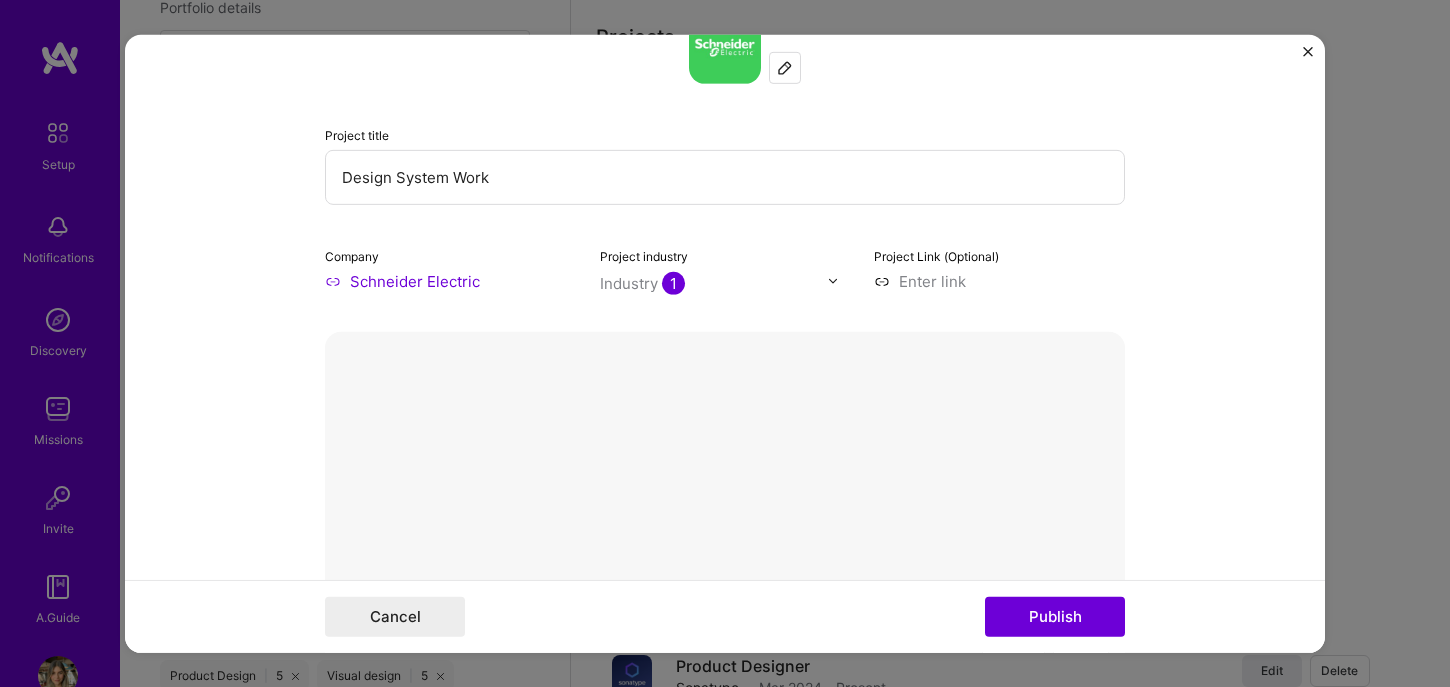 scroll, scrollTop: 0, scrollLeft: 0, axis: both 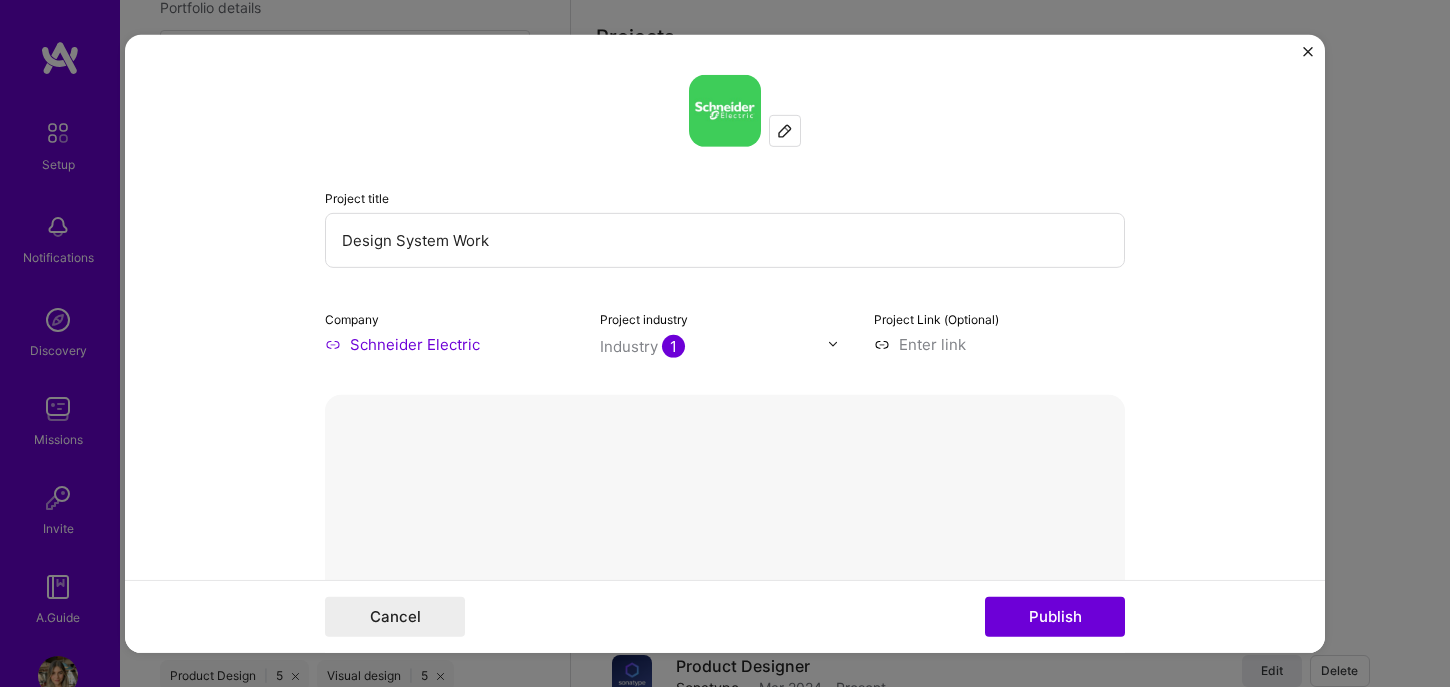 click on "Delete" at bounding box center [1013, 727] 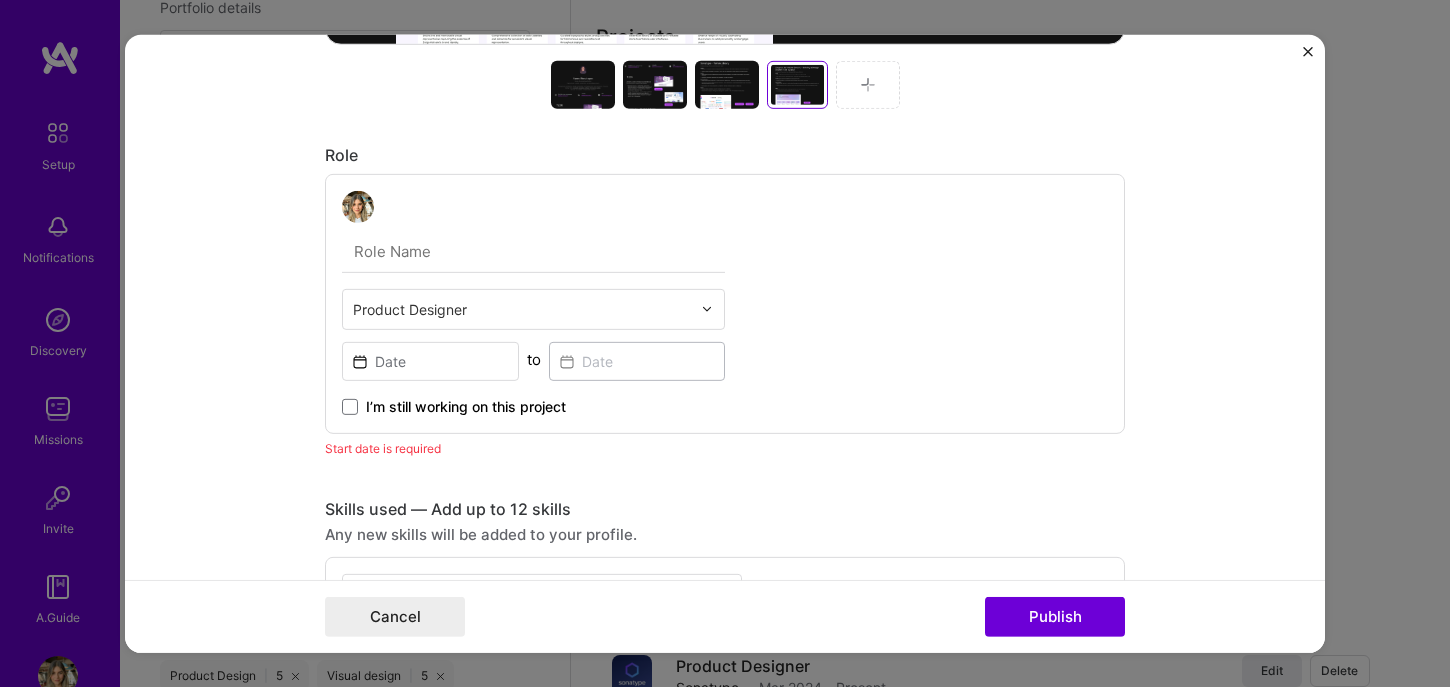 scroll, scrollTop: 954, scrollLeft: 0, axis: vertical 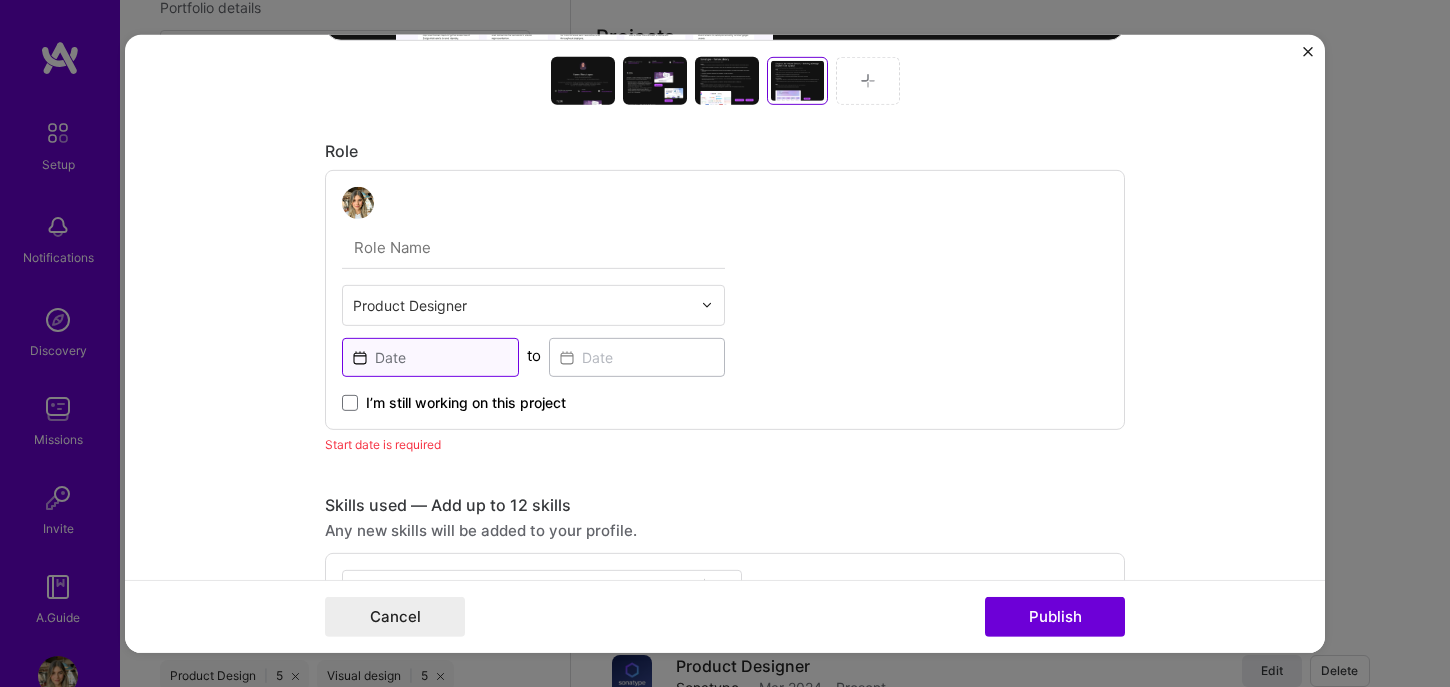 click at bounding box center [430, 356] 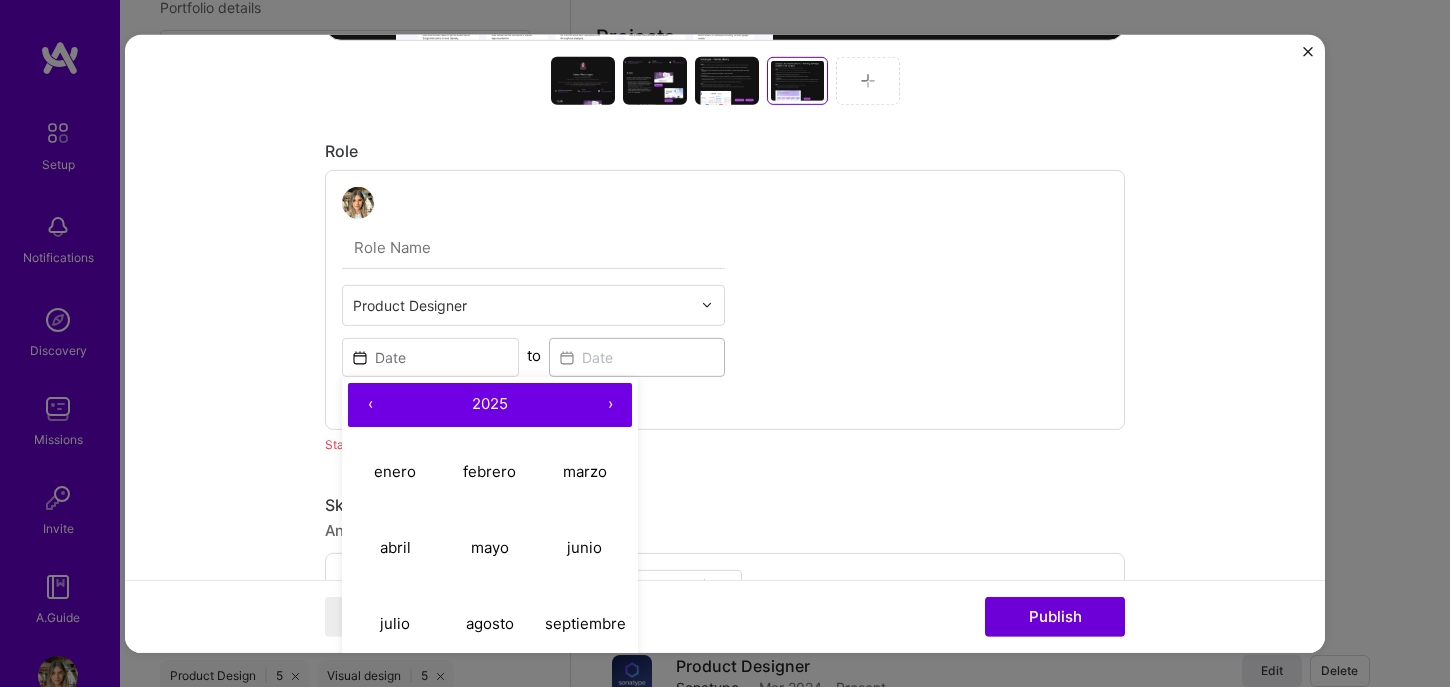 click on "‹" at bounding box center (370, 404) 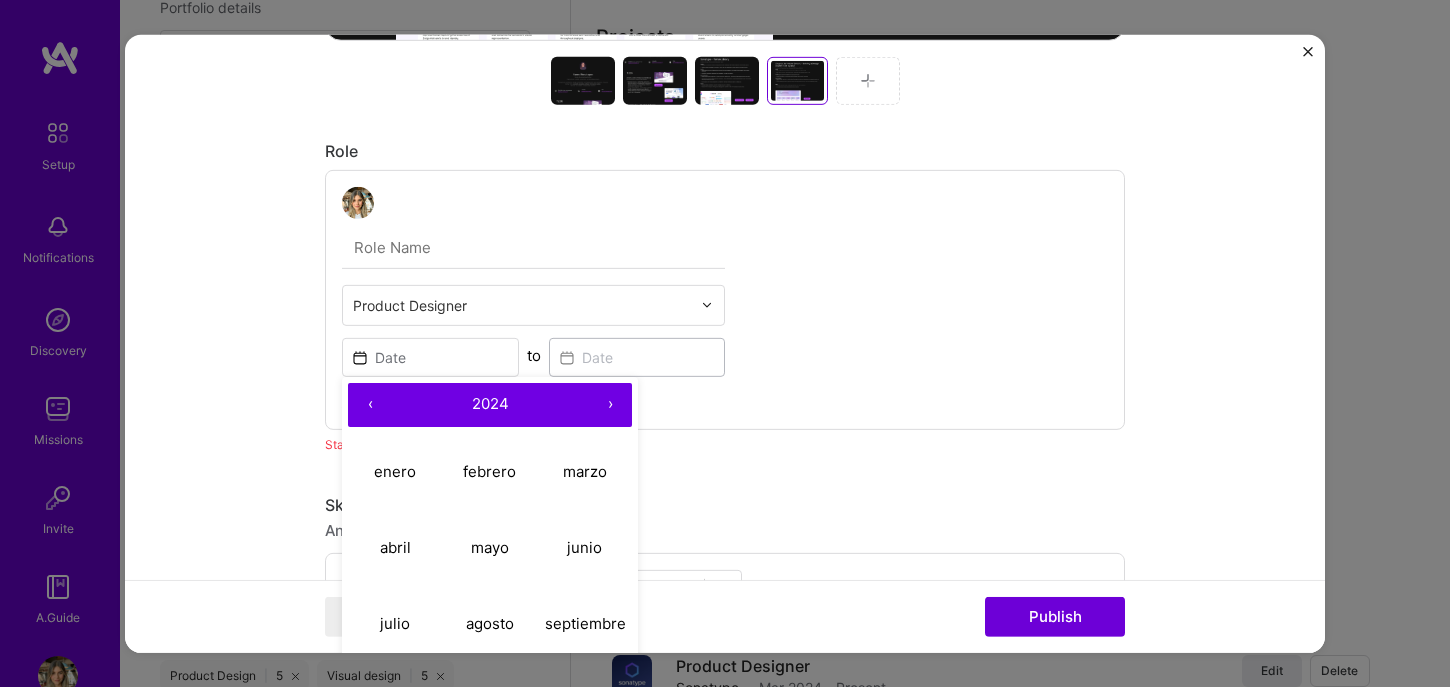 click on "‹" at bounding box center [370, 404] 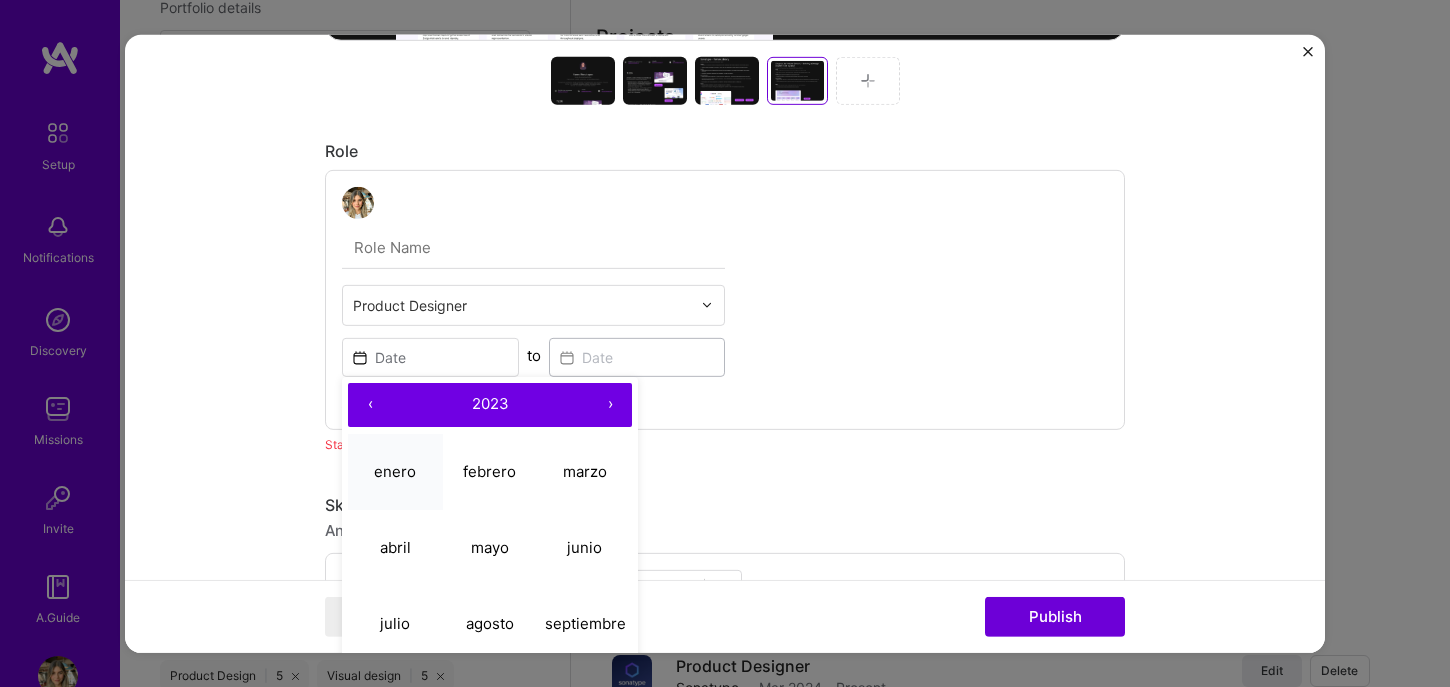 click on "enero" at bounding box center (395, 471) 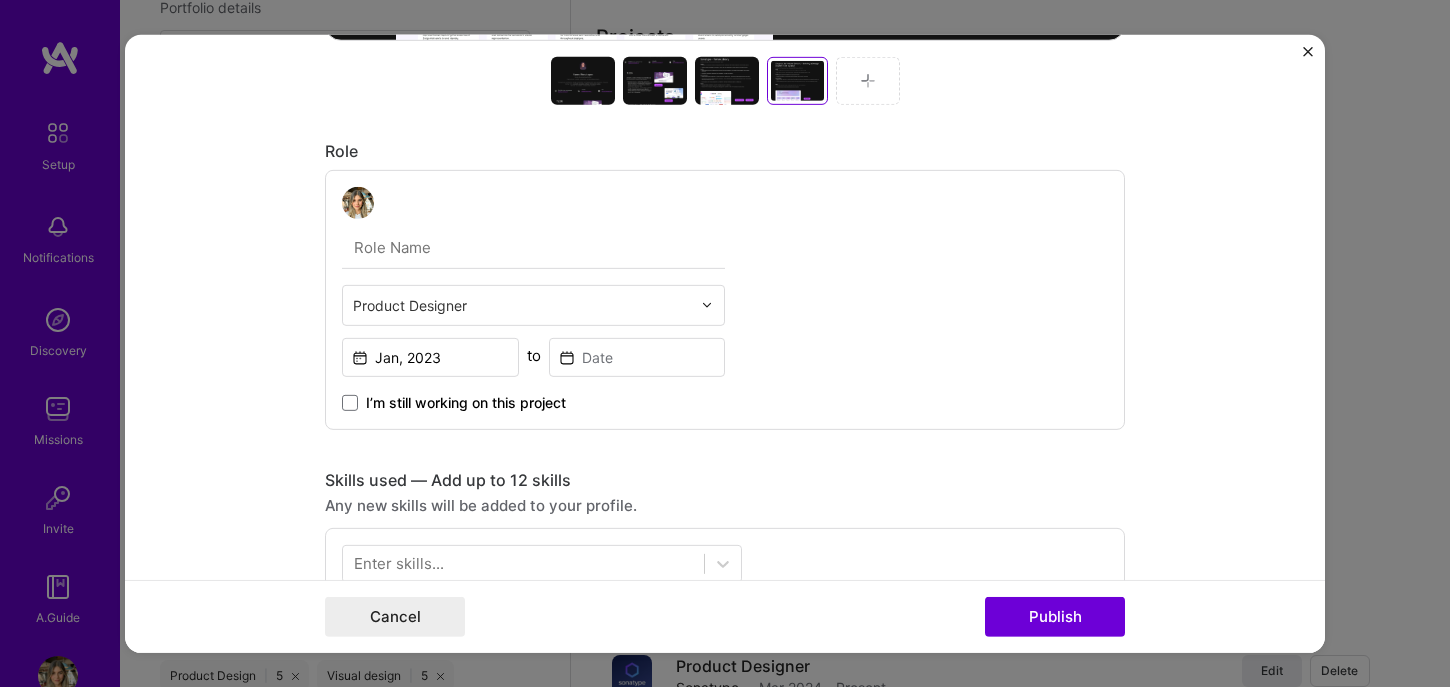 click on "I’m still working on this project" at bounding box center [454, 402] 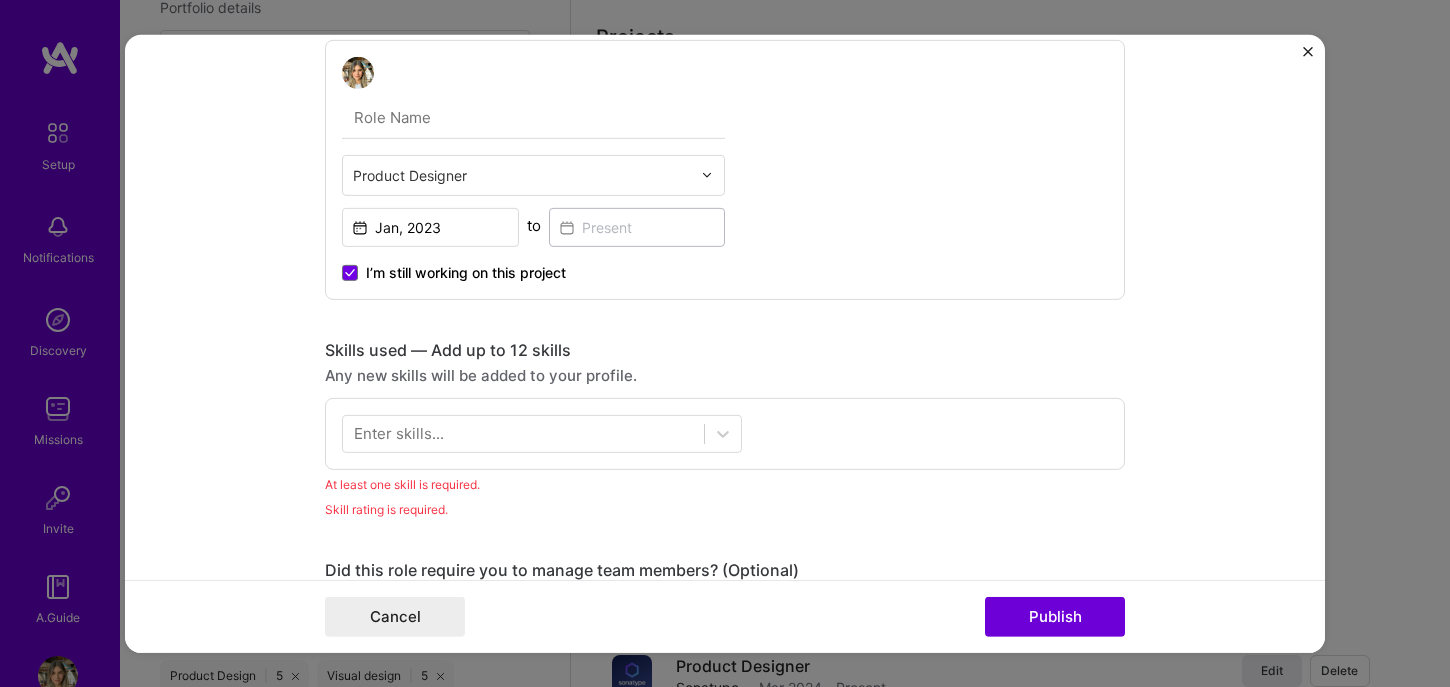 scroll, scrollTop: 1116, scrollLeft: 0, axis: vertical 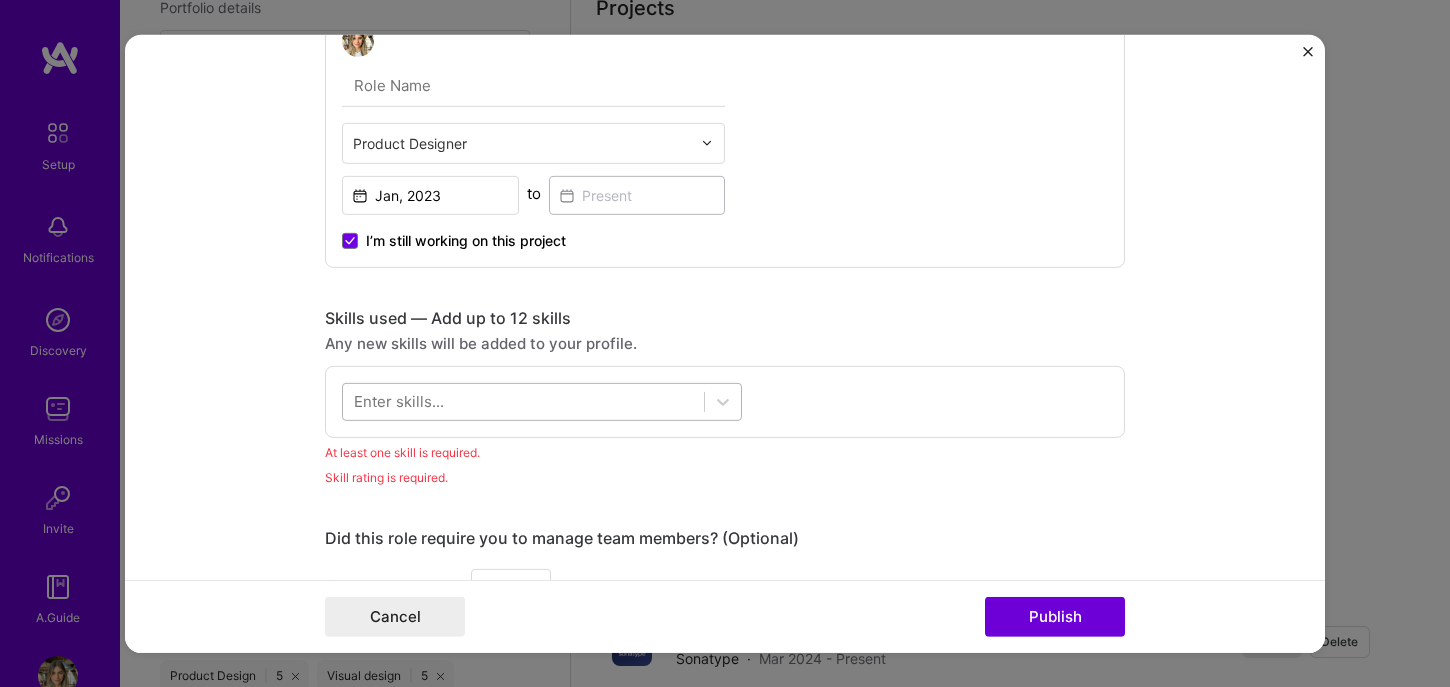 click at bounding box center (523, 401) 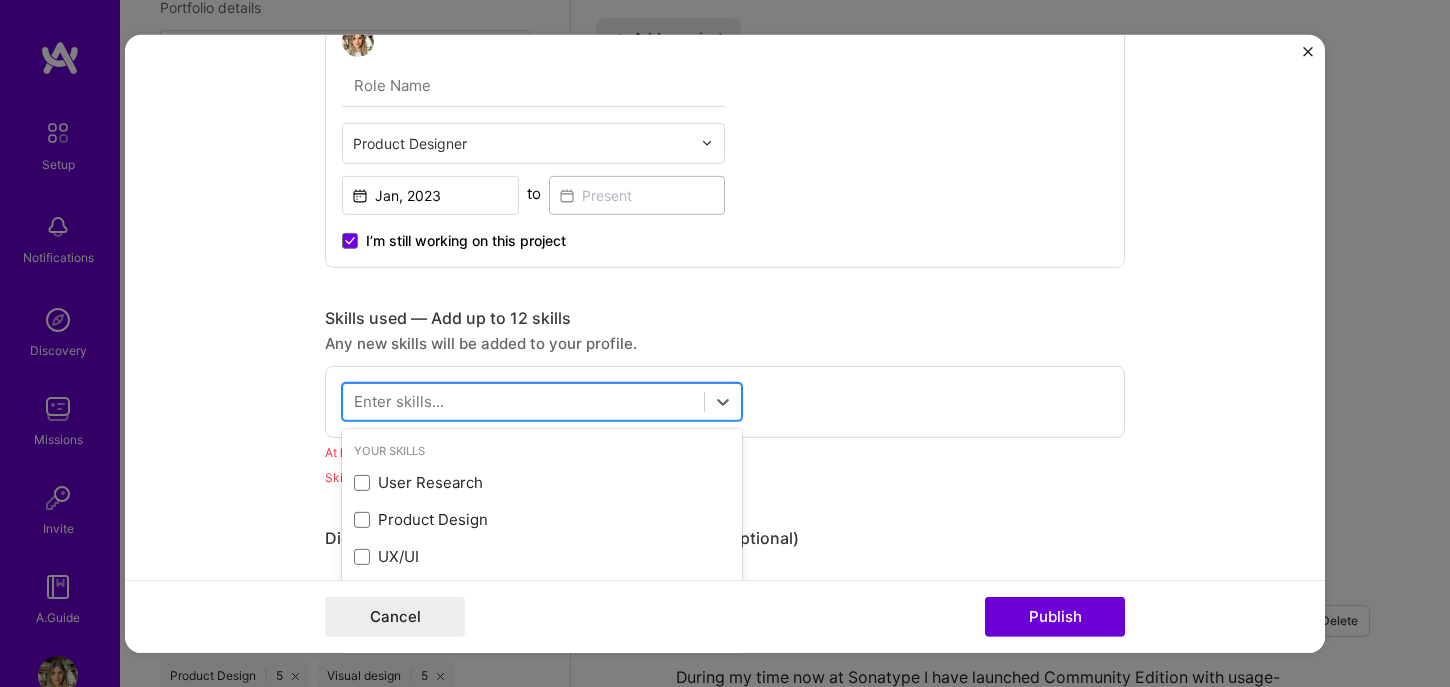 scroll, scrollTop: 1663, scrollLeft: 0, axis: vertical 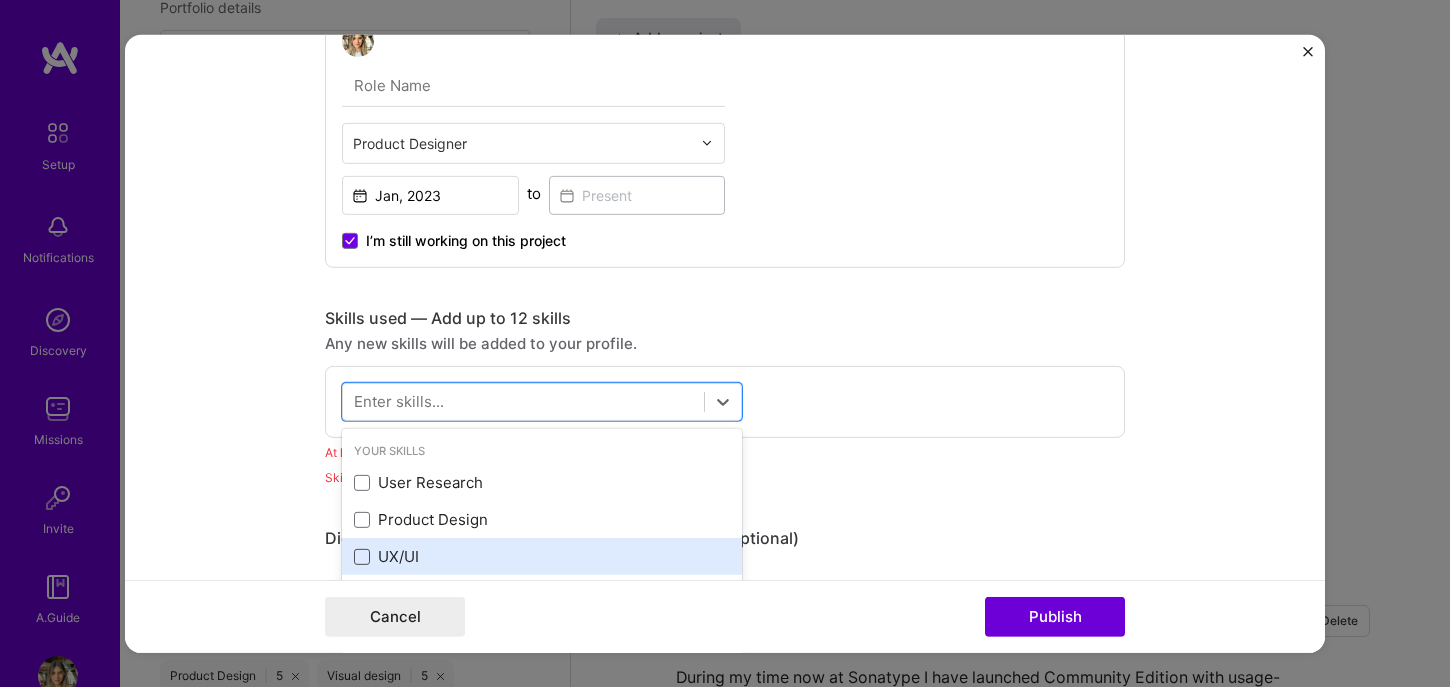 click at bounding box center [362, 557] 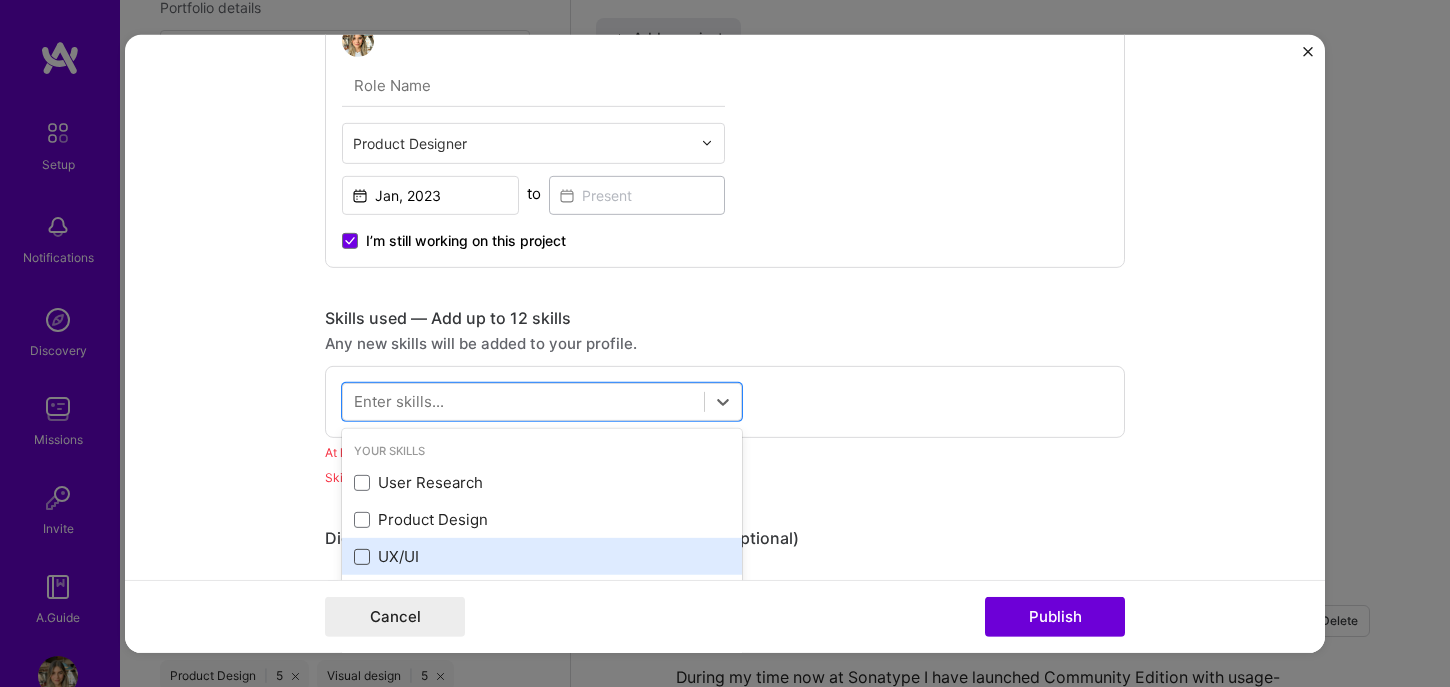 click at bounding box center [0, 0] 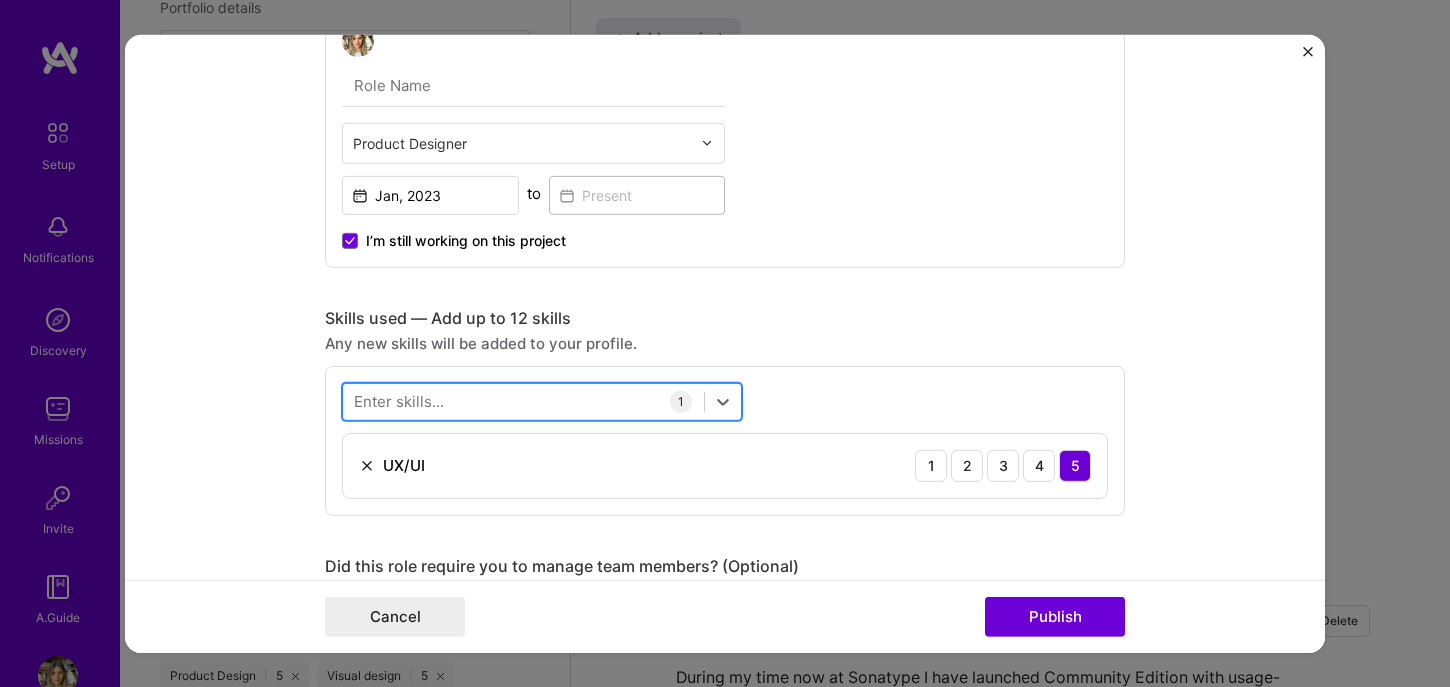click at bounding box center [523, 401] 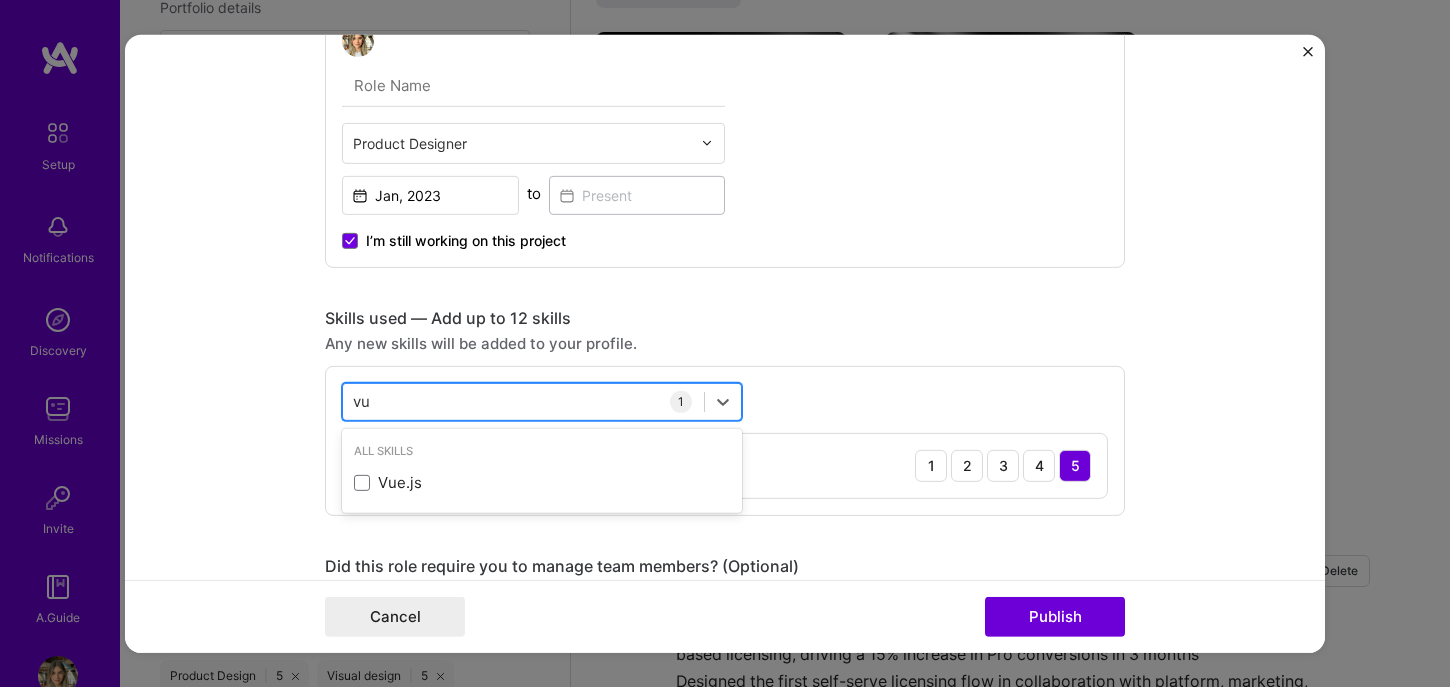scroll, scrollTop: 1714, scrollLeft: 0, axis: vertical 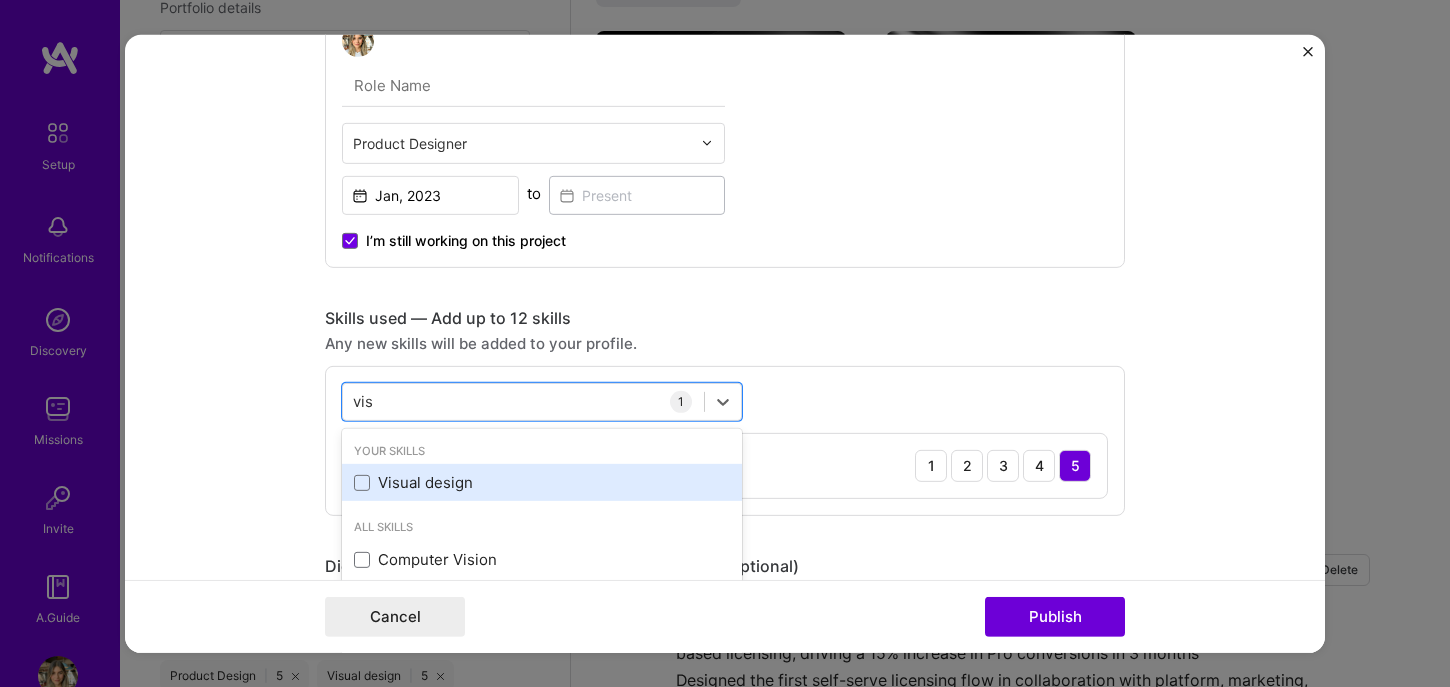 click on "Visual design" at bounding box center (542, 482) 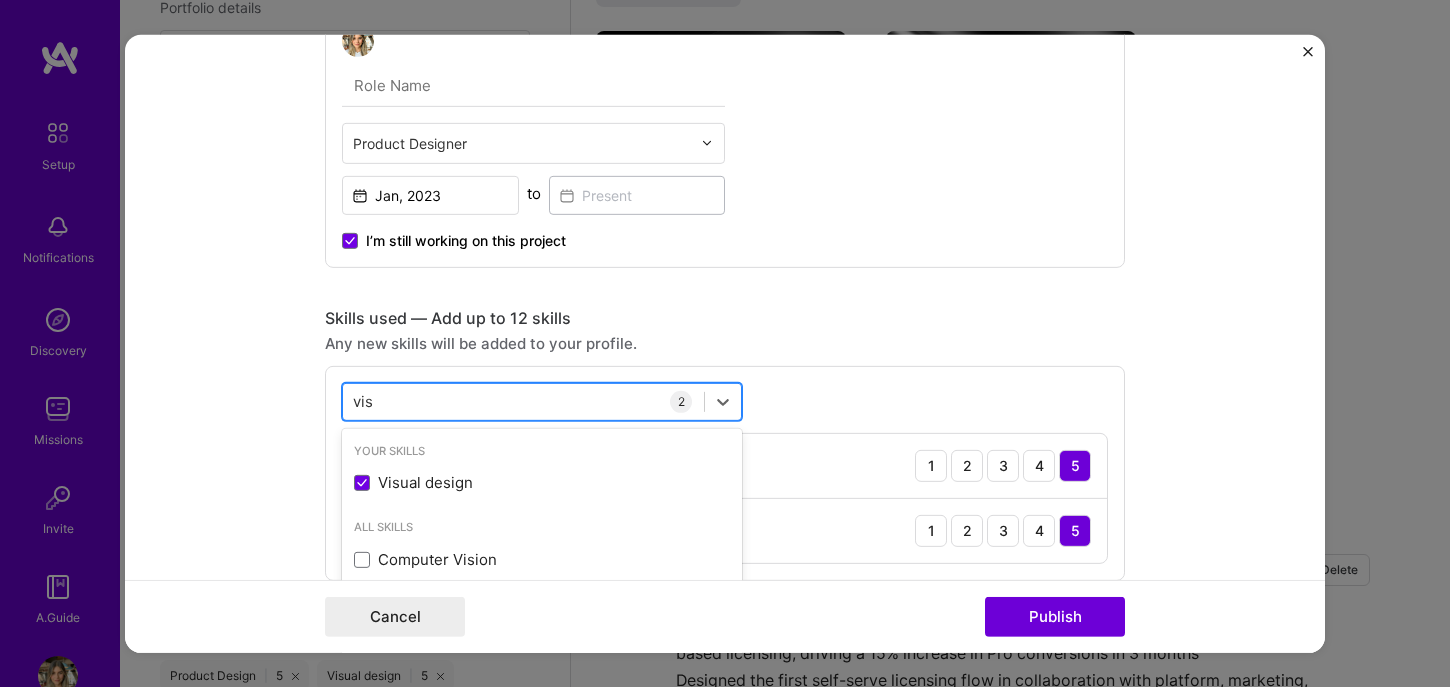 click on "vis vis" at bounding box center [523, 401] 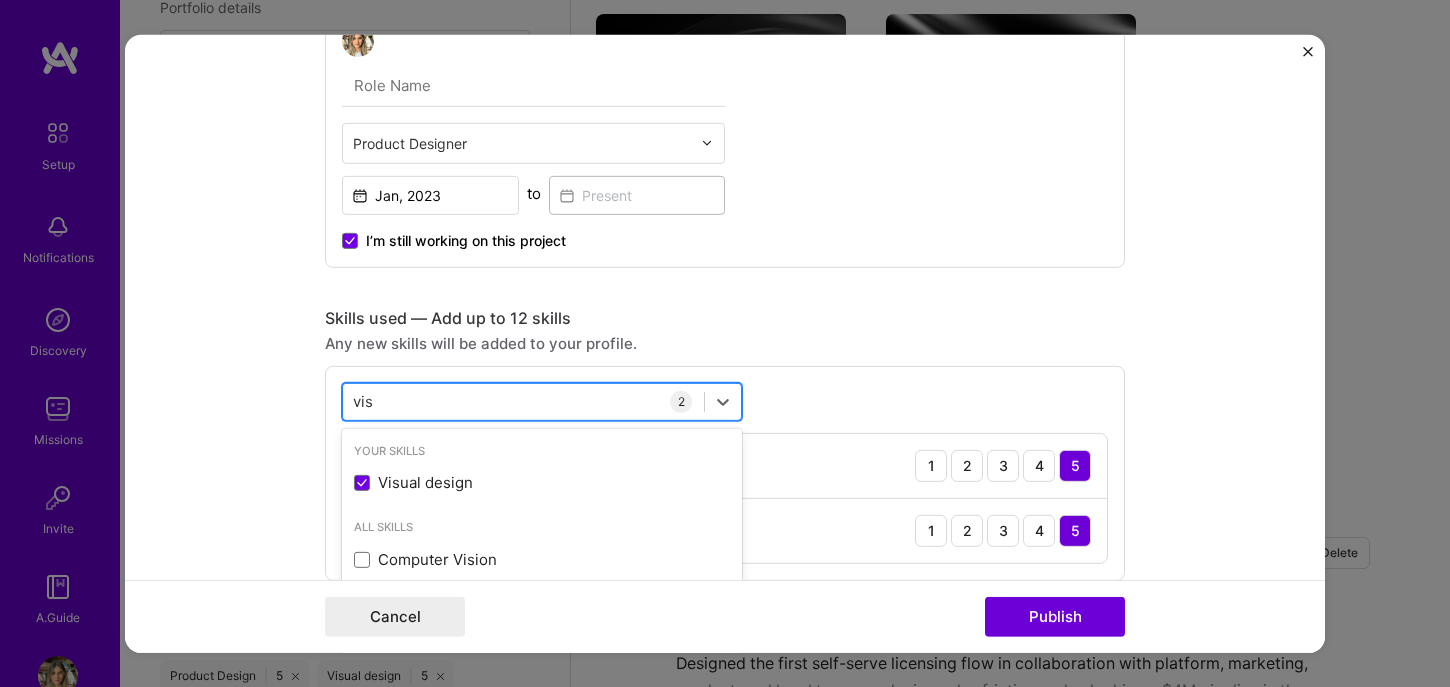 click on "vis vis" at bounding box center (523, 401) 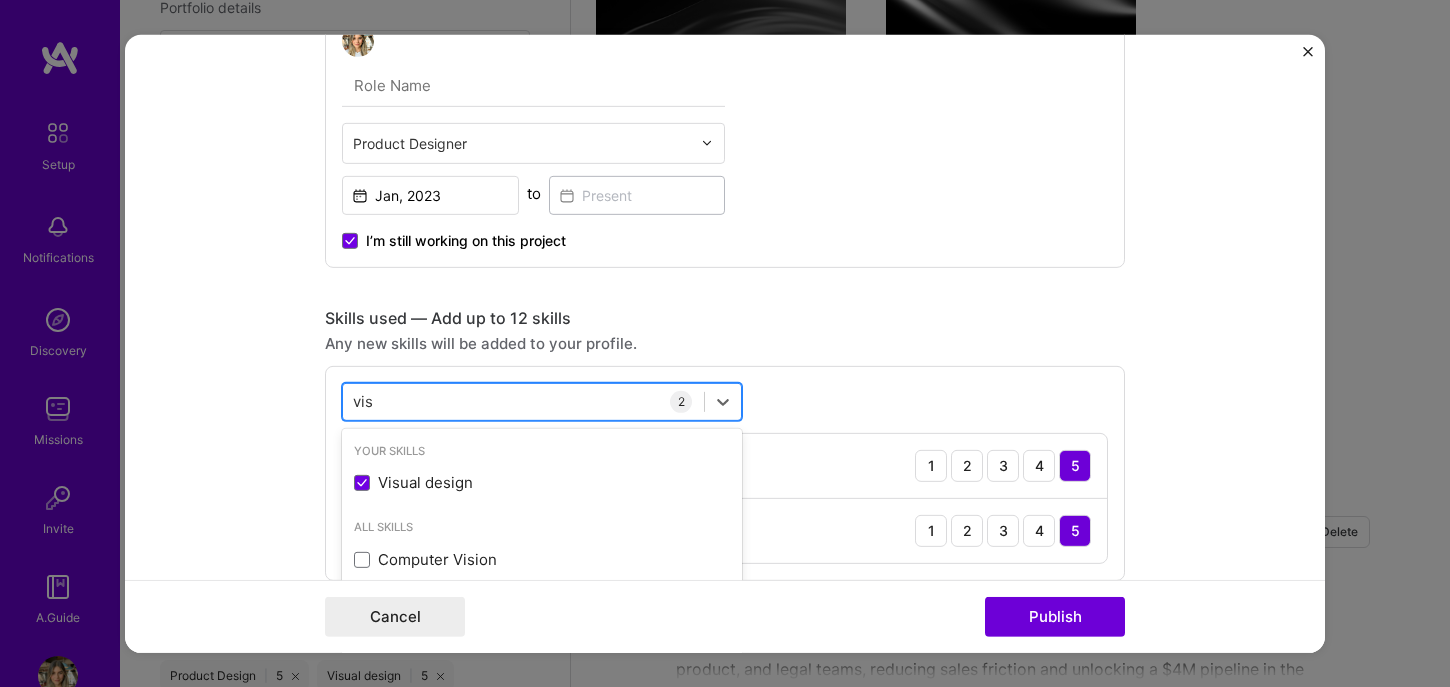 click on "vis vis" at bounding box center (523, 401) 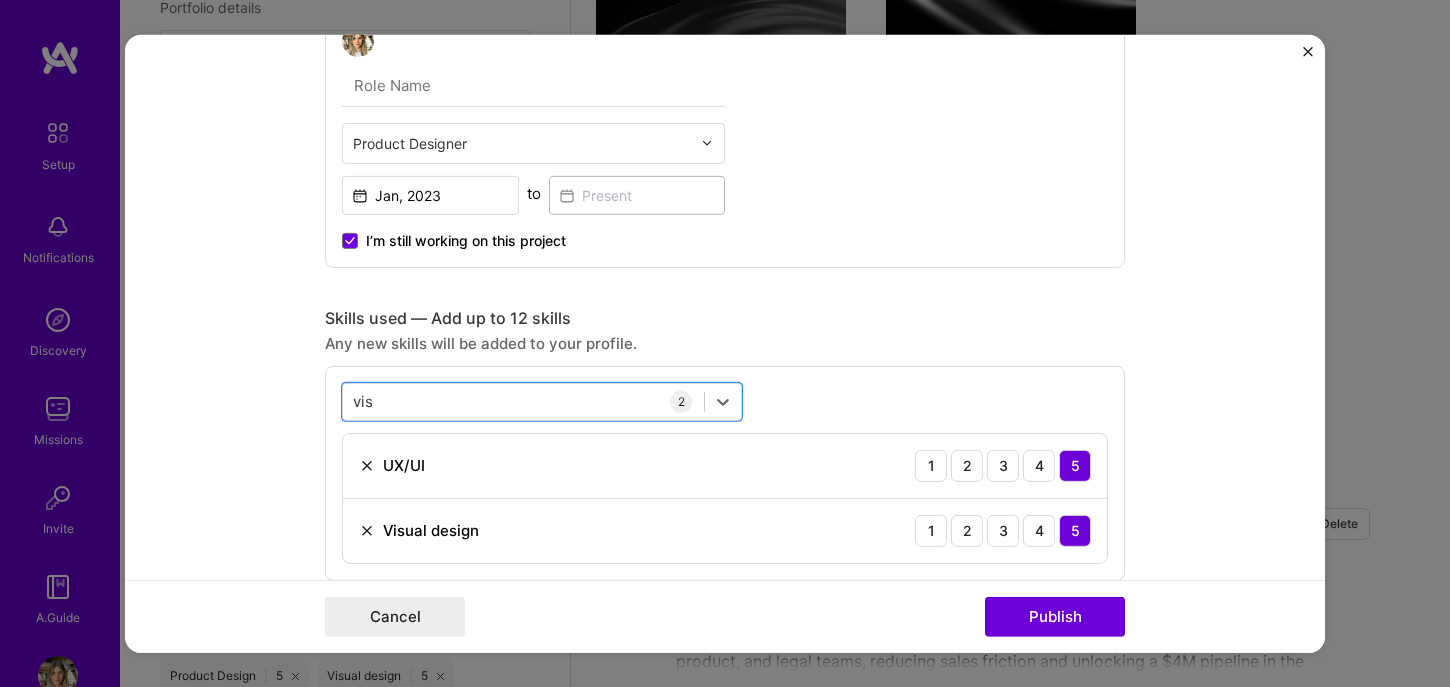 drag, startPoint x: 382, startPoint y: 407, endPoint x: 340, endPoint y: 407, distance: 42 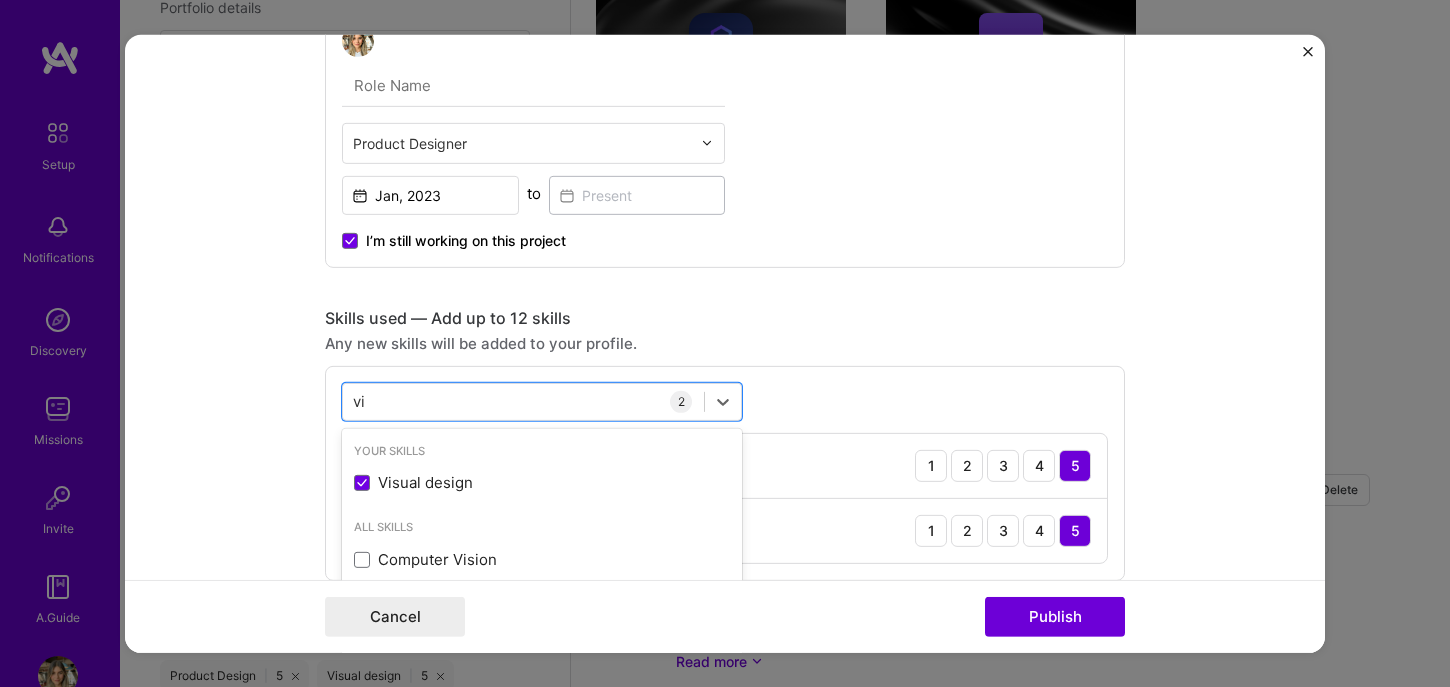 type on "v" 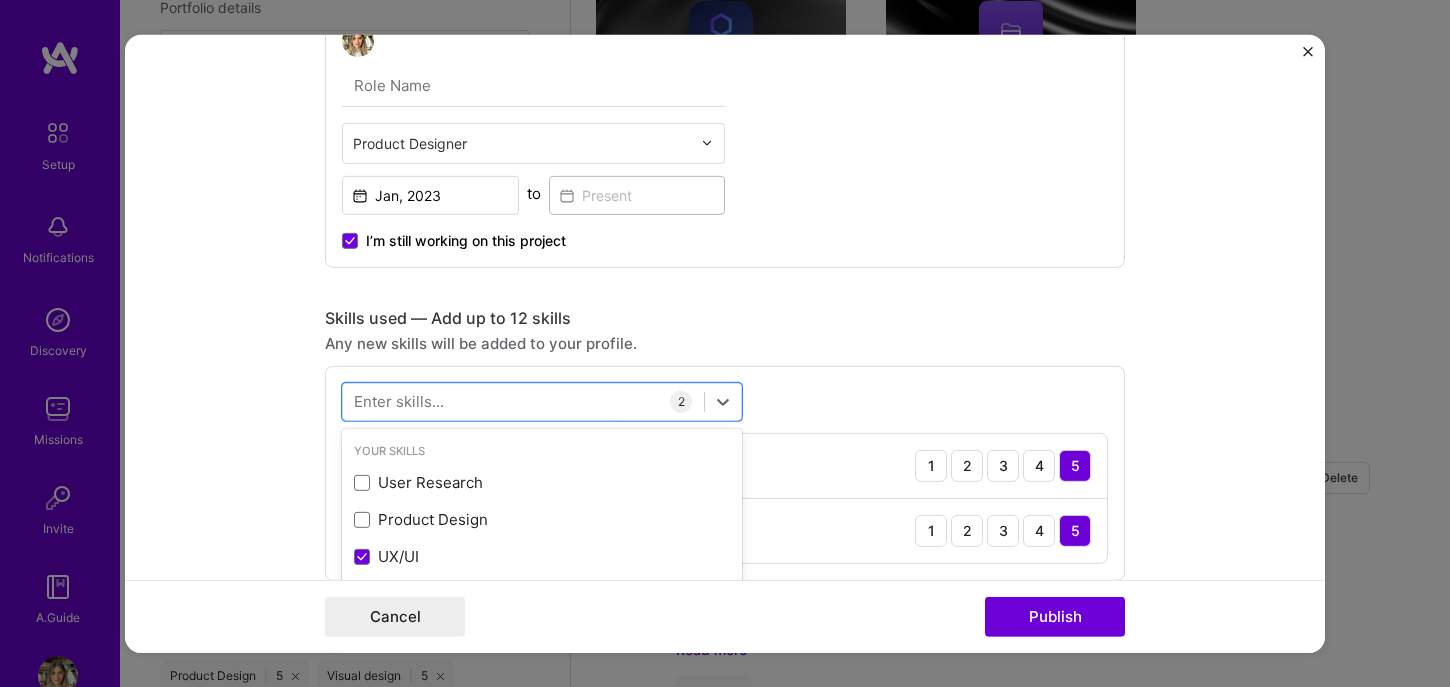 scroll, scrollTop: 1810, scrollLeft: 0, axis: vertical 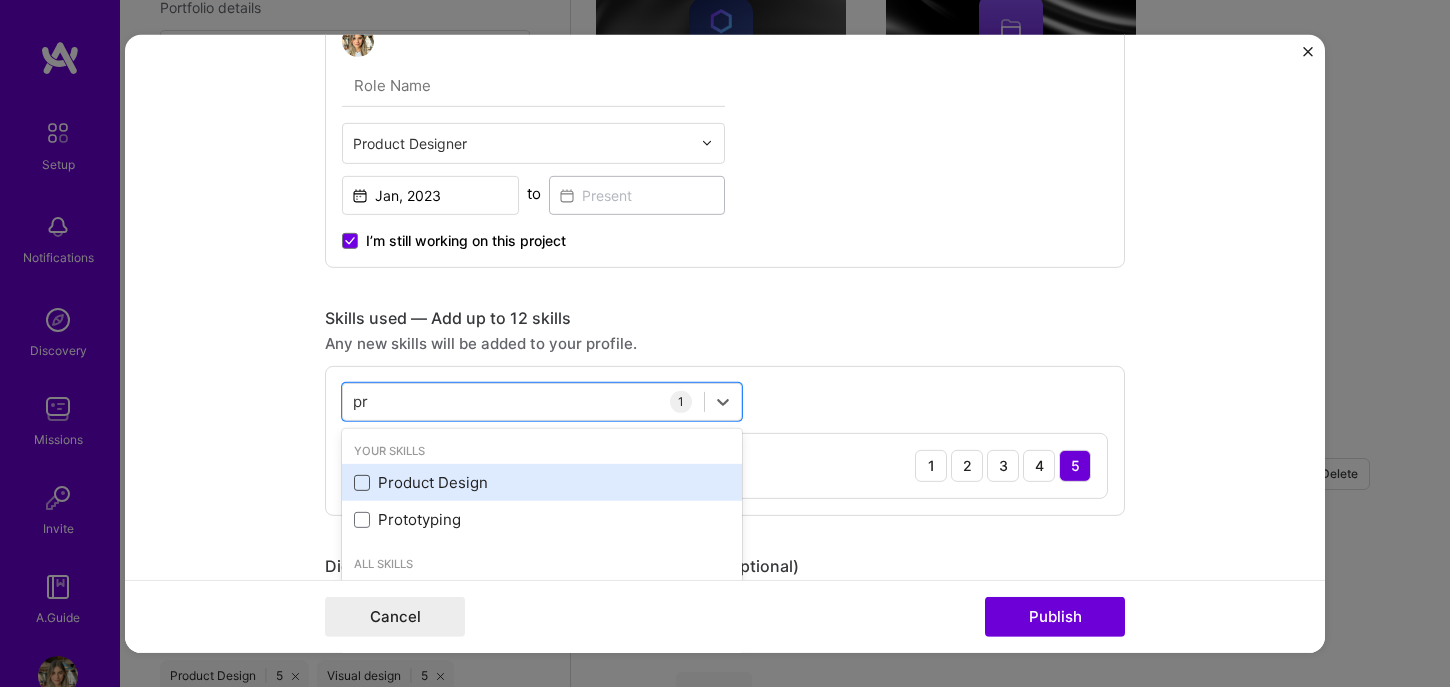 click at bounding box center [362, 483] 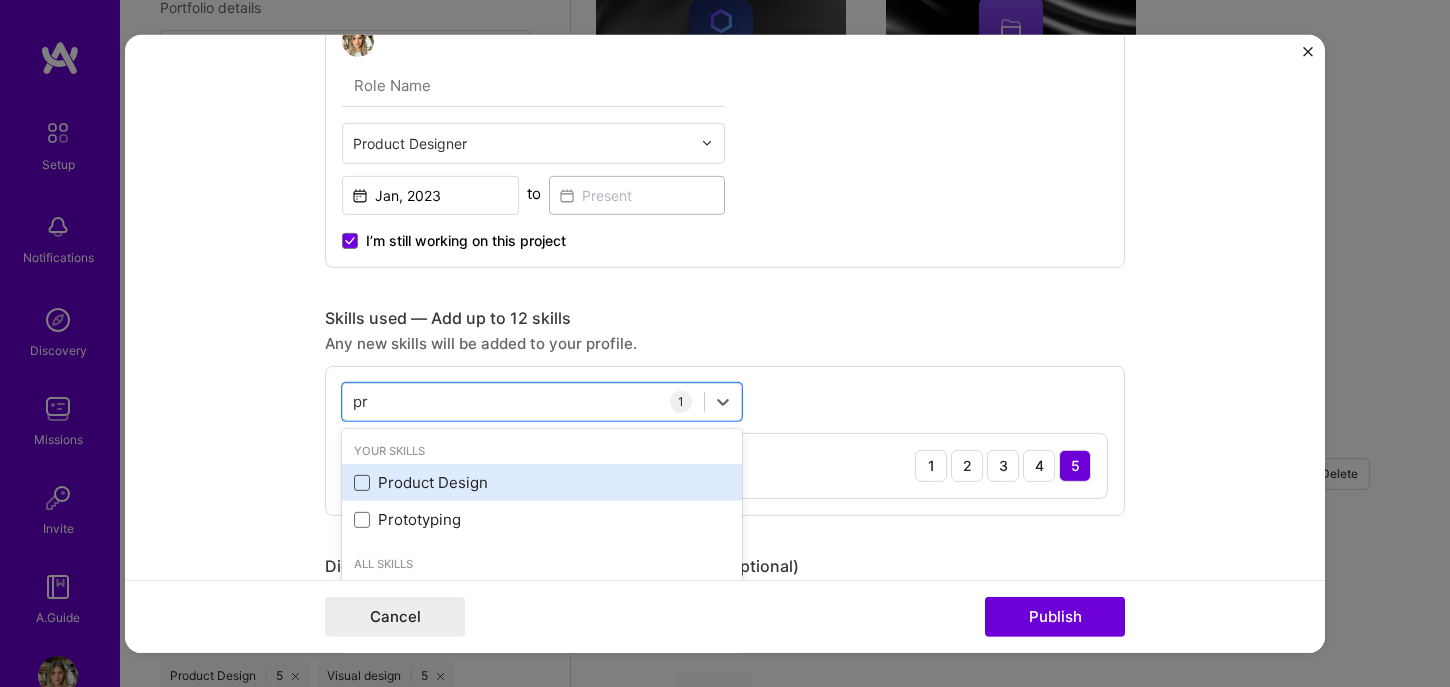 click at bounding box center (0, 0) 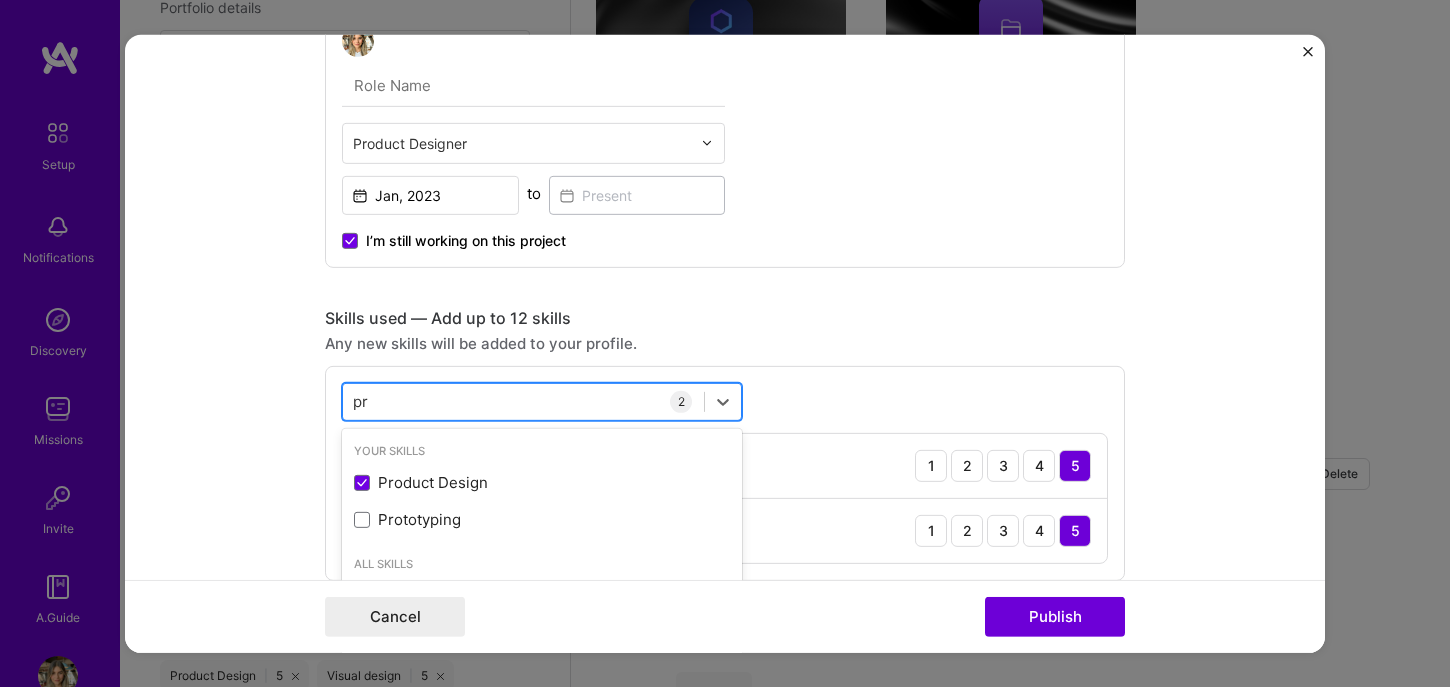 click on "pr" at bounding box center (361, 401) 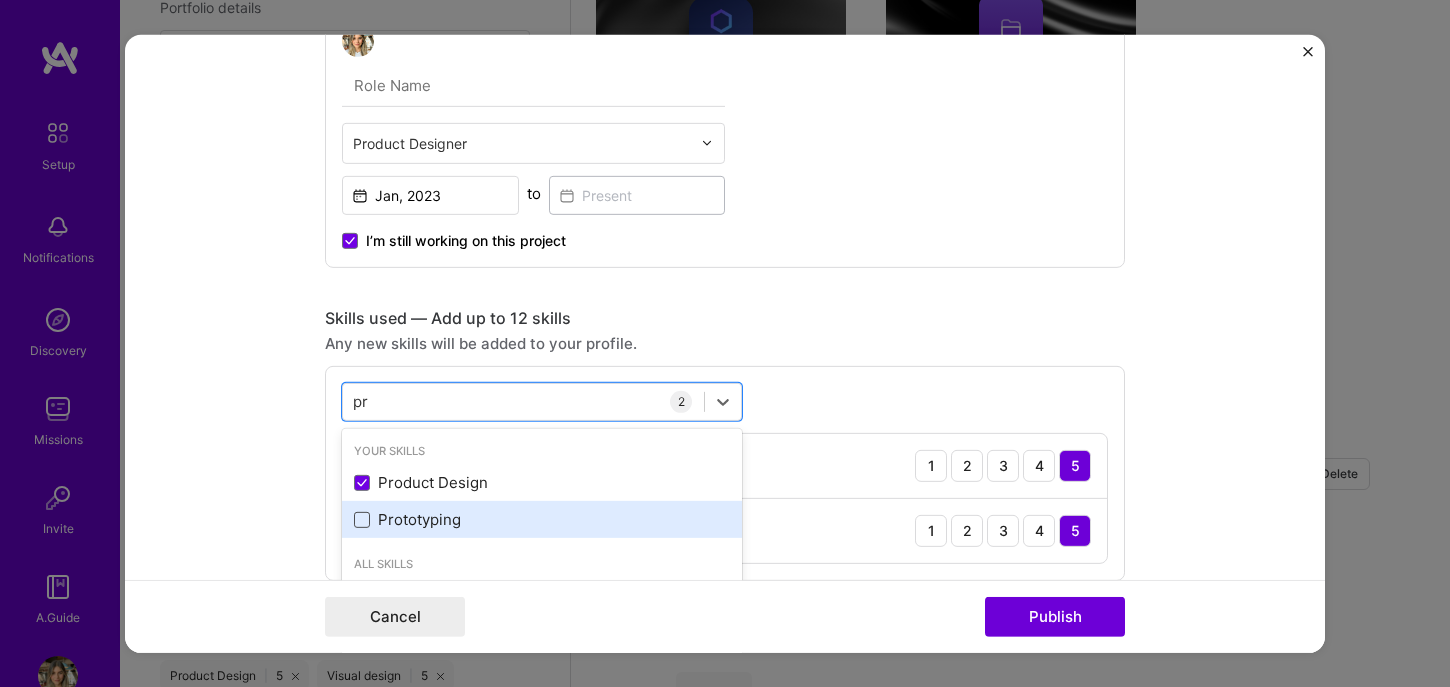 click at bounding box center [362, 520] 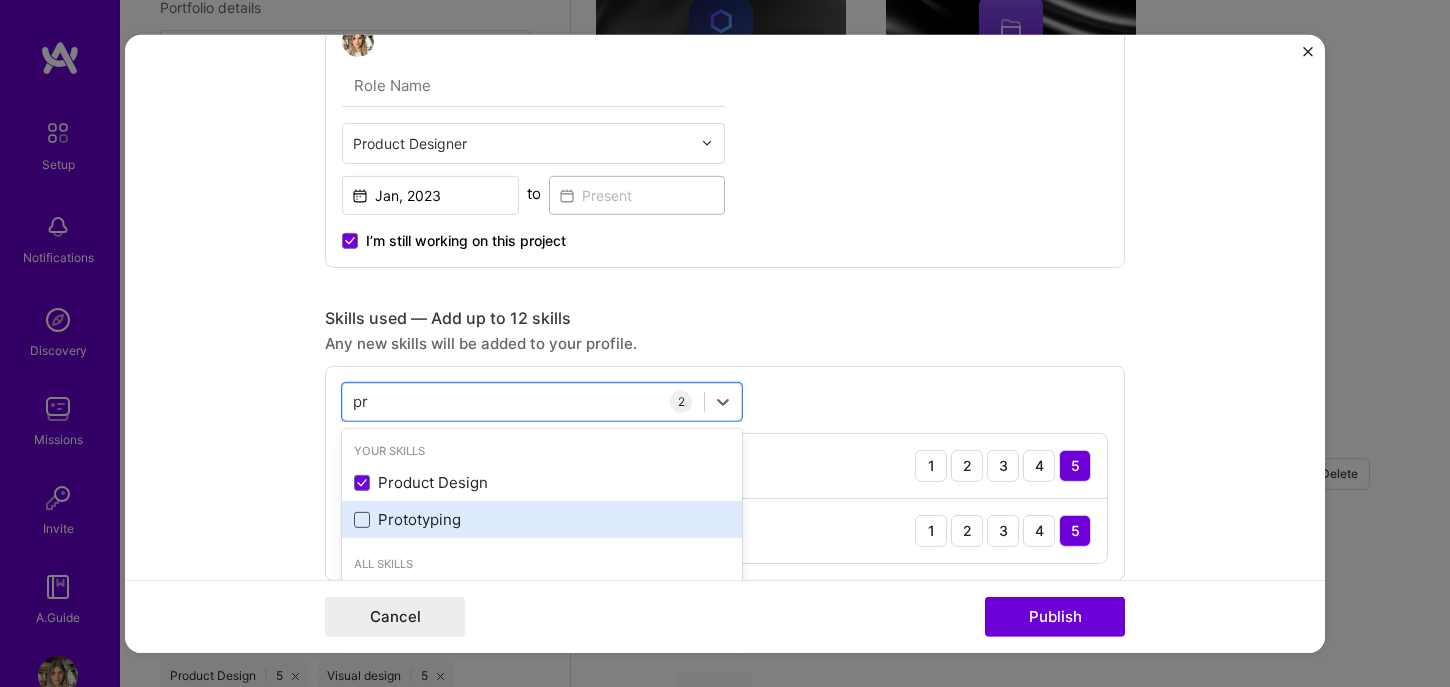click at bounding box center [0, 0] 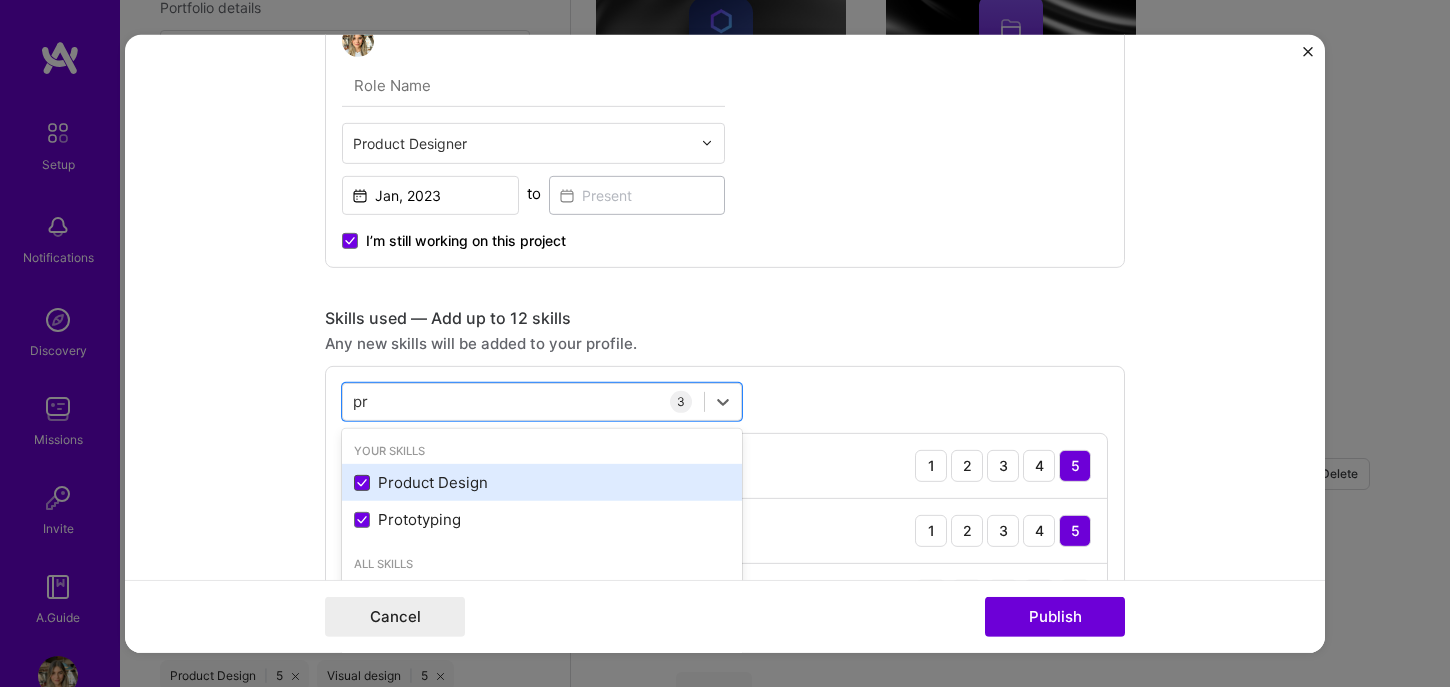 click 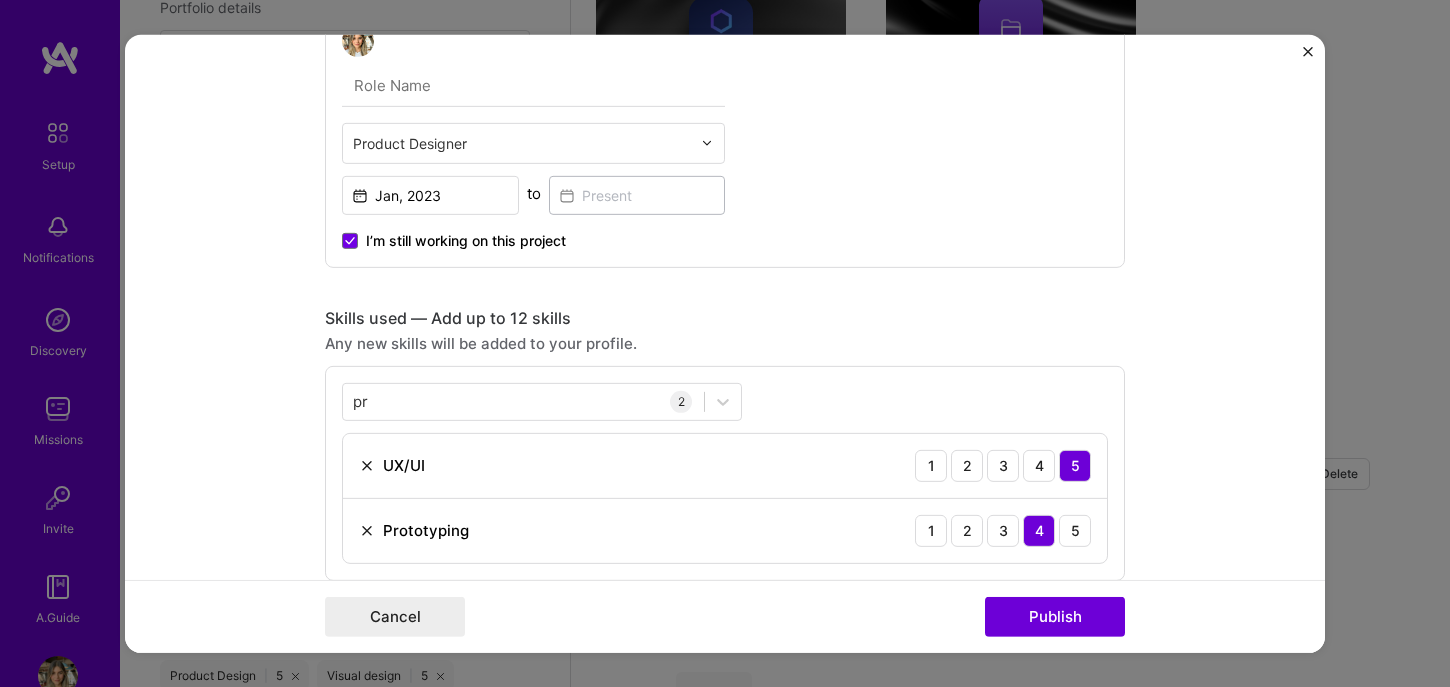 click on "Project title Design System Work Company [COMPANY]
Project industry Industry 1 Project Link (Optional)
Set as cover Add New Image  |  Set as Cover Remove Image Role Product Designer [DATE]
to
I’m still working on this project Skills used — Add up to 12 skills Any new skills will be added to your profile. pr pr 2 UX/UI 1 2 3 4 5 Prototyping 1 2 3 4 5 Did this role require you to manage team members? (Optional) Yes, I managed — team members. Were you involved from inception to launch (0  ->  1)? (Optional) Zero to one is creation and development of a unique product from the ground up. I was involved in zero to one with this project Add metrics (Optional) Metrics help you visually show the outcome of a project. You can add up to 3 metrics. Project details   100 characters minimum 0 / 1,000  characters Highlight the company's mission or purpose, and then transition into the specific project you contributed to." at bounding box center [725, 343] 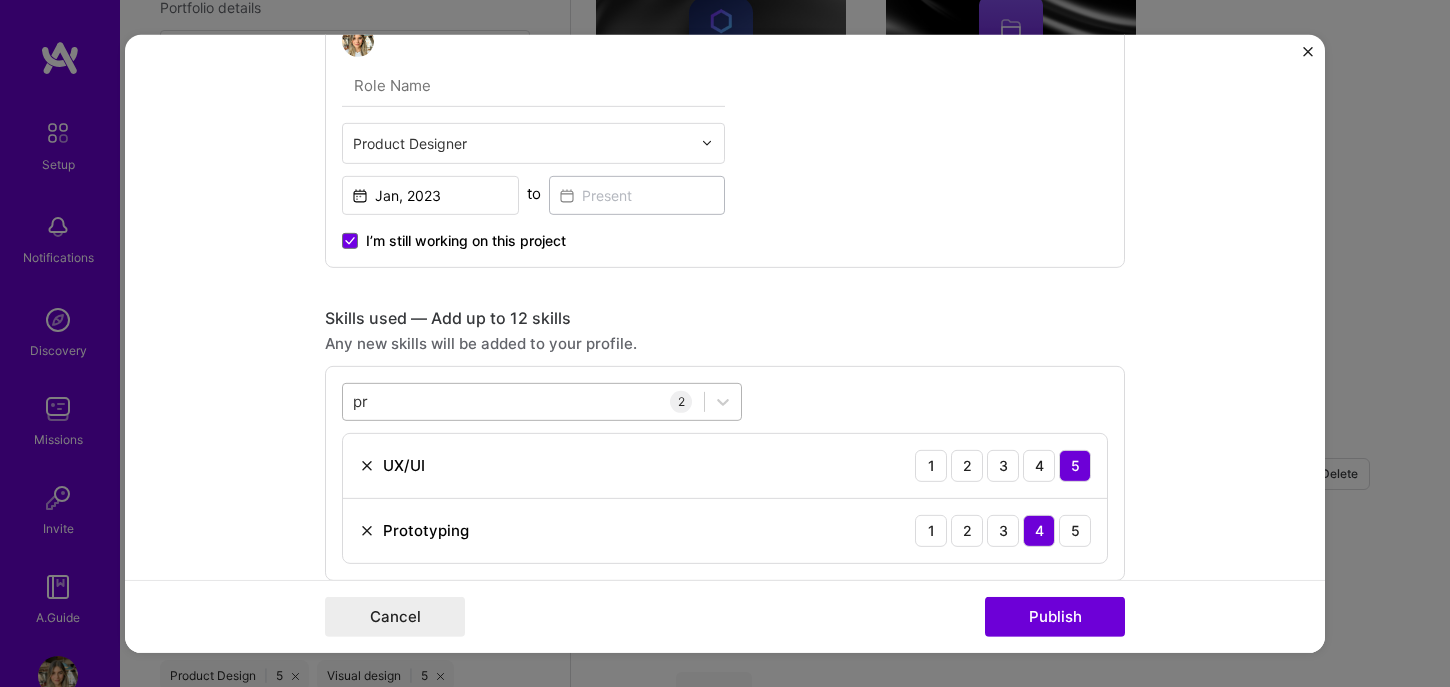 click on "pr" at bounding box center (361, 401) 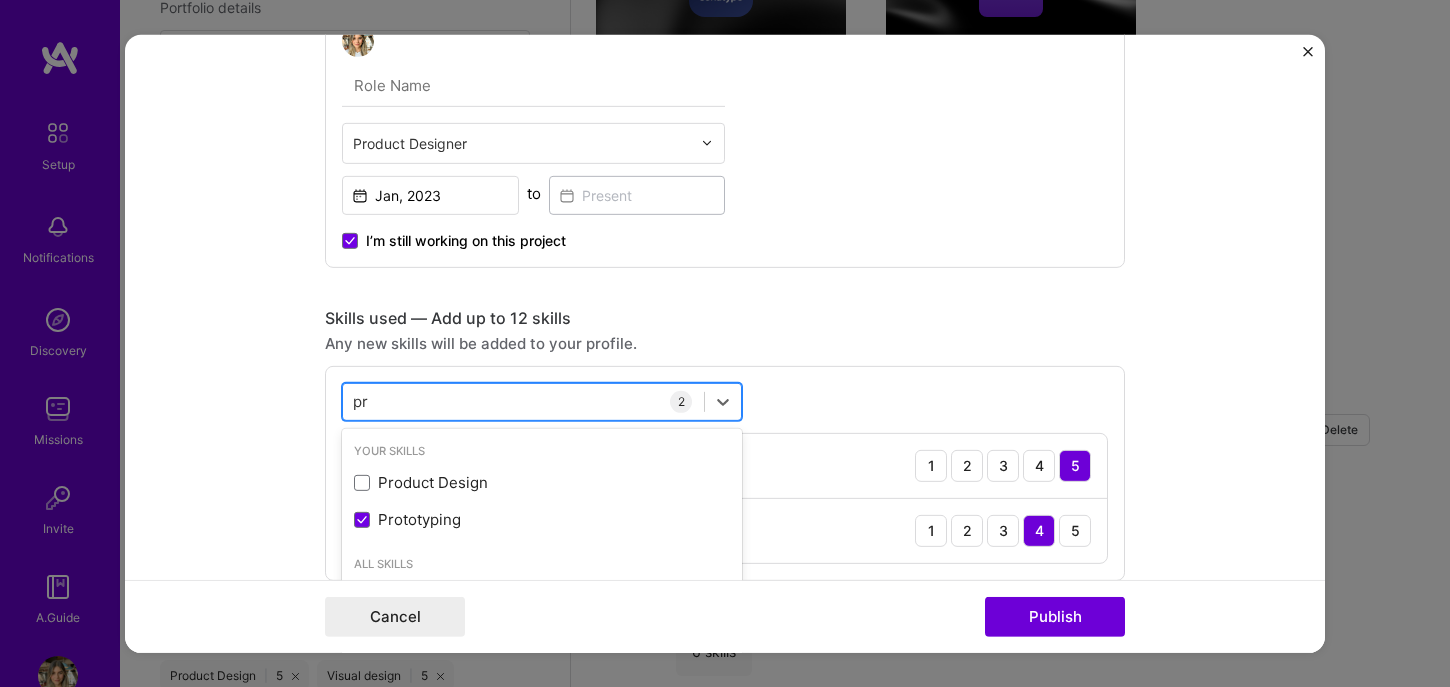 click on "pr" at bounding box center [361, 401] 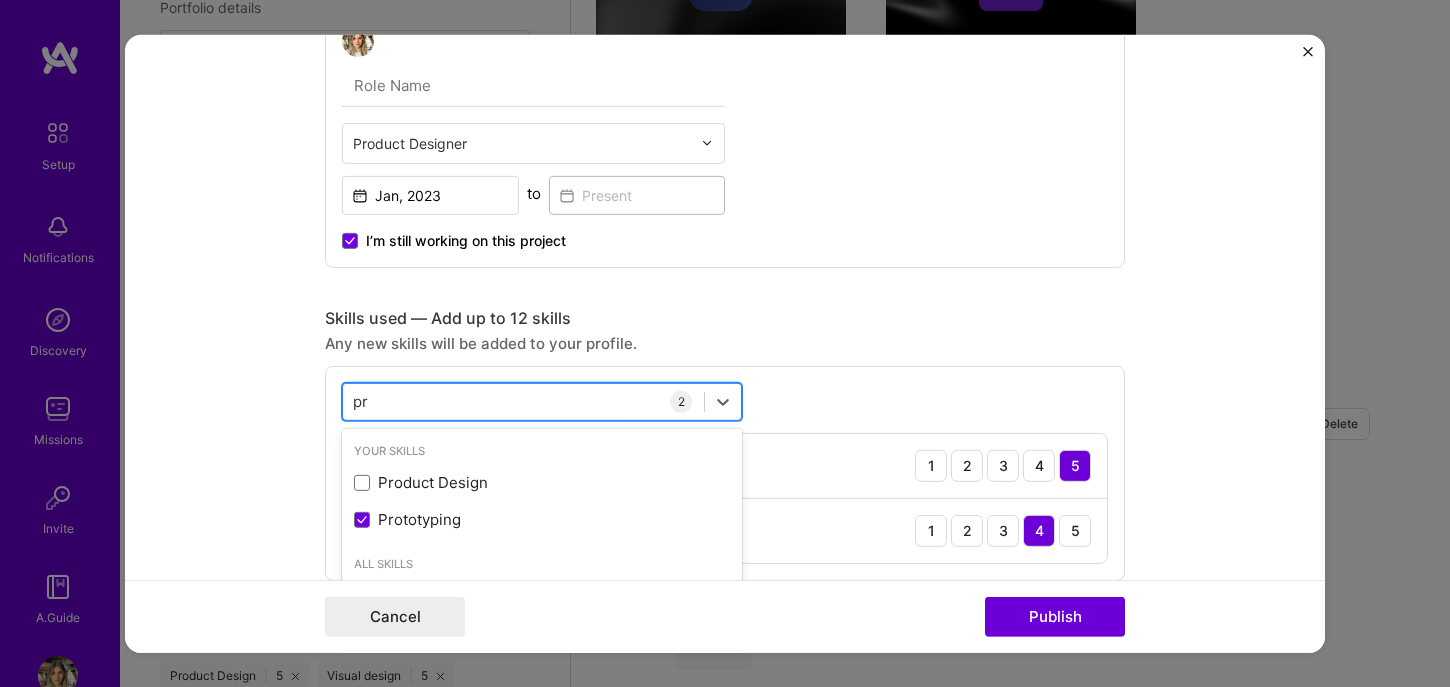 scroll, scrollTop: 1861, scrollLeft: 0, axis: vertical 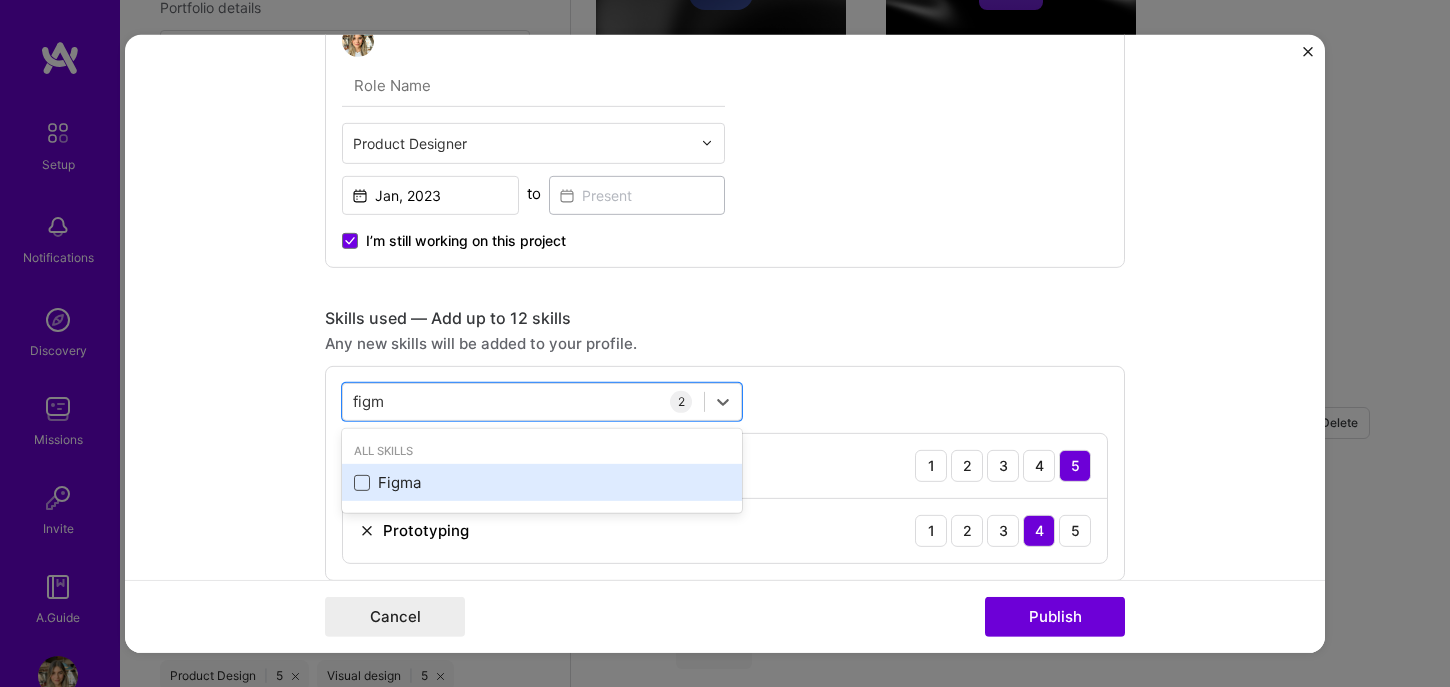 click at bounding box center (362, 483) 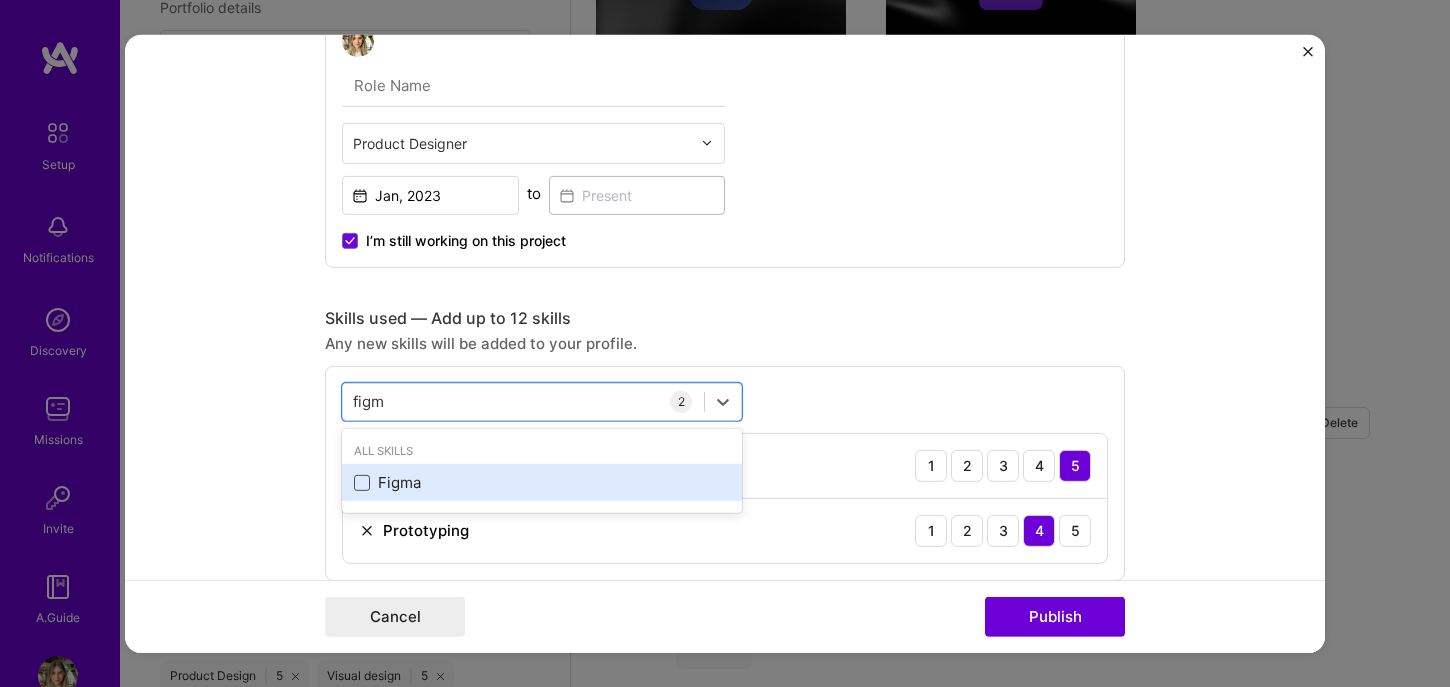 click at bounding box center [0, 0] 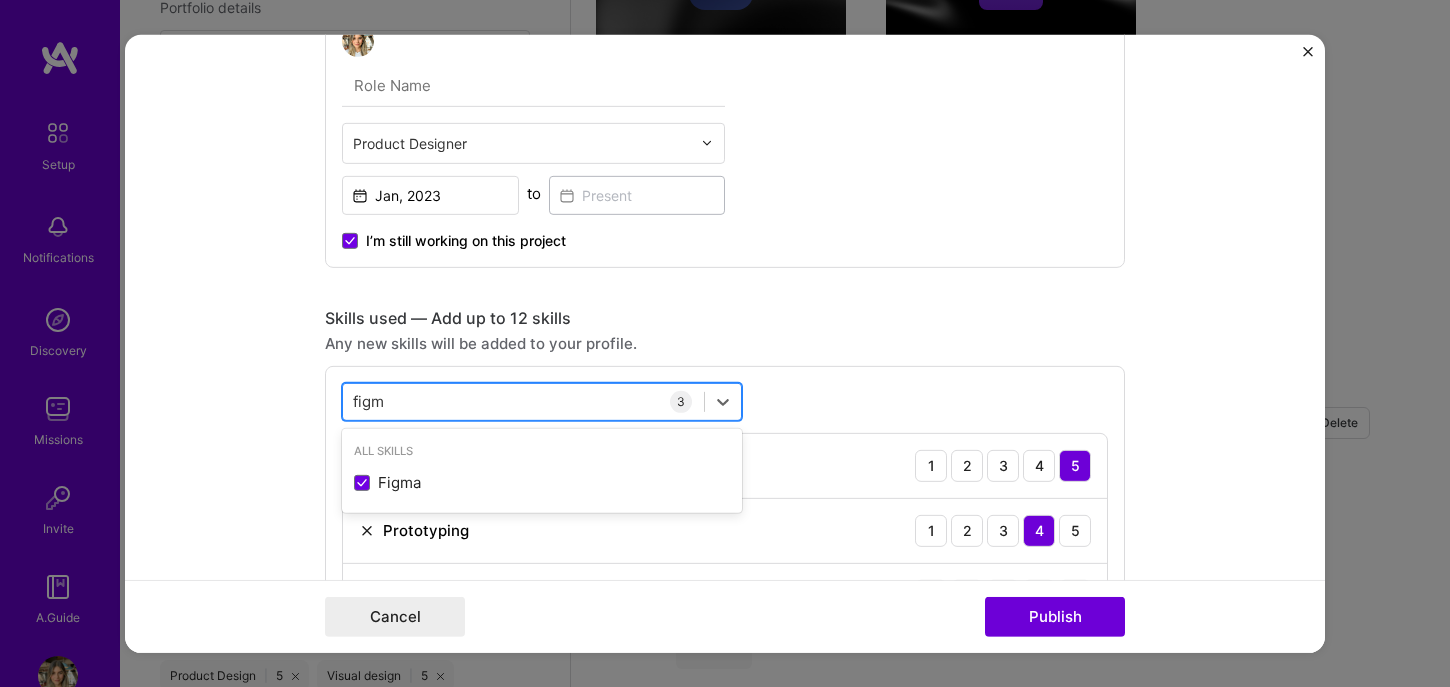click on "figm figm" at bounding box center (523, 401) 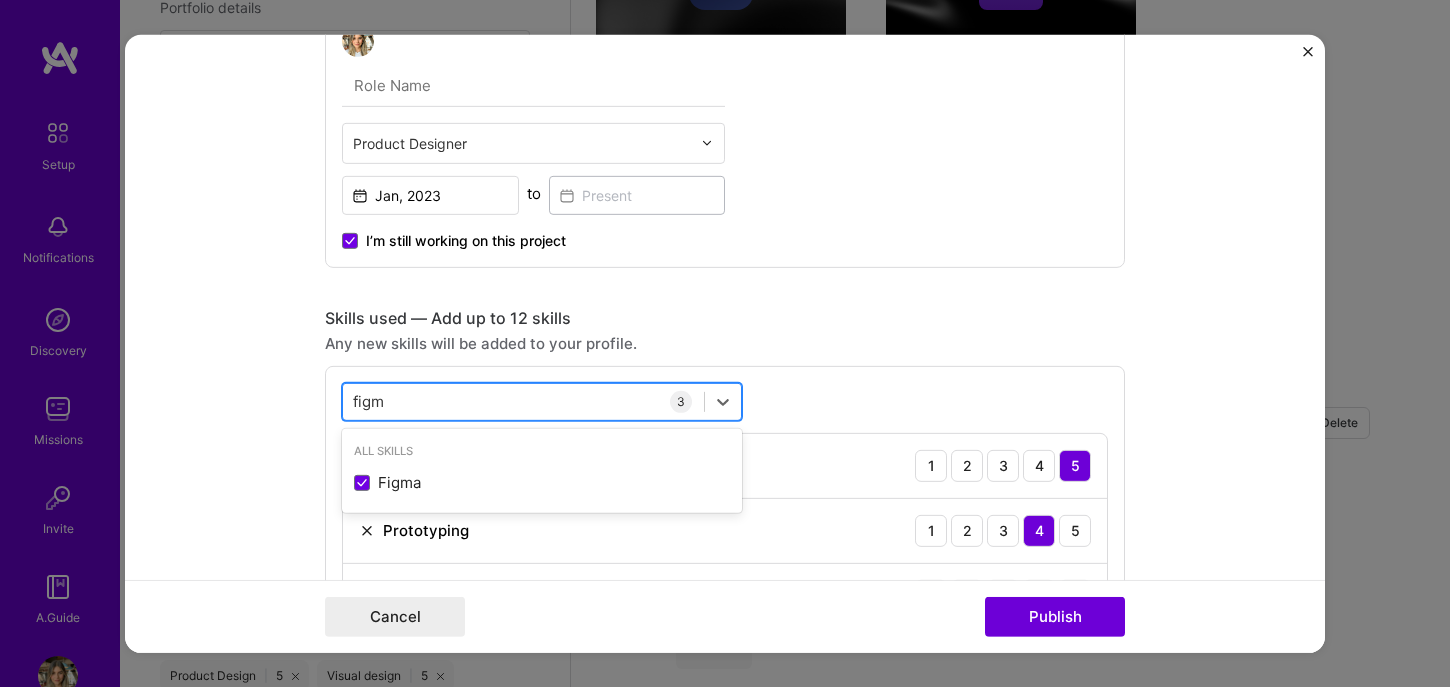 click on "figm" at bounding box center [369, 401] 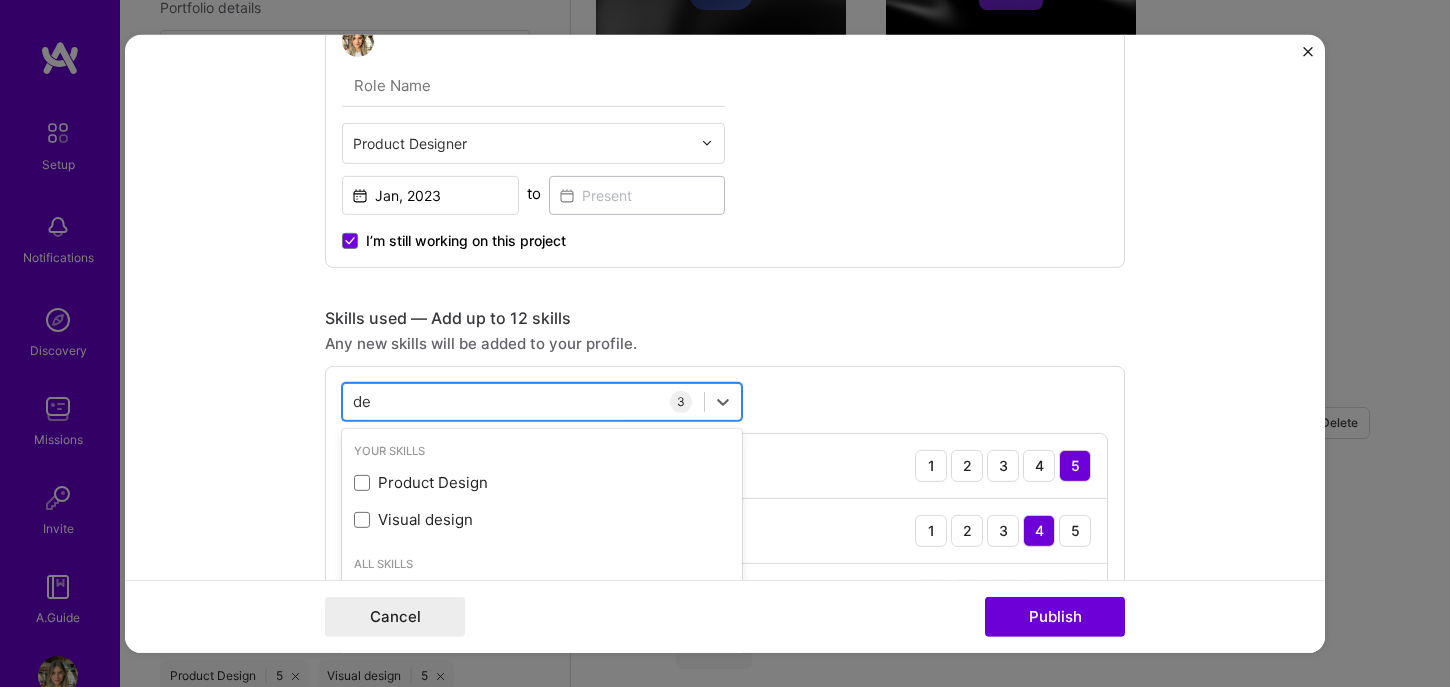 type on "d" 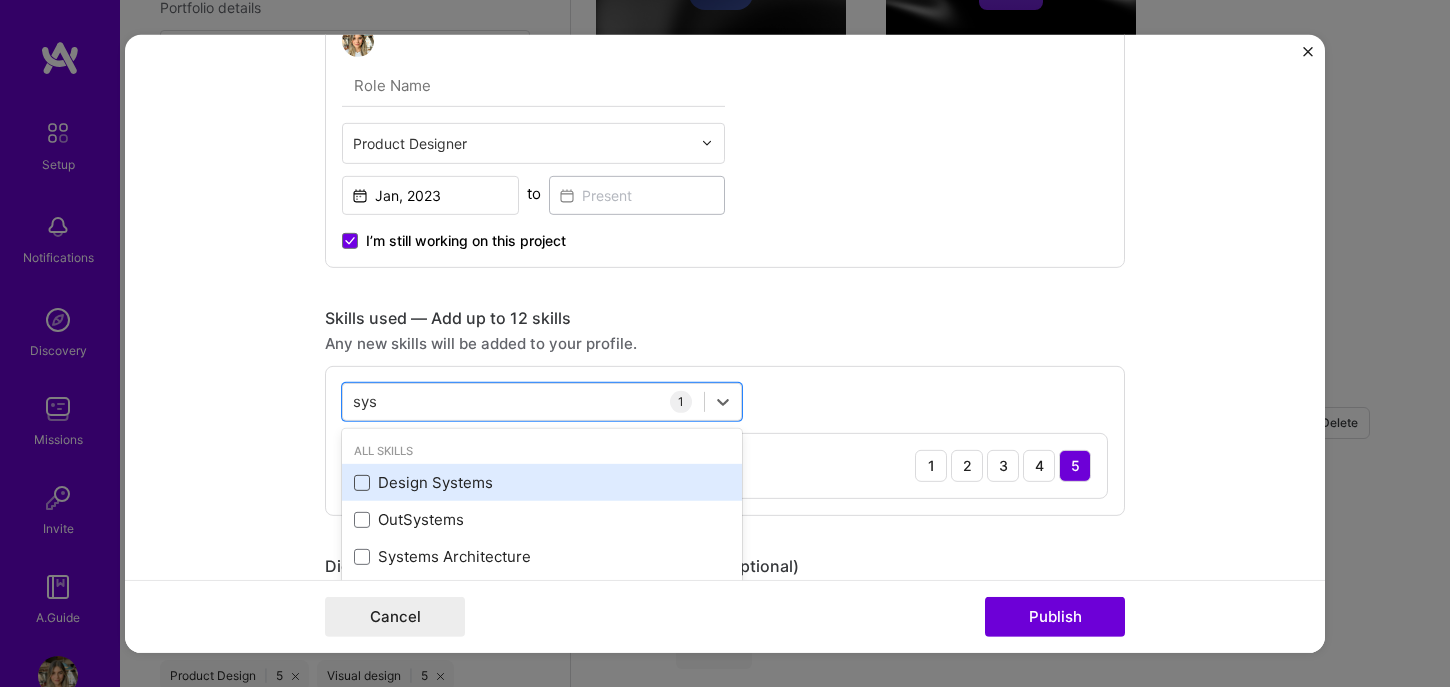 click at bounding box center [362, 483] 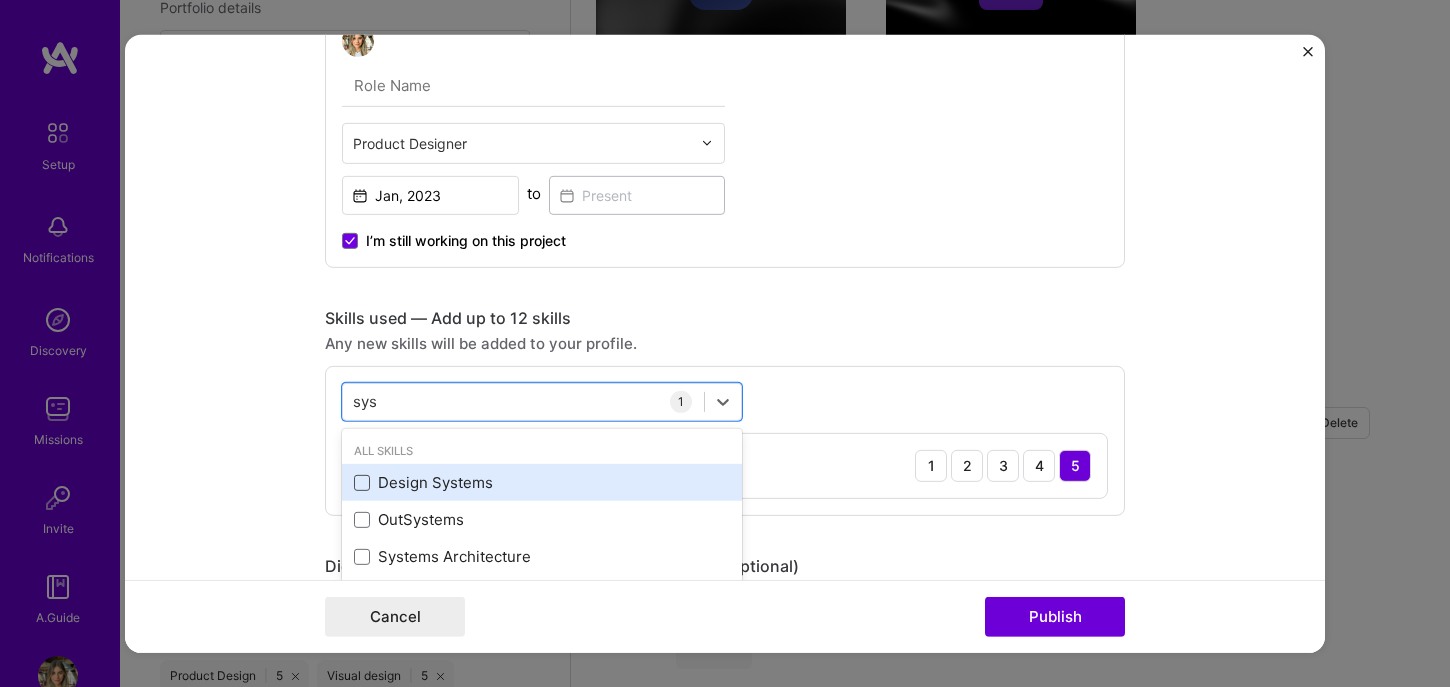click at bounding box center (0, 0) 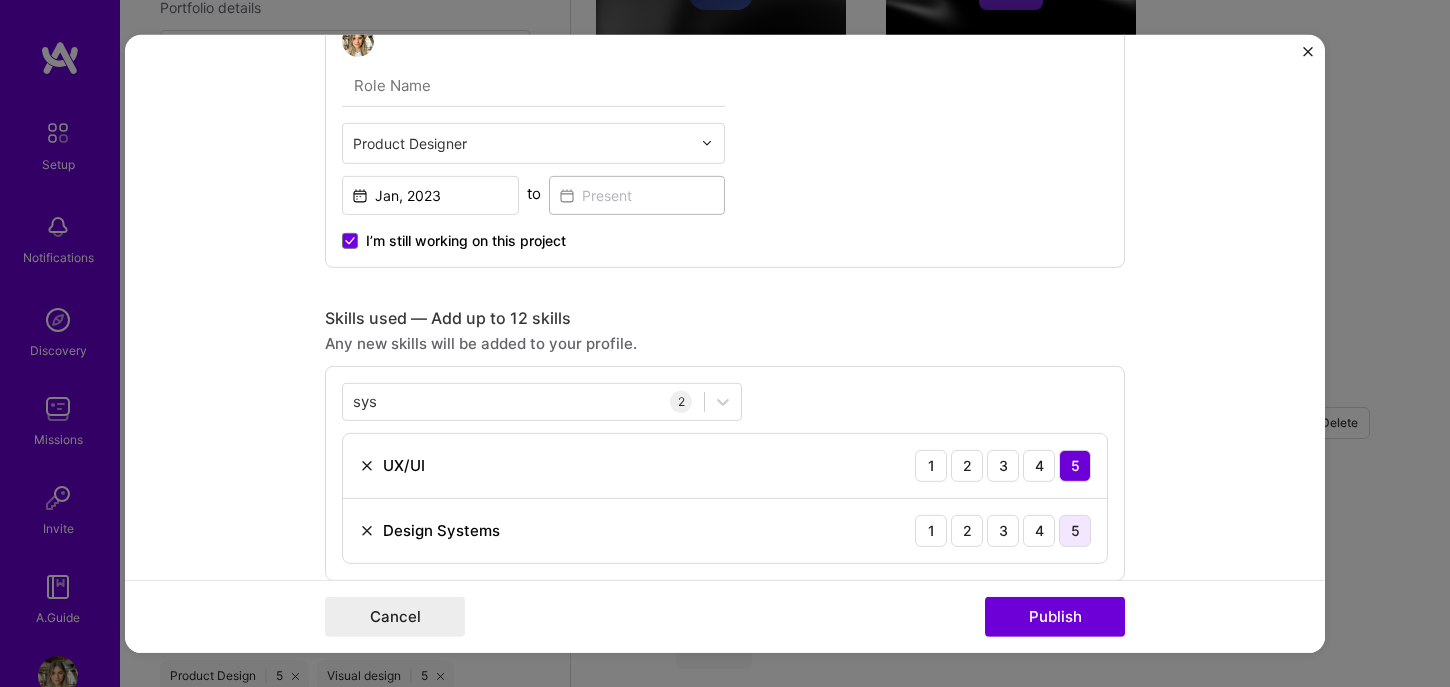 click on "5" at bounding box center (1075, 530) 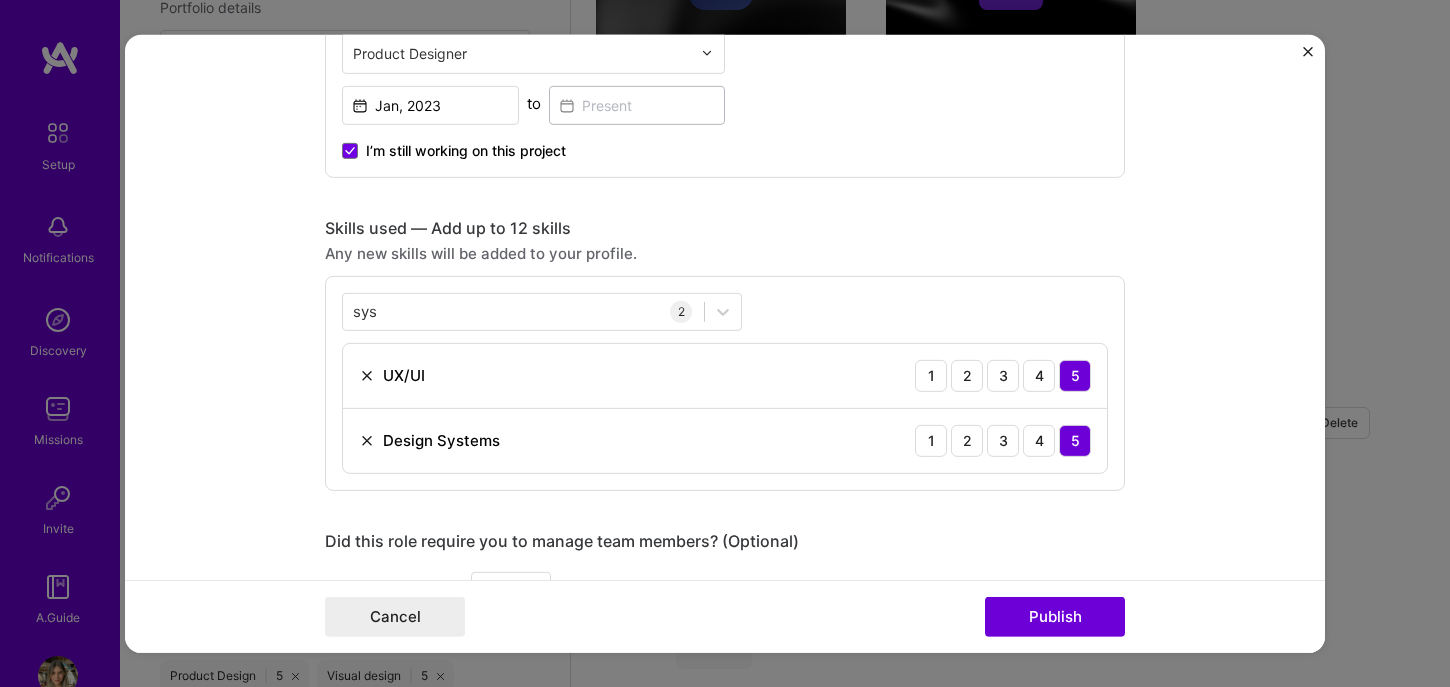 scroll, scrollTop: 1228, scrollLeft: 0, axis: vertical 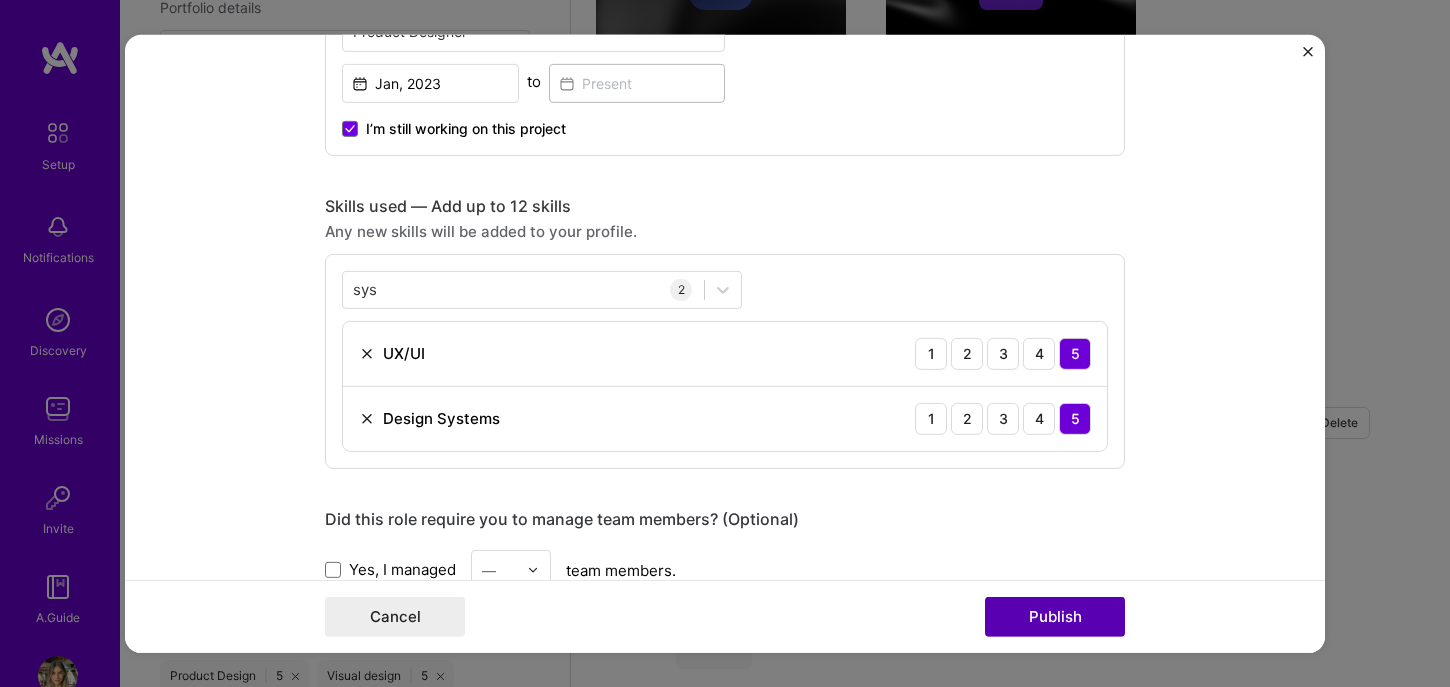 click on "Publish" at bounding box center [1055, 617] 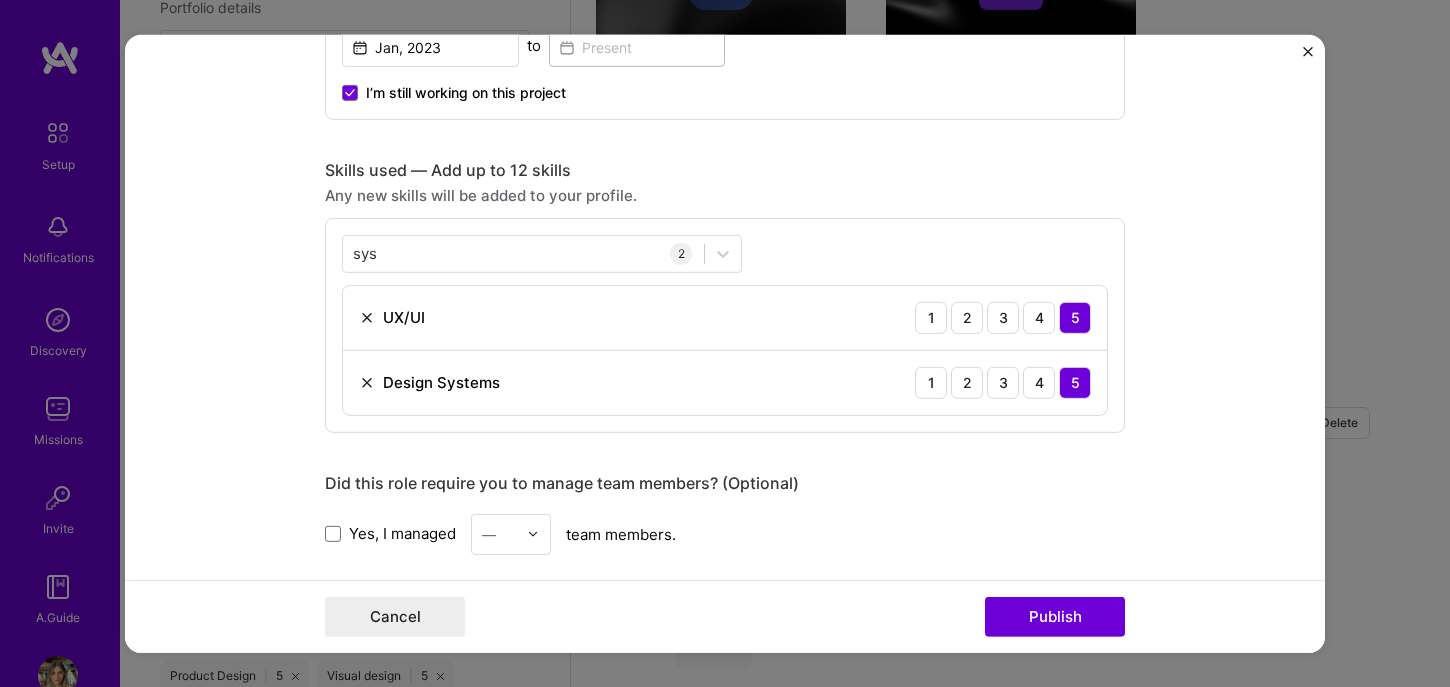 scroll, scrollTop: 1245, scrollLeft: 0, axis: vertical 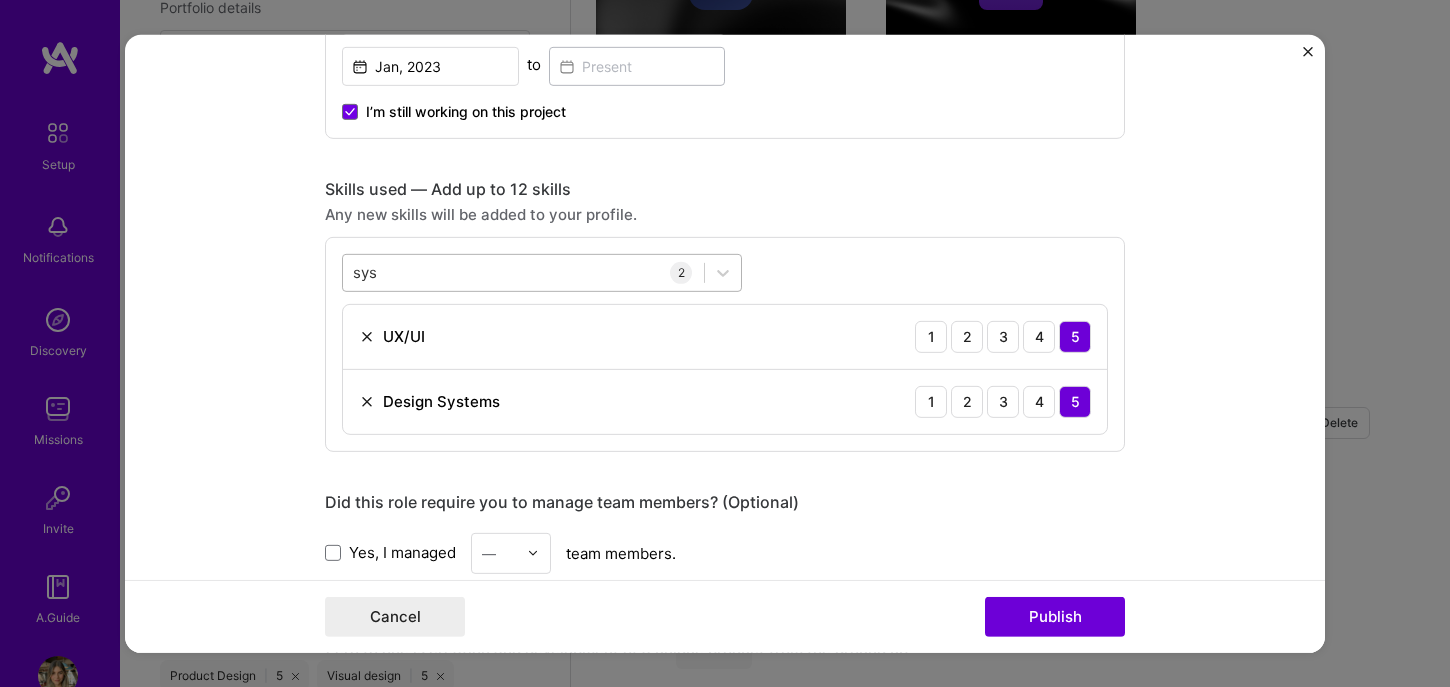 click on "sys sys" at bounding box center [523, 272] 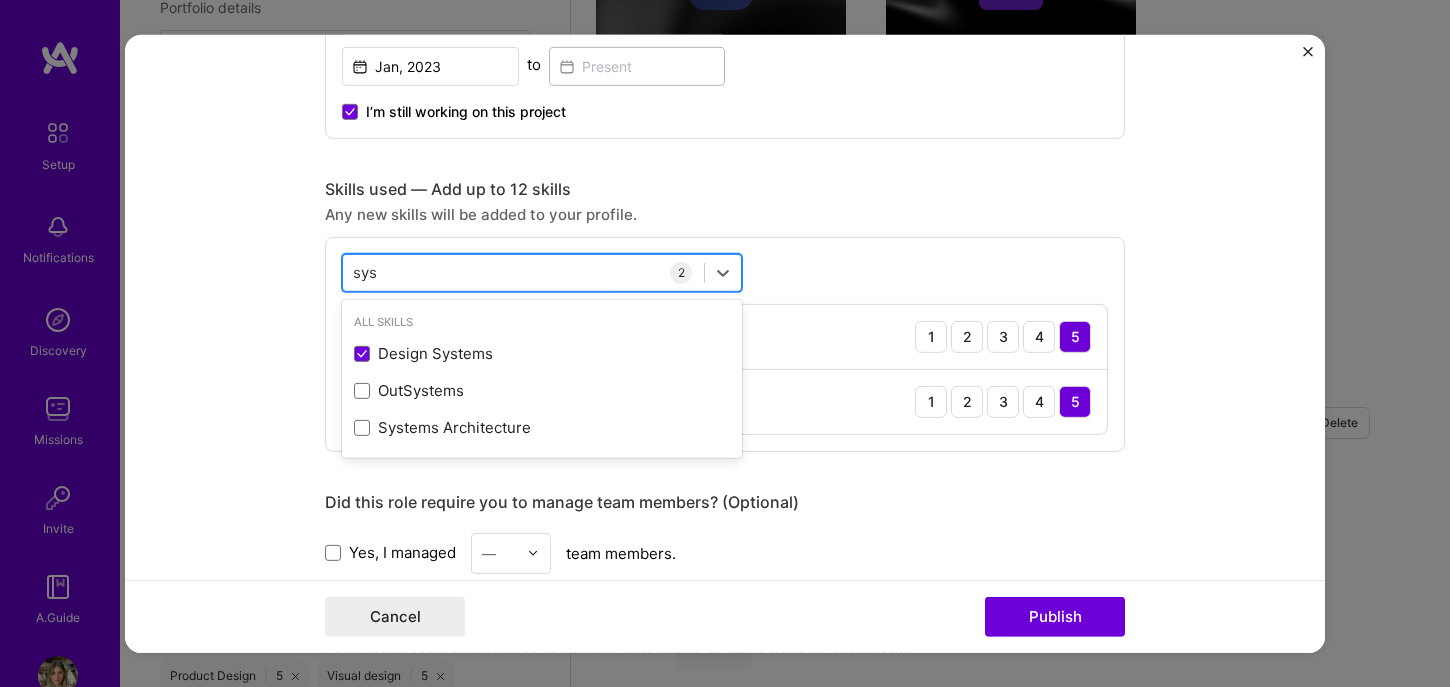 click on "sys" at bounding box center (366, 272) 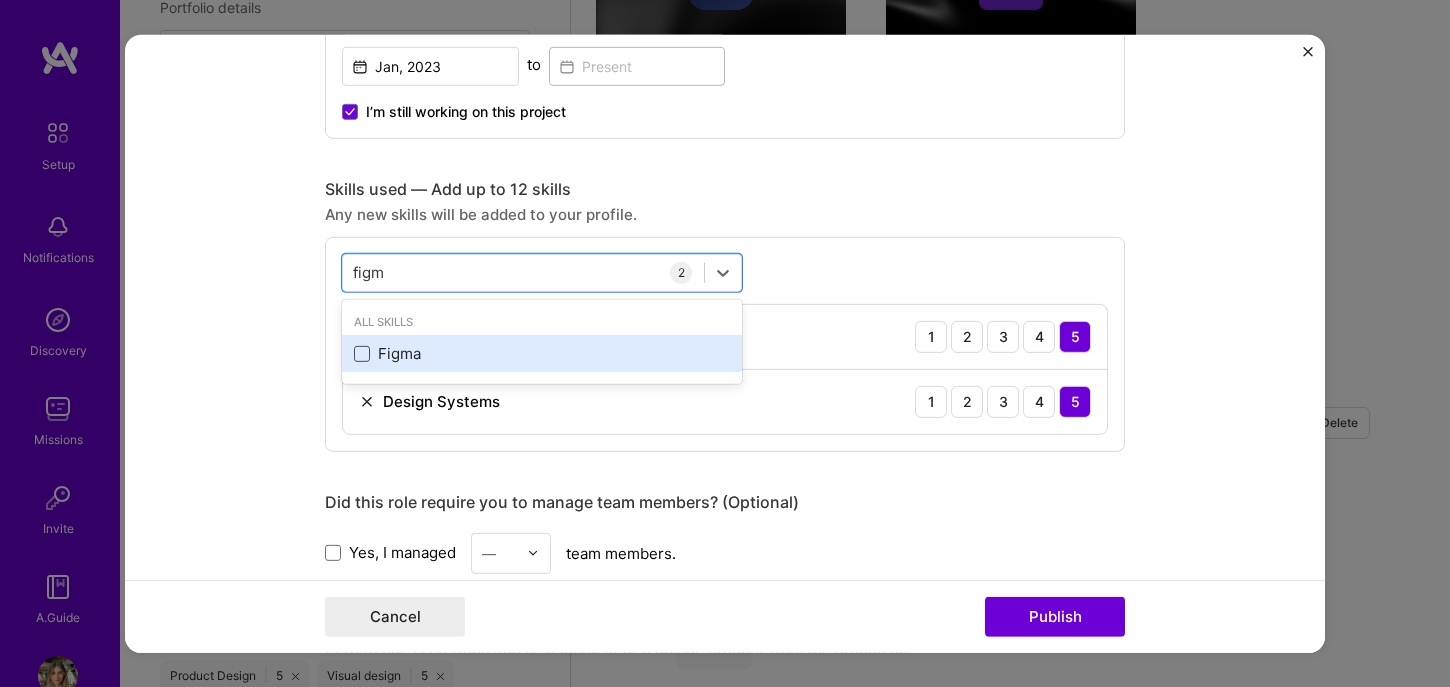click at bounding box center [362, 354] 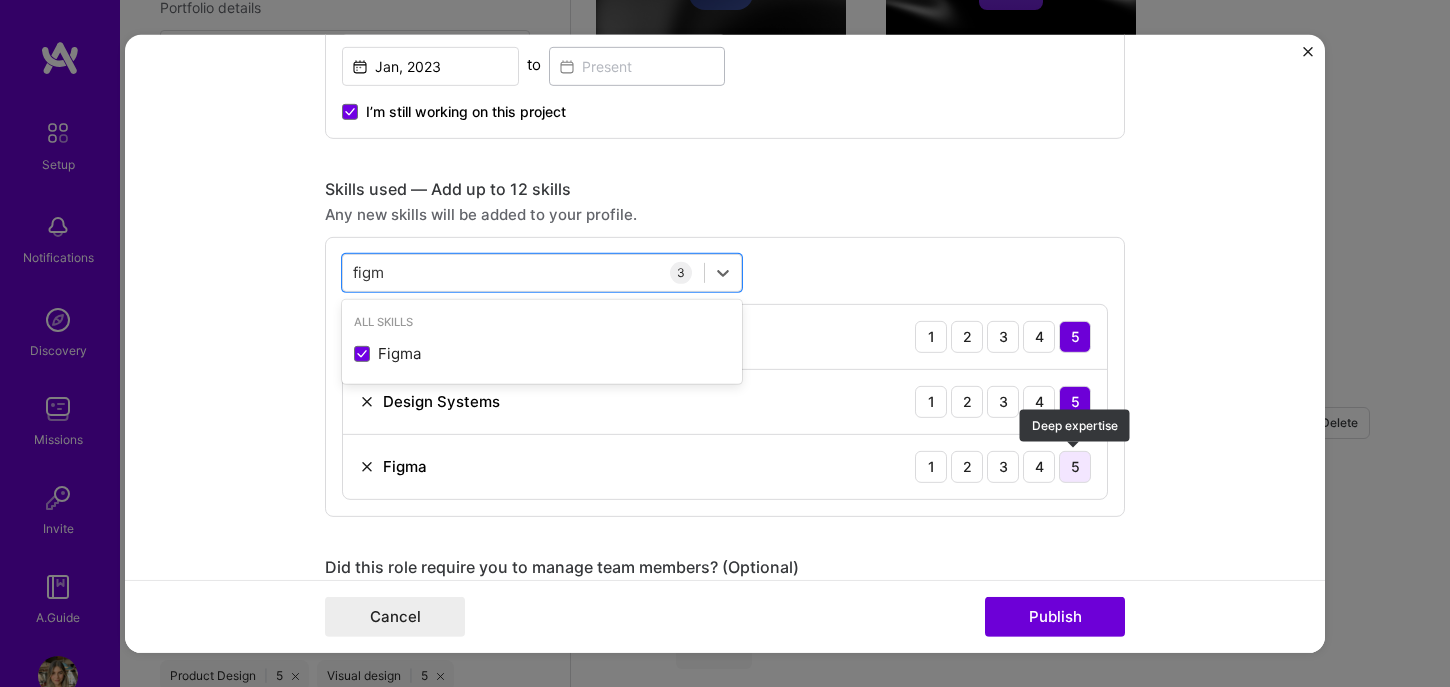 click on "5" at bounding box center [1075, 466] 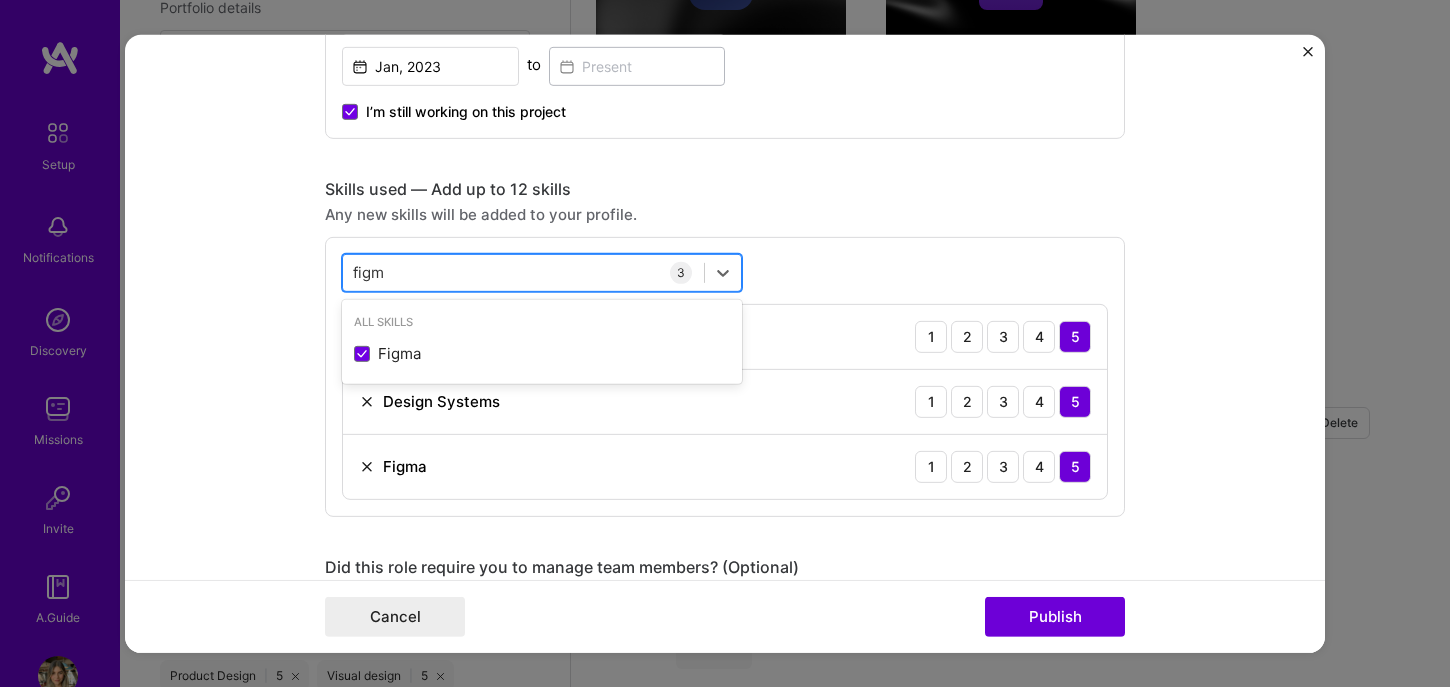 click on "figm figm" at bounding box center (523, 272) 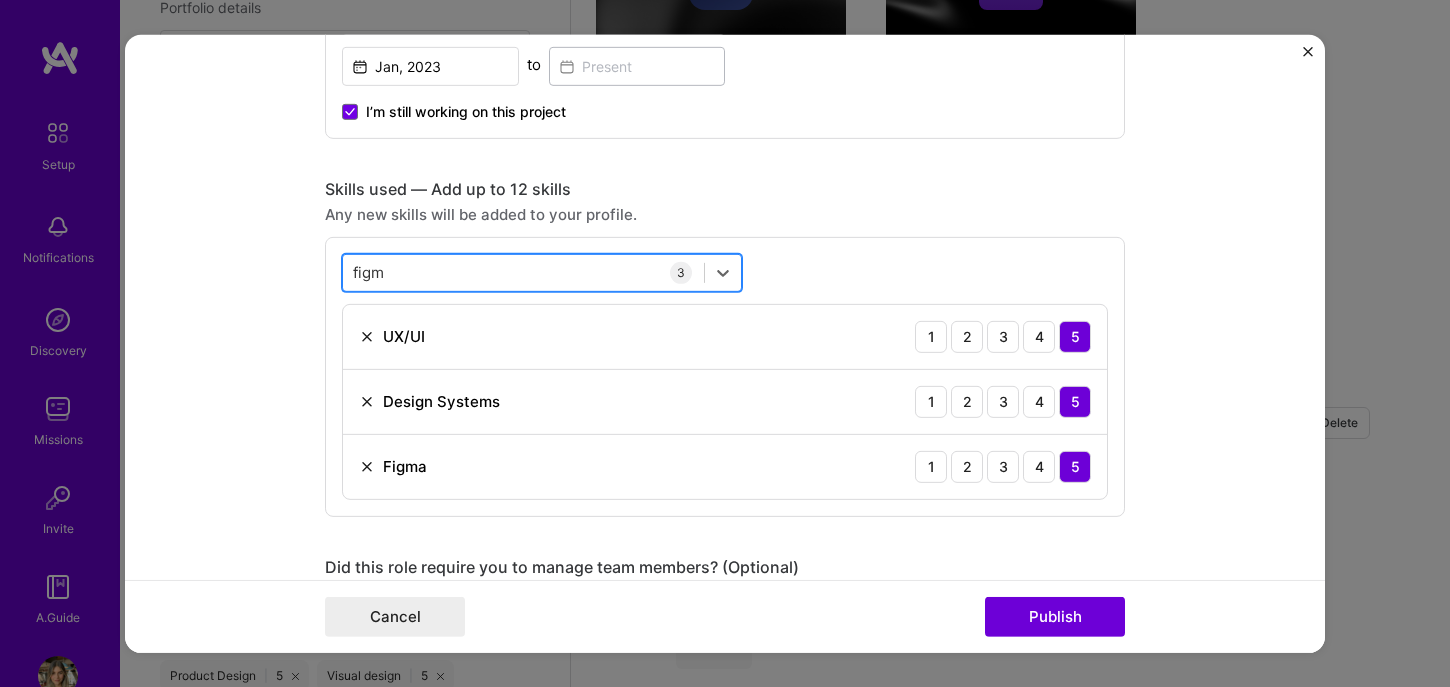 click on "figm" at bounding box center [369, 272] 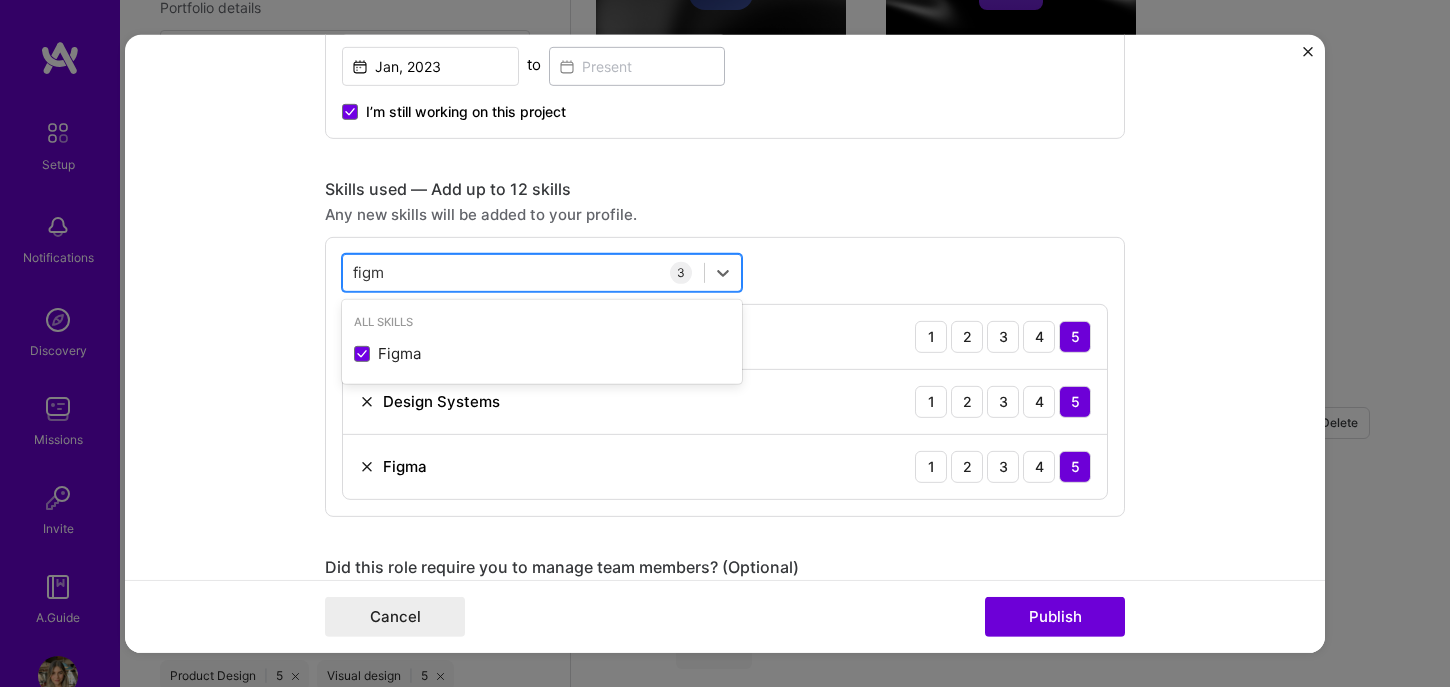 click on "figm" at bounding box center [369, 272] 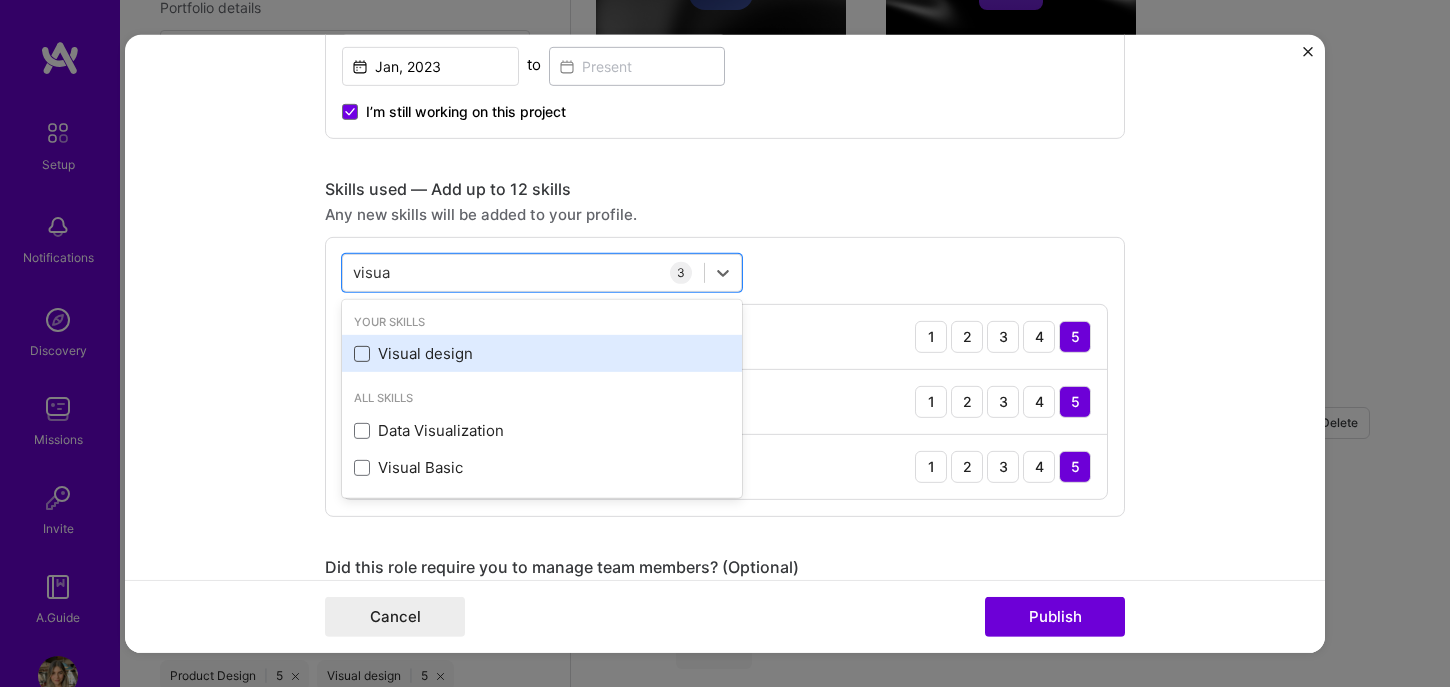 click at bounding box center (362, 354) 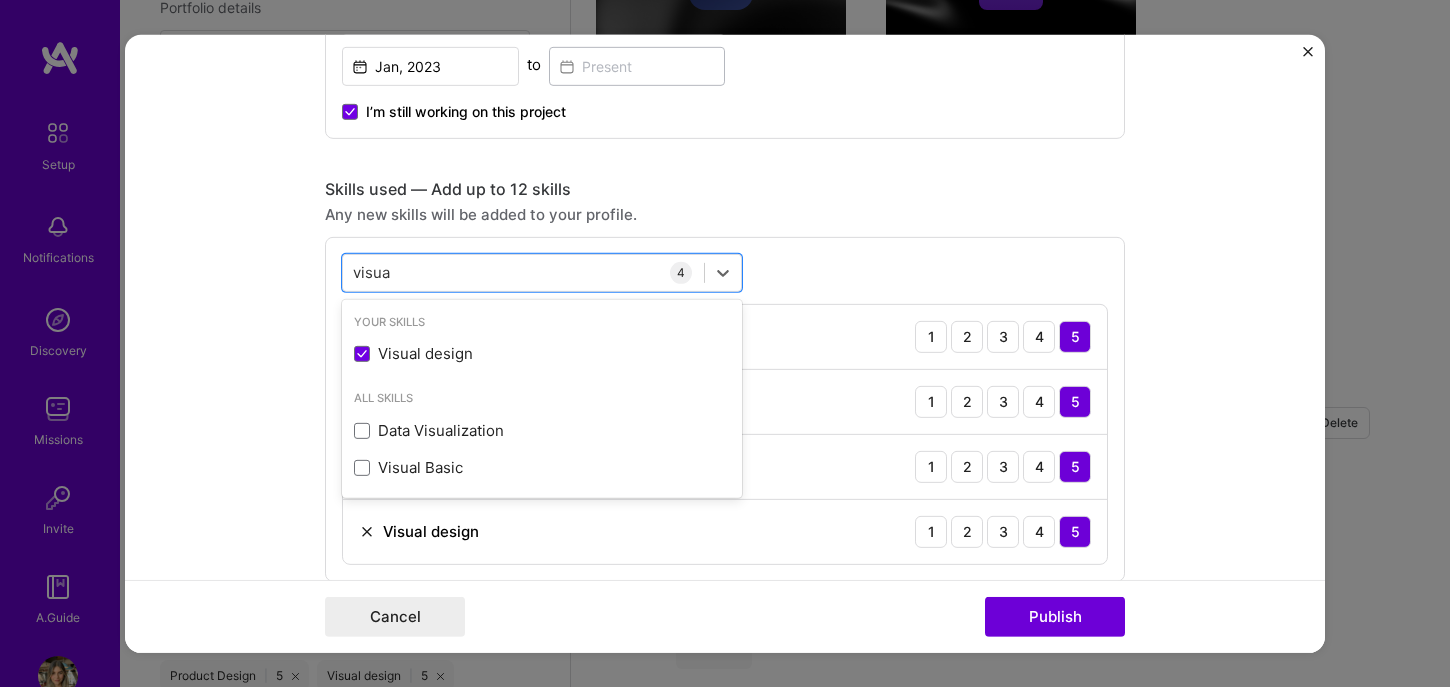 type on "visua" 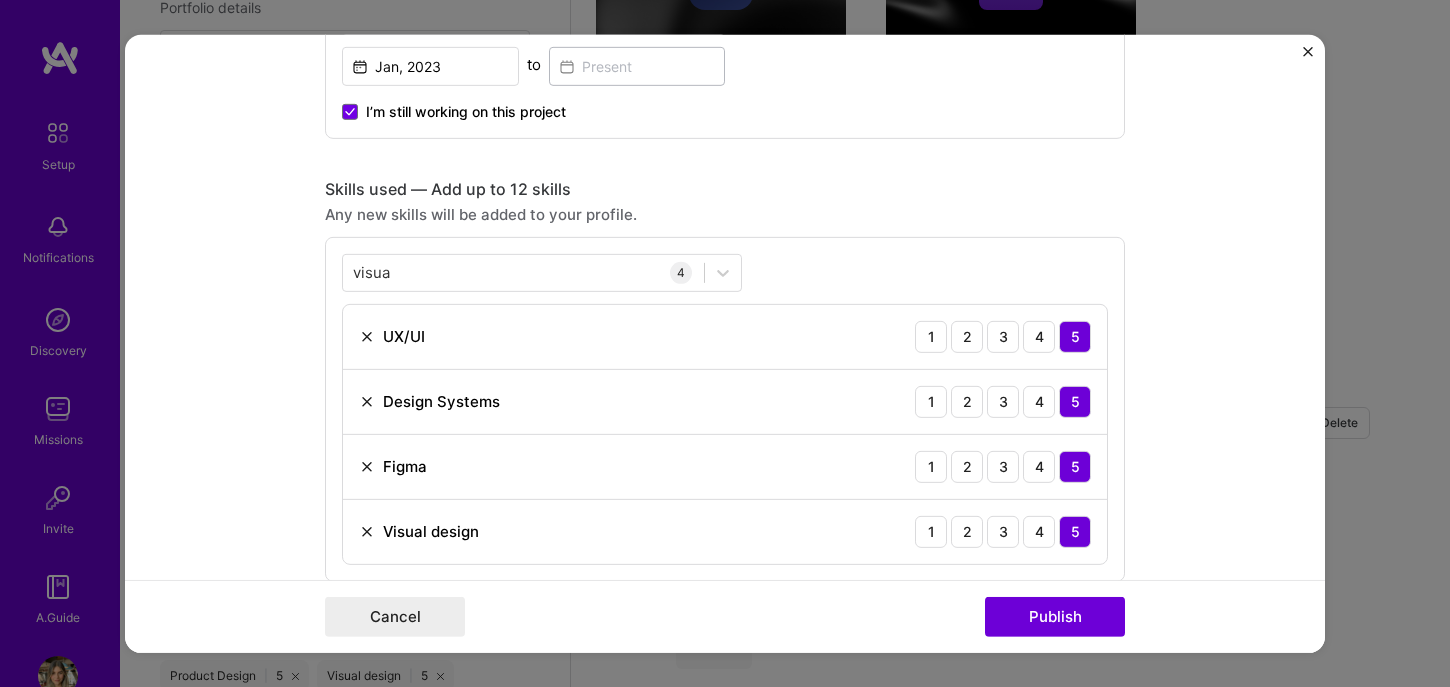 click on "visua visua 4 UX/UI 1 2 3 4 5 Design Systems 1 2 3 4 5 Figma 1 2 3 4 5 Visual design 1 2 3 4 5" at bounding box center (725, 408) 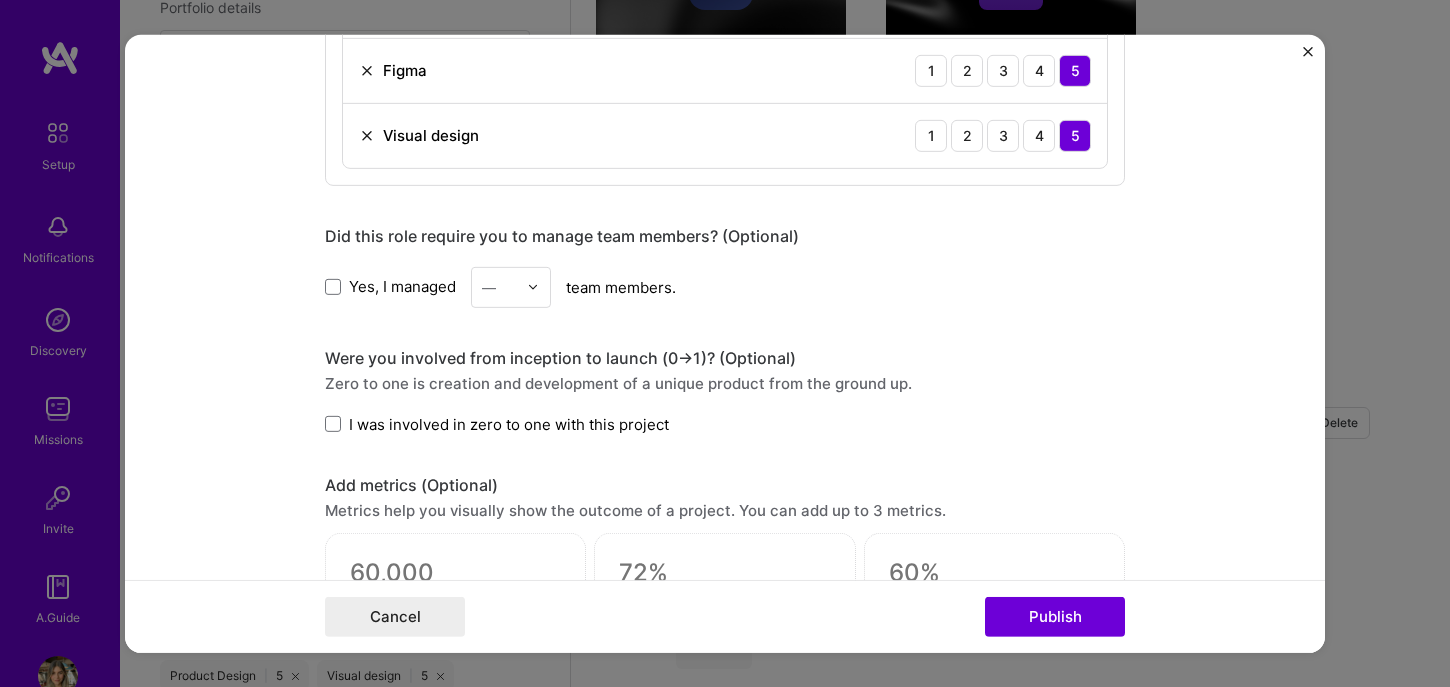 scroll, scrollTop: 1643, scrollLeft: 0, axis: vertical 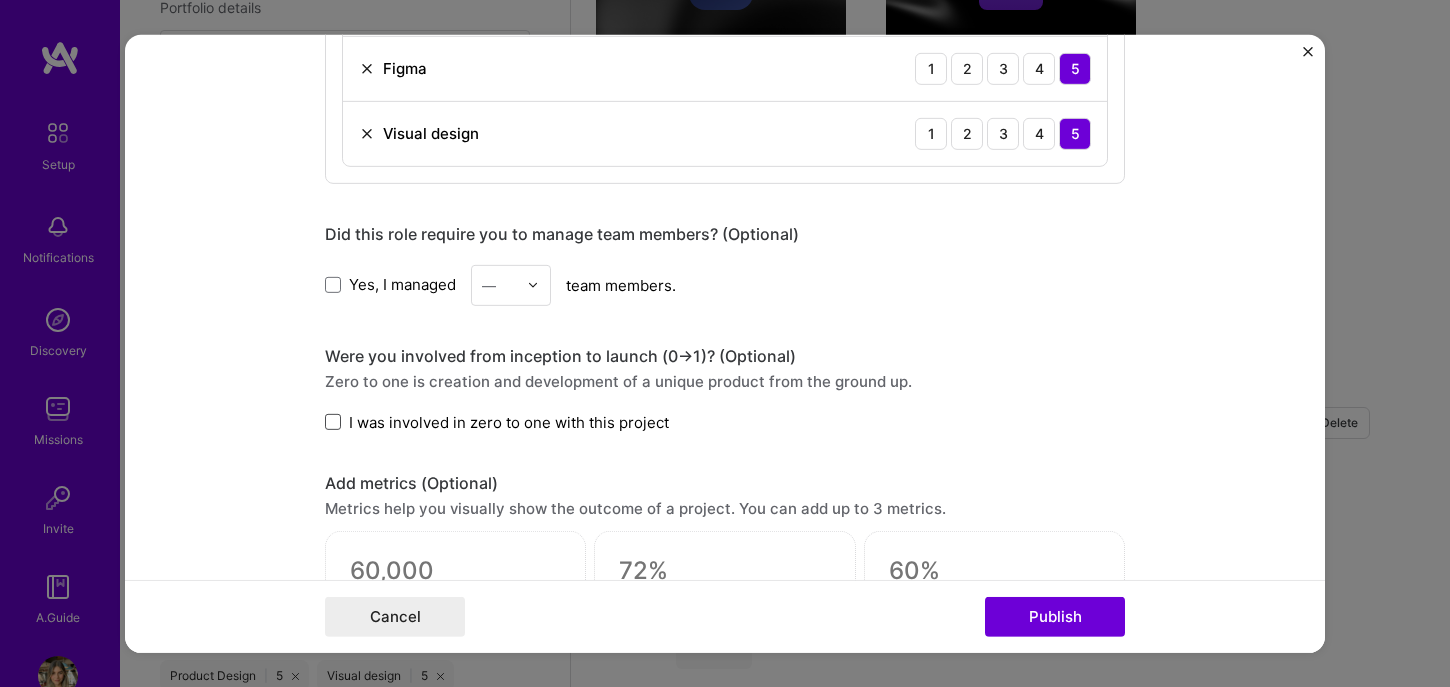 click at bounding box center (333, 422) 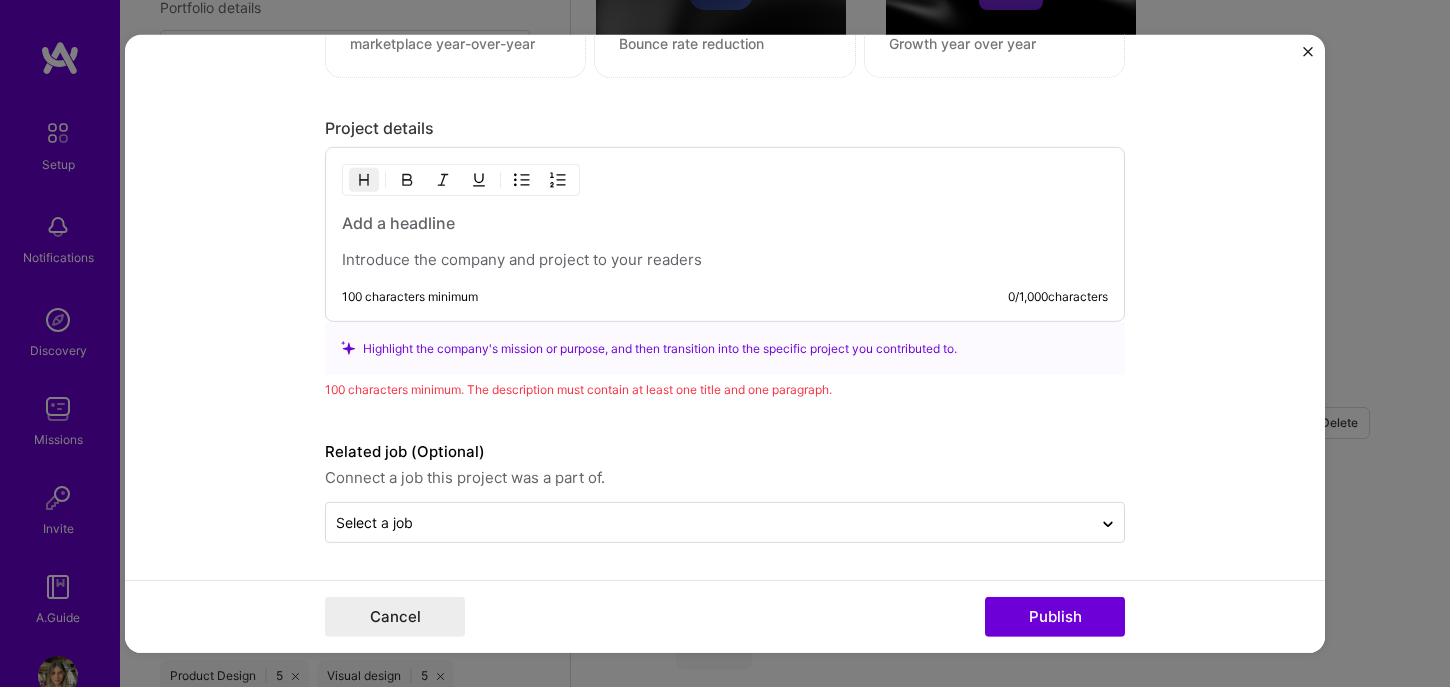 scroll, scrollTop: 2251, scrollLeft: 0, axis: vertical 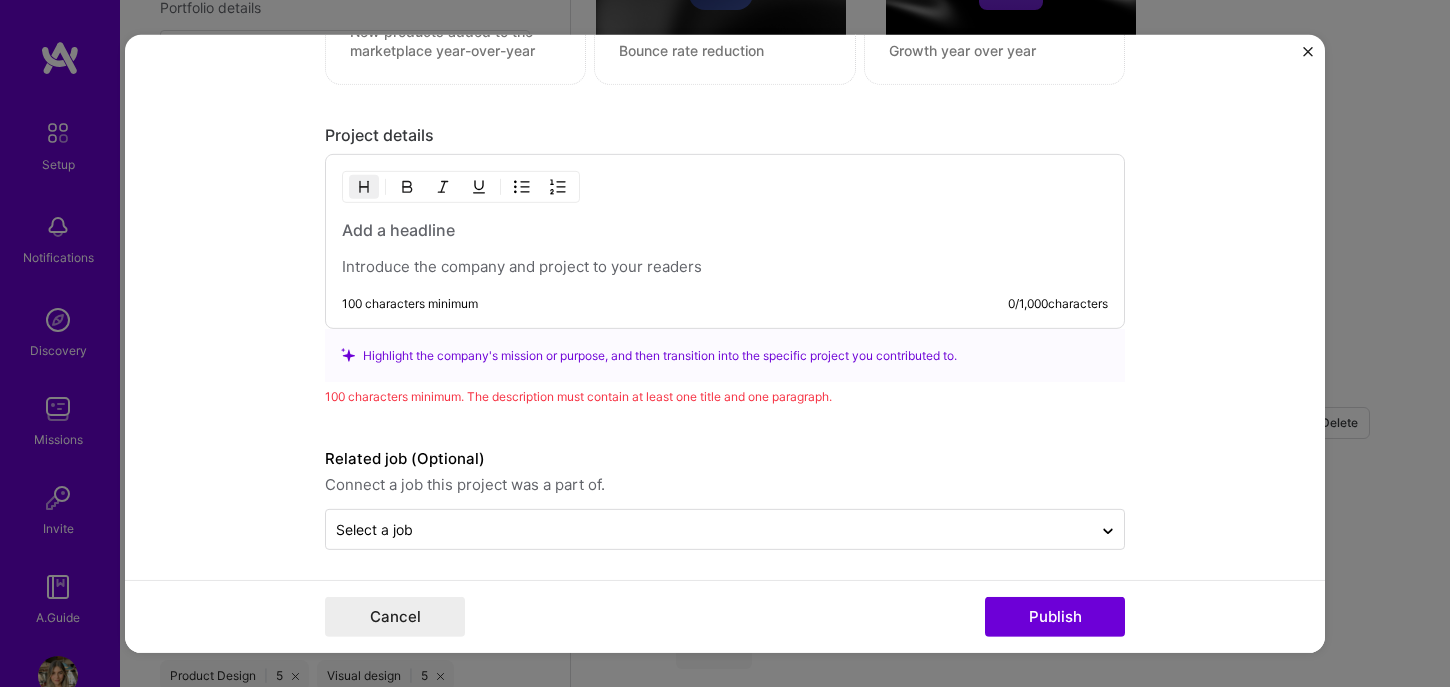 click at bounding box center (725, 267) 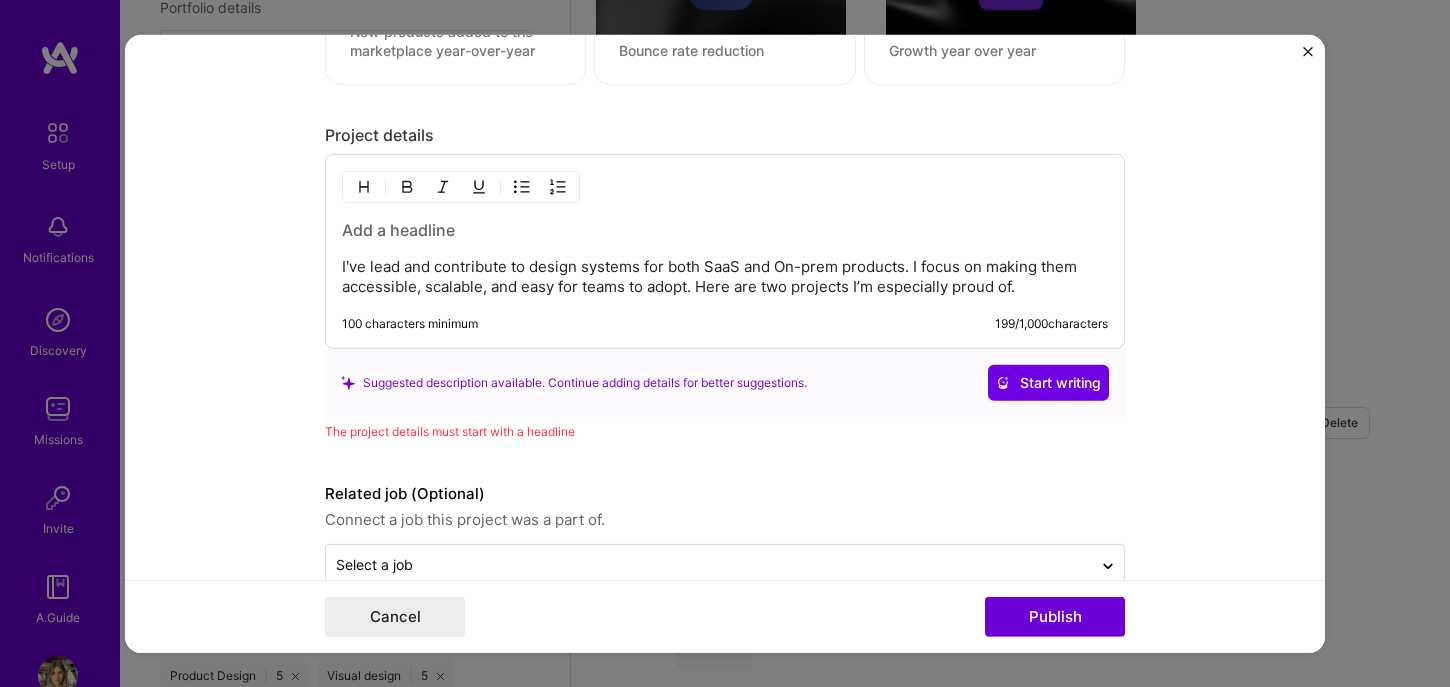 click at bounding box center (725, 230) 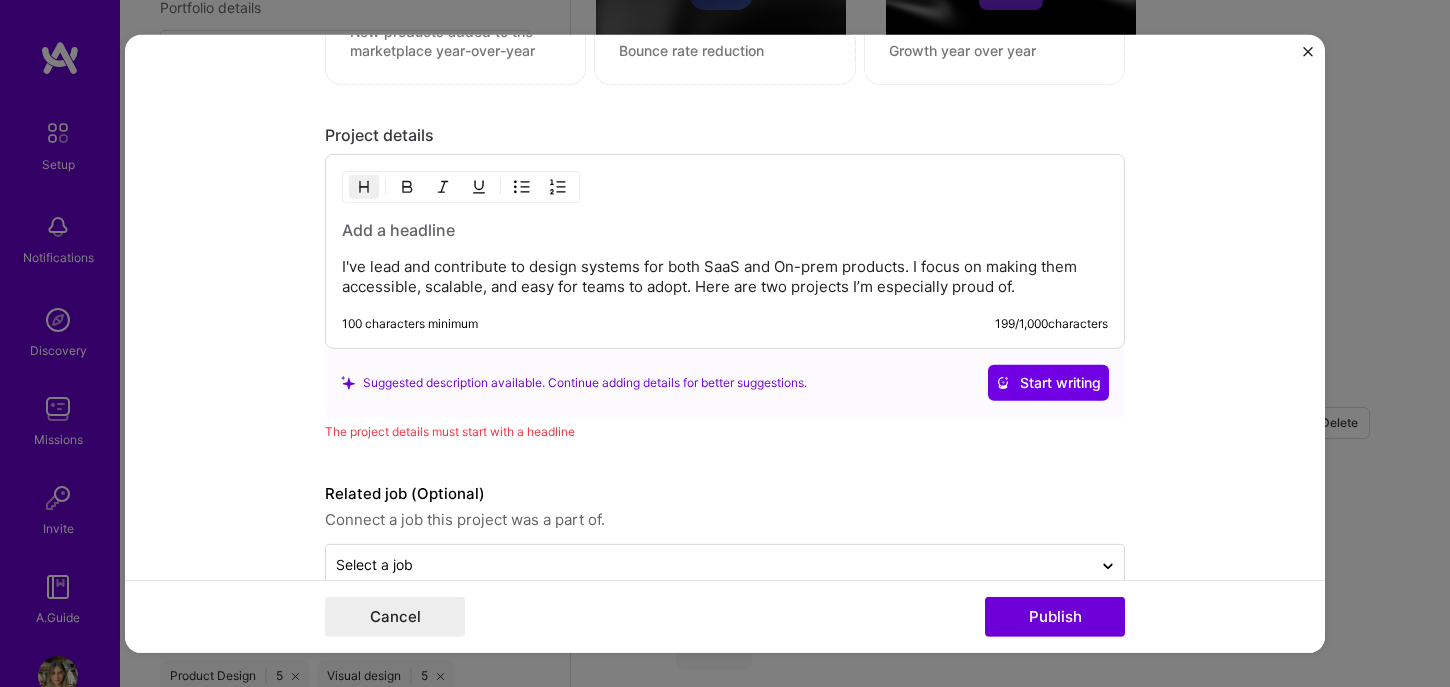 click at bounding box center (725, 230) 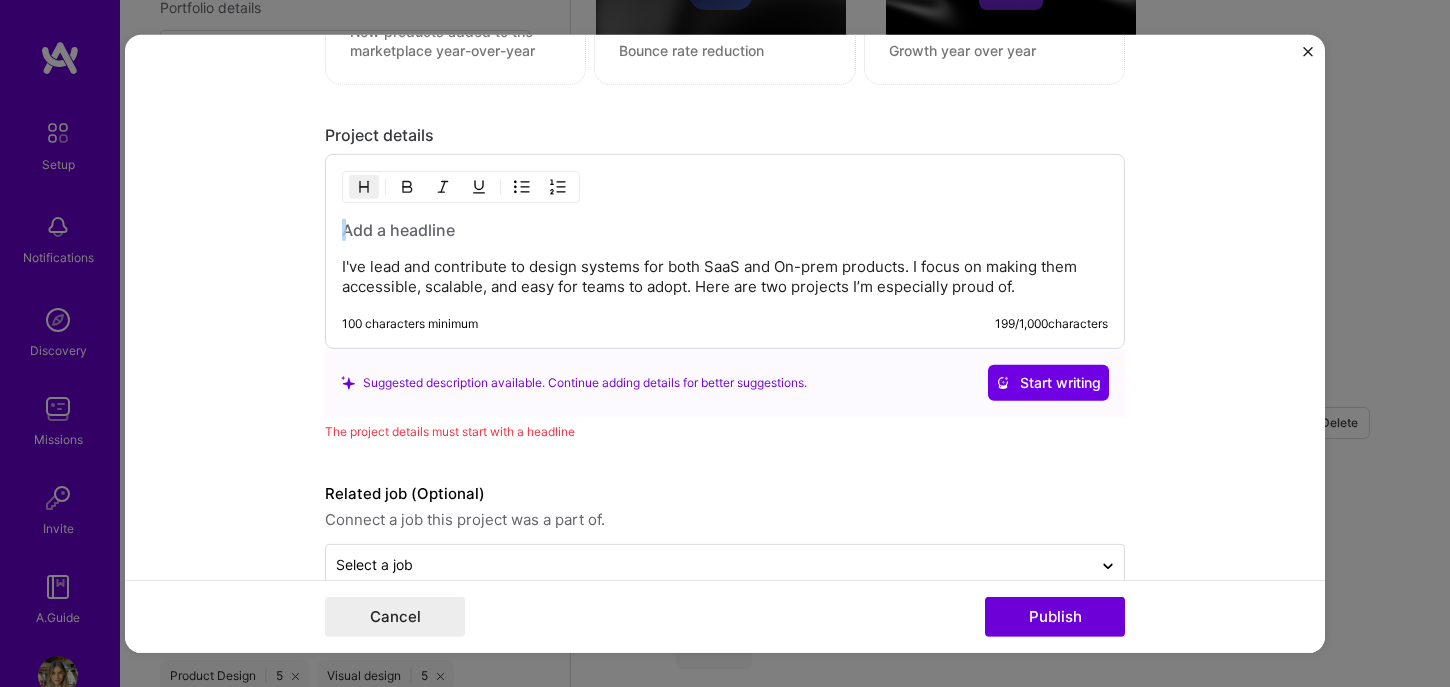 click at bounding box center [725, 230] 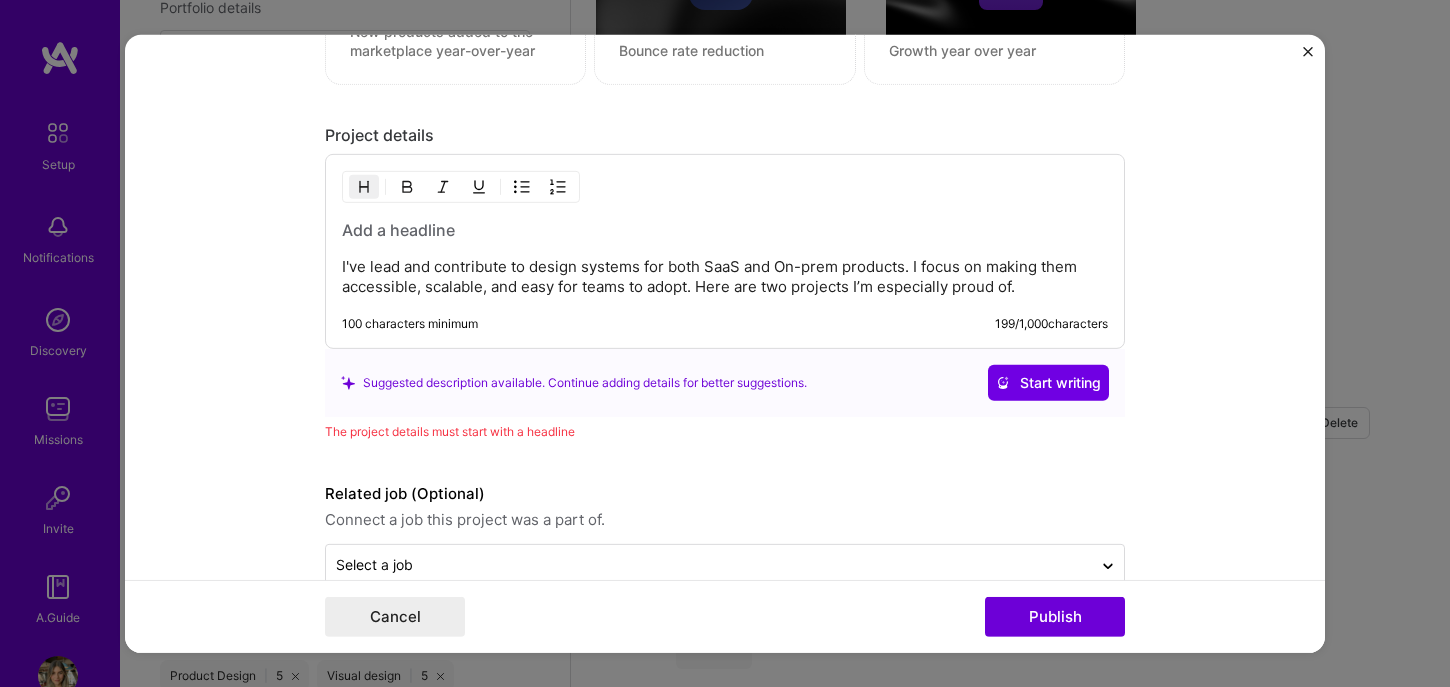 type 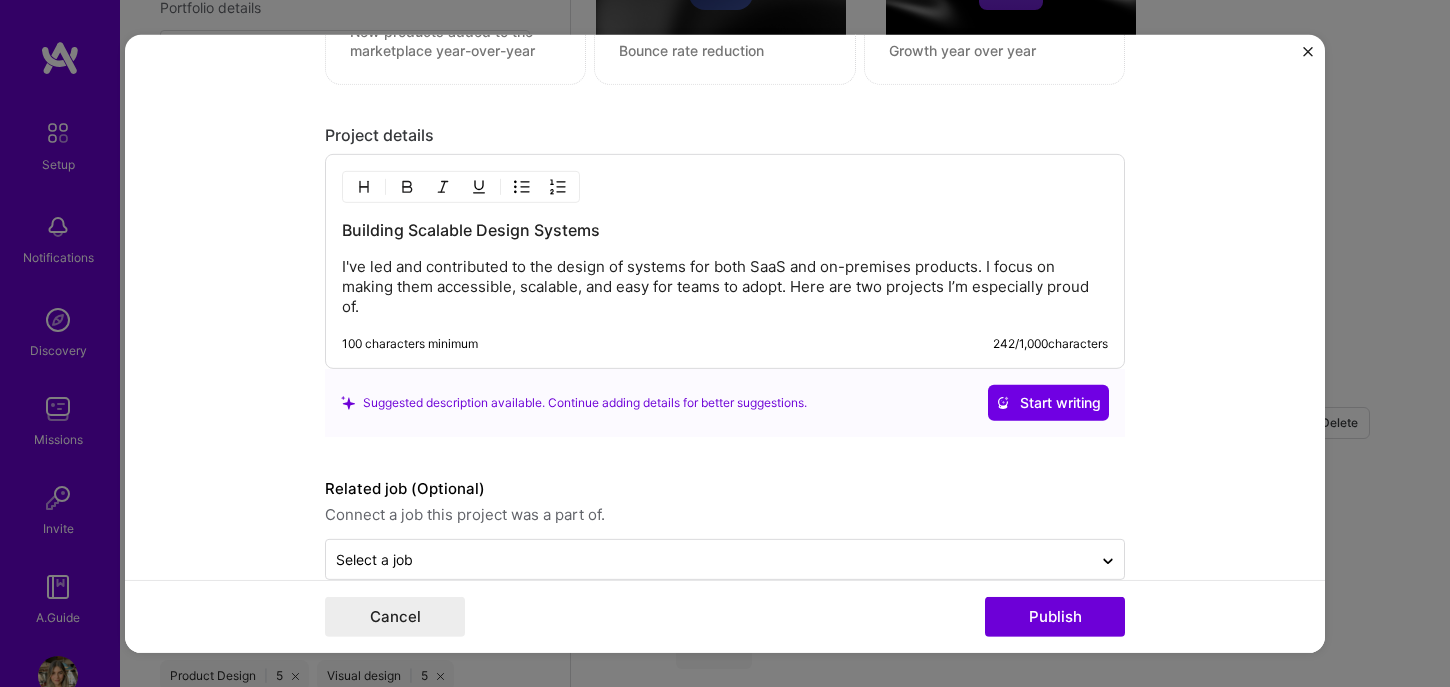 scroll, scrollTop: 2289, scrollLeft: 0, axis: vertical 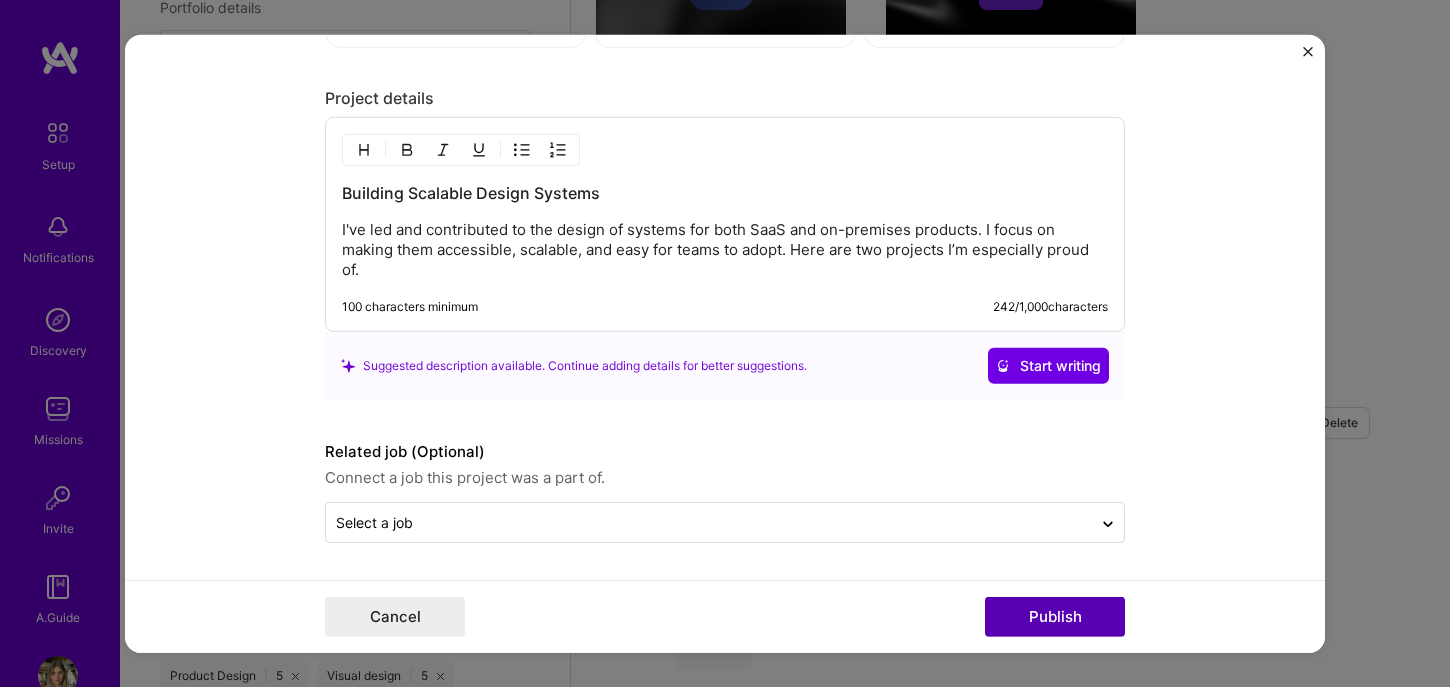 click on "Publish" at bounding box center [1055, 617] 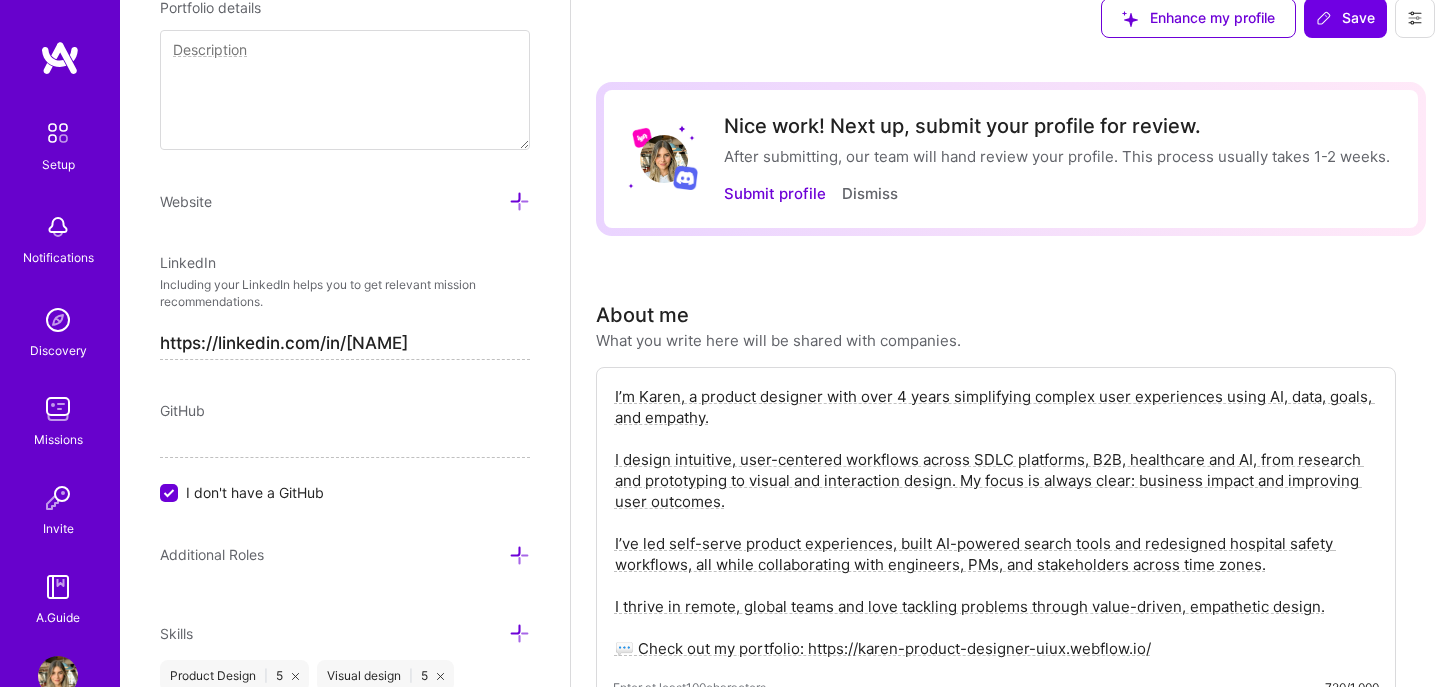 scroll, scrollTop: 0, scrollLeft: 0, axis: both 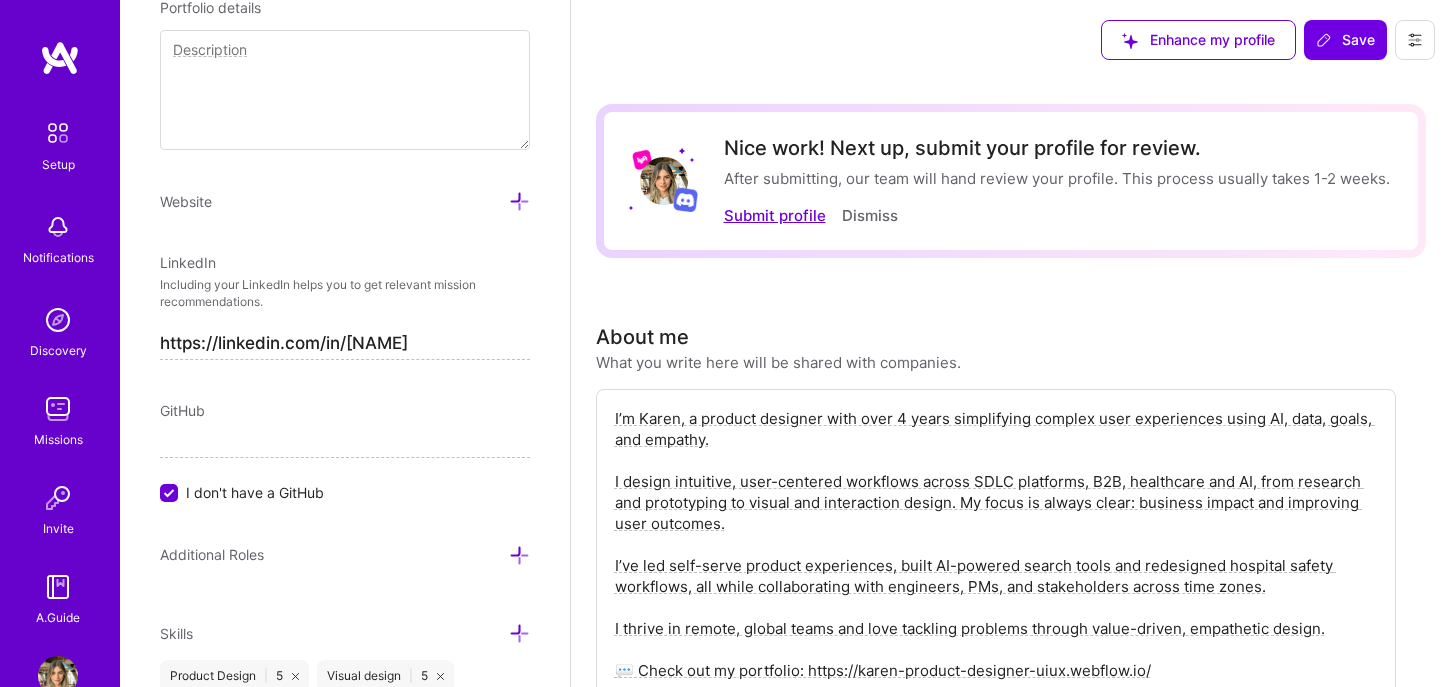 click on "Submit profile" at bounding box center (775, 215) 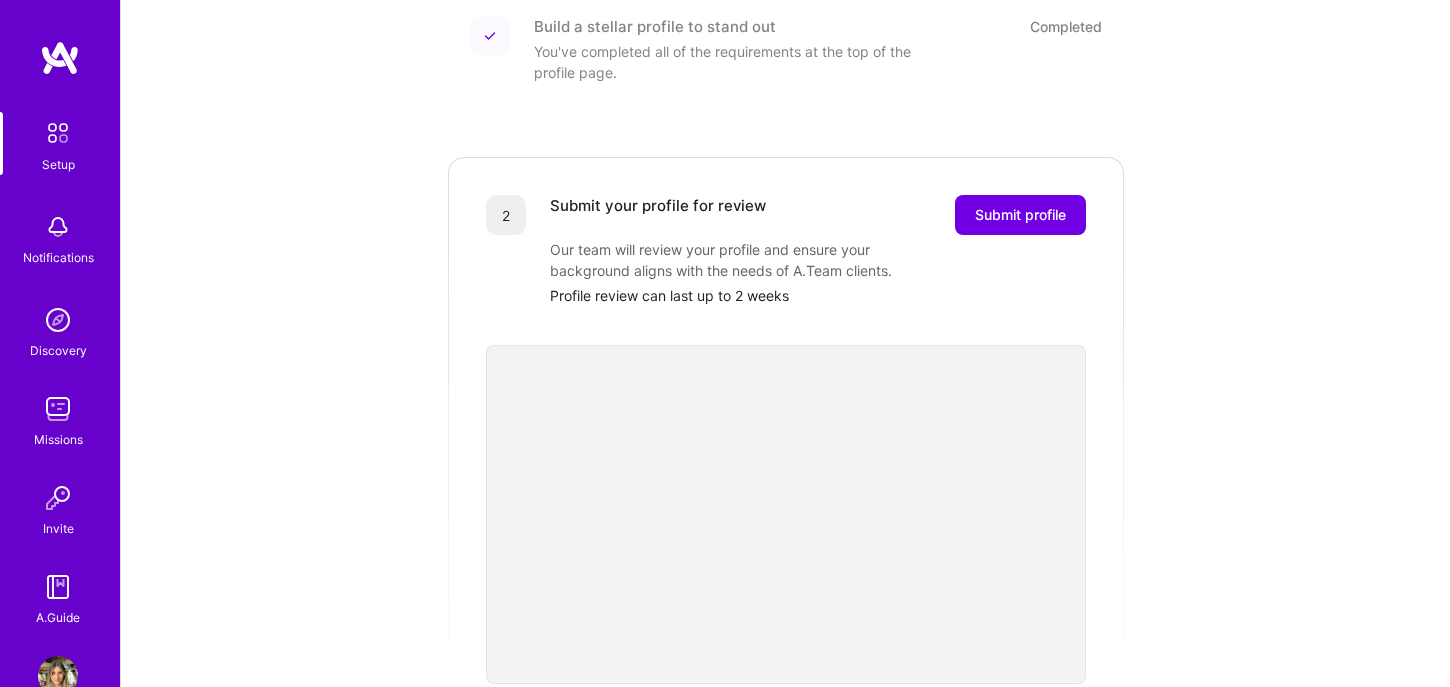 scroll, scrollTop: 303, scrollLeft: 0, axis: vertical 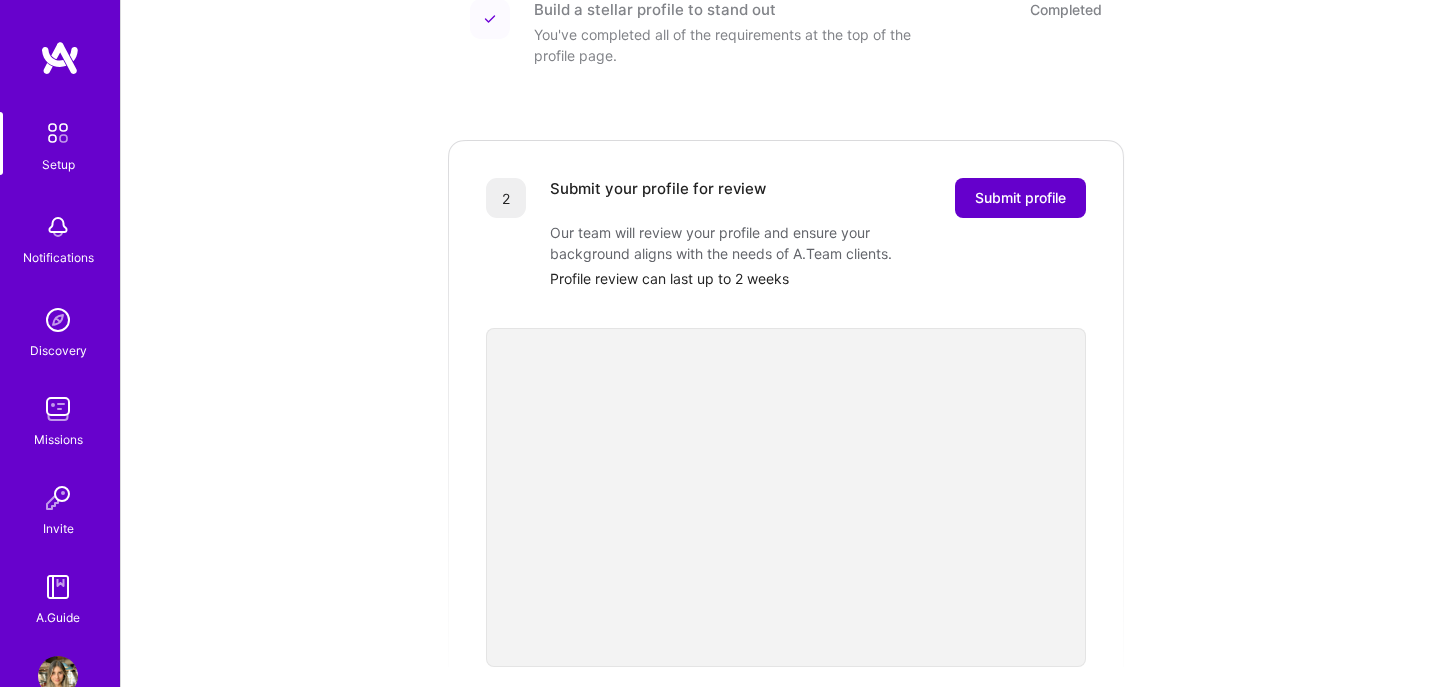 click on "Submit profile" at bounding box center (1020, 198) 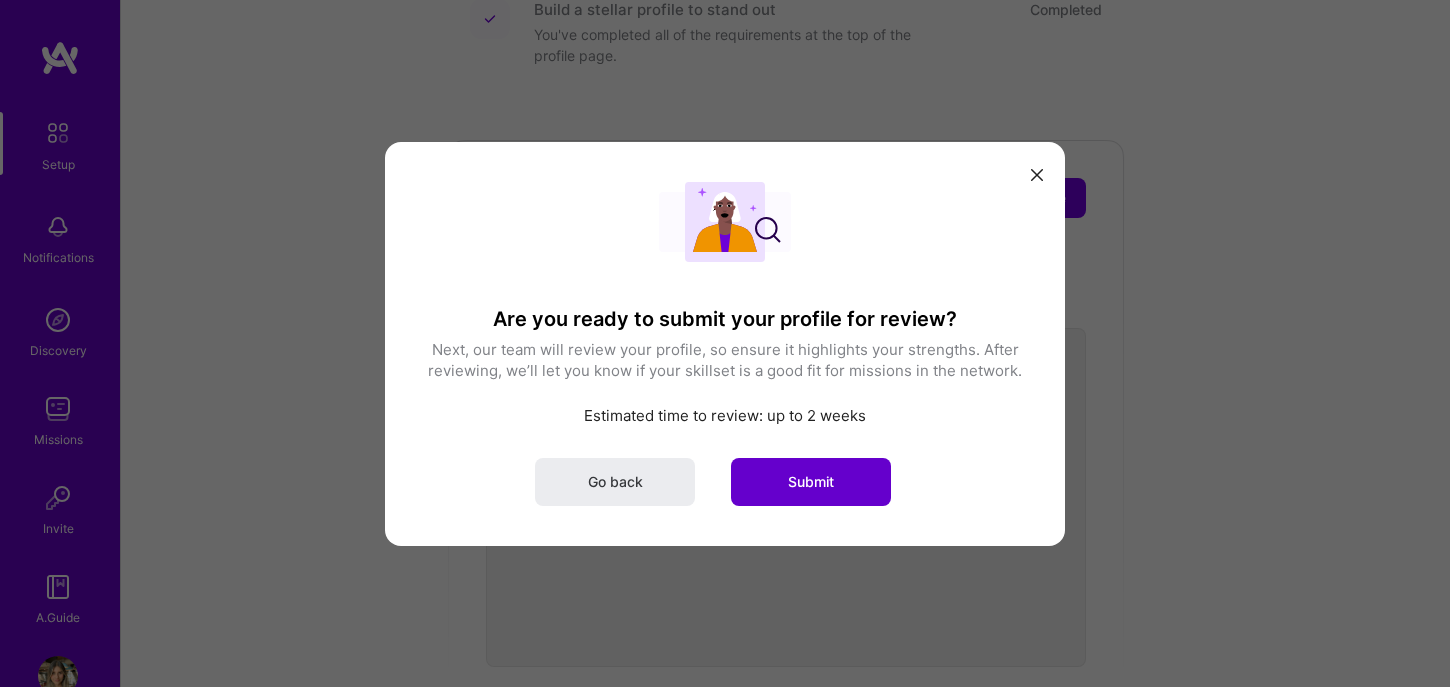 click on "Submit" at bounding box center (811, 481) 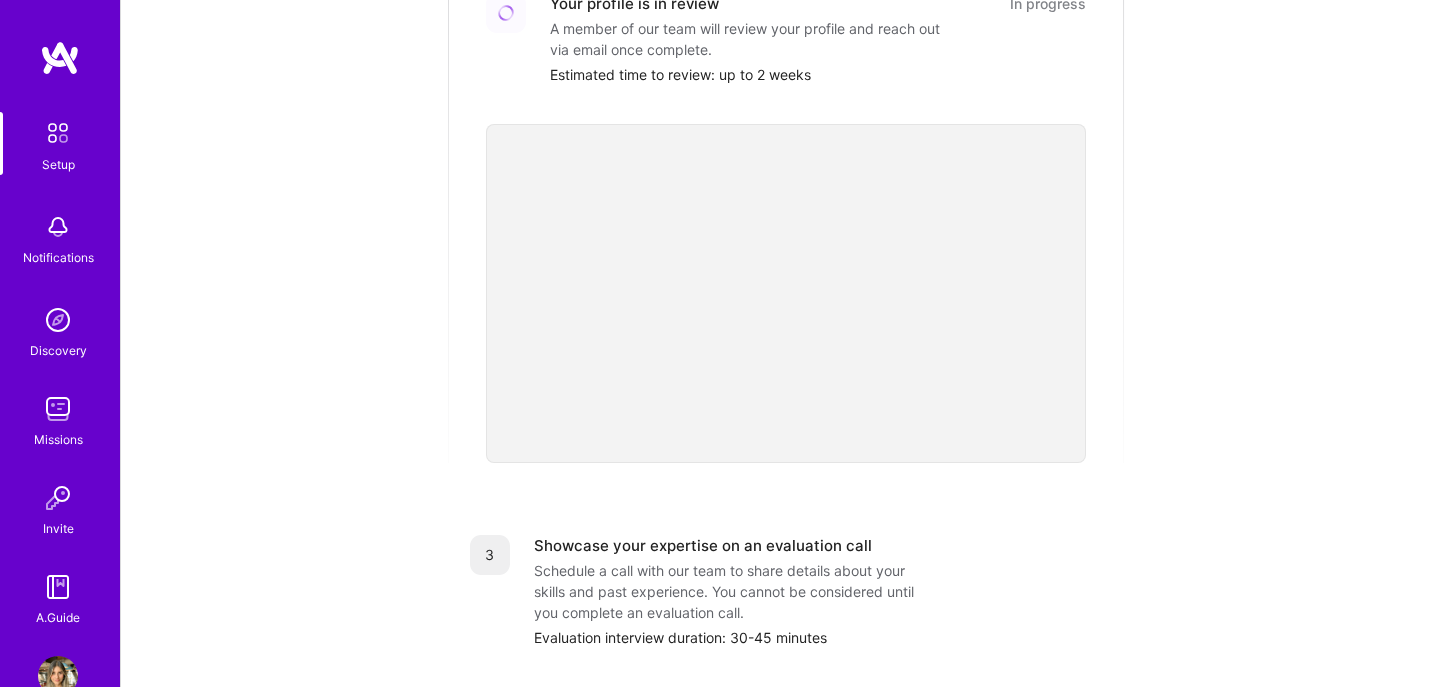 scroll, scrollTop: 465, scrollLeft: 0, axis: vertical 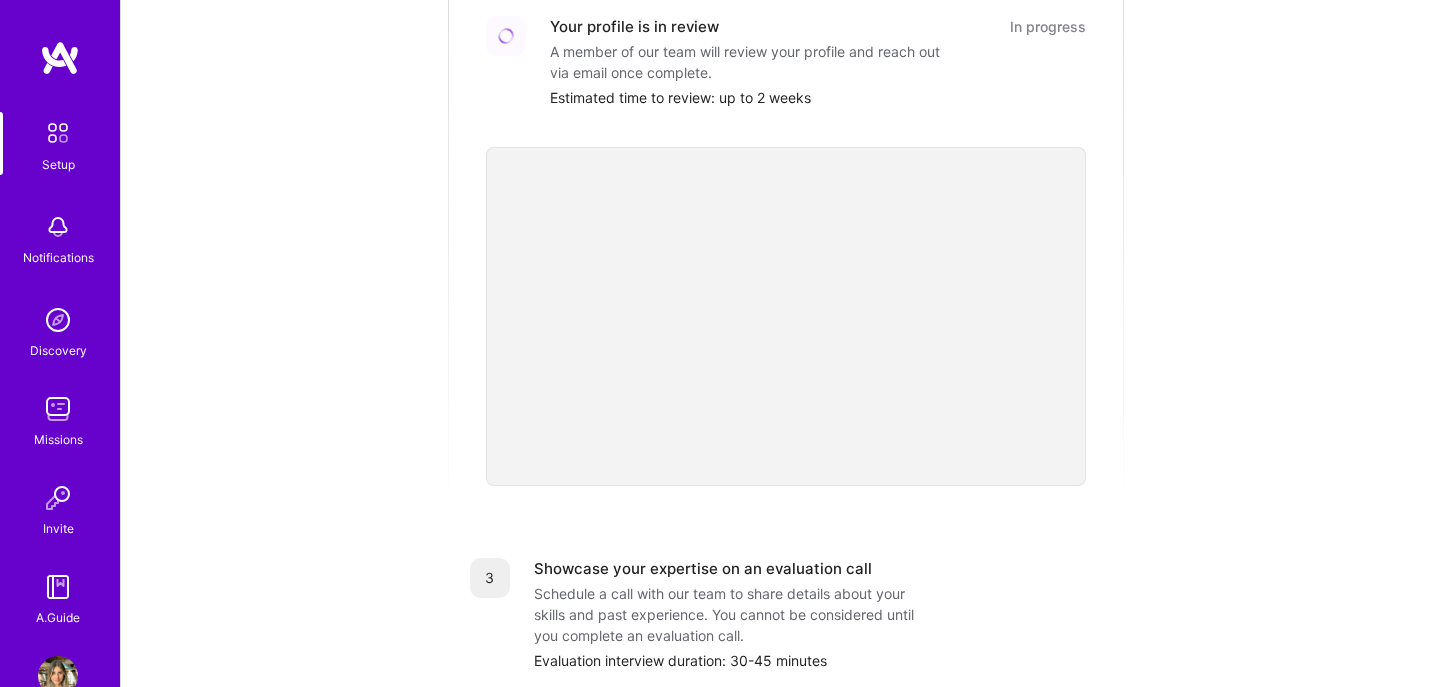 click on "Getting started as an A.Team Builder Complete the steps below to request to join A.Team, a network of world-class builders pursuing their craft with autonomy. How to get started What is A.Team Invite a teammate Build a stellar profile to stand out Completed You've completed all of the requirements at the top of the profile page. Your profile is in review In progress A member of our team will review your profile and reach out via email once complete. Estimated time to review: up to 2 weeks 3 Showcase your expertise on an evaluation call Schedule a call with our team to share details about your skills and past experience. You cannot be considered until you complete an evaluation call. Evaluation interview duration: 30-45 minutes 🎉 Join the team If your skills and experience match the needs of the network, you’ll gain full access to team up, join missions, and appear in client discovery." at bounding box center (786, 262) 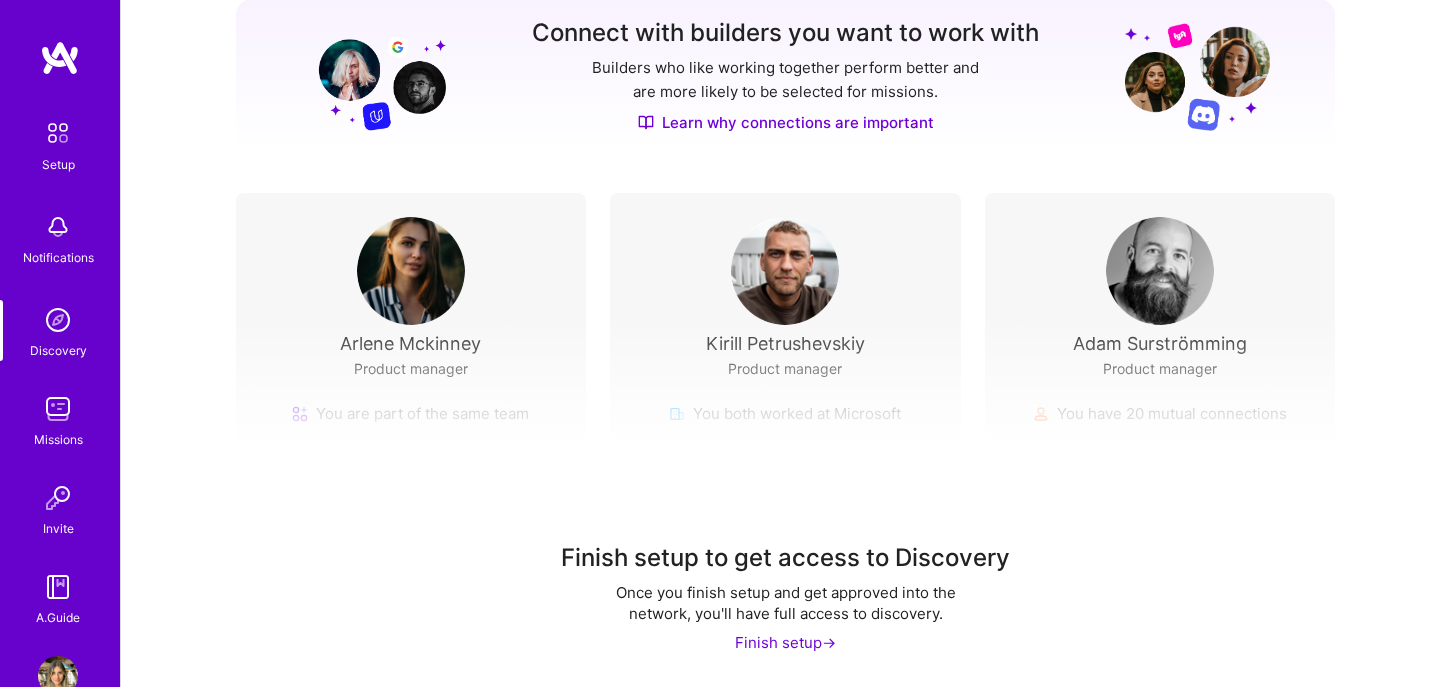 scroll, scrollTop: 0, scrollLeft: 0, axis: both 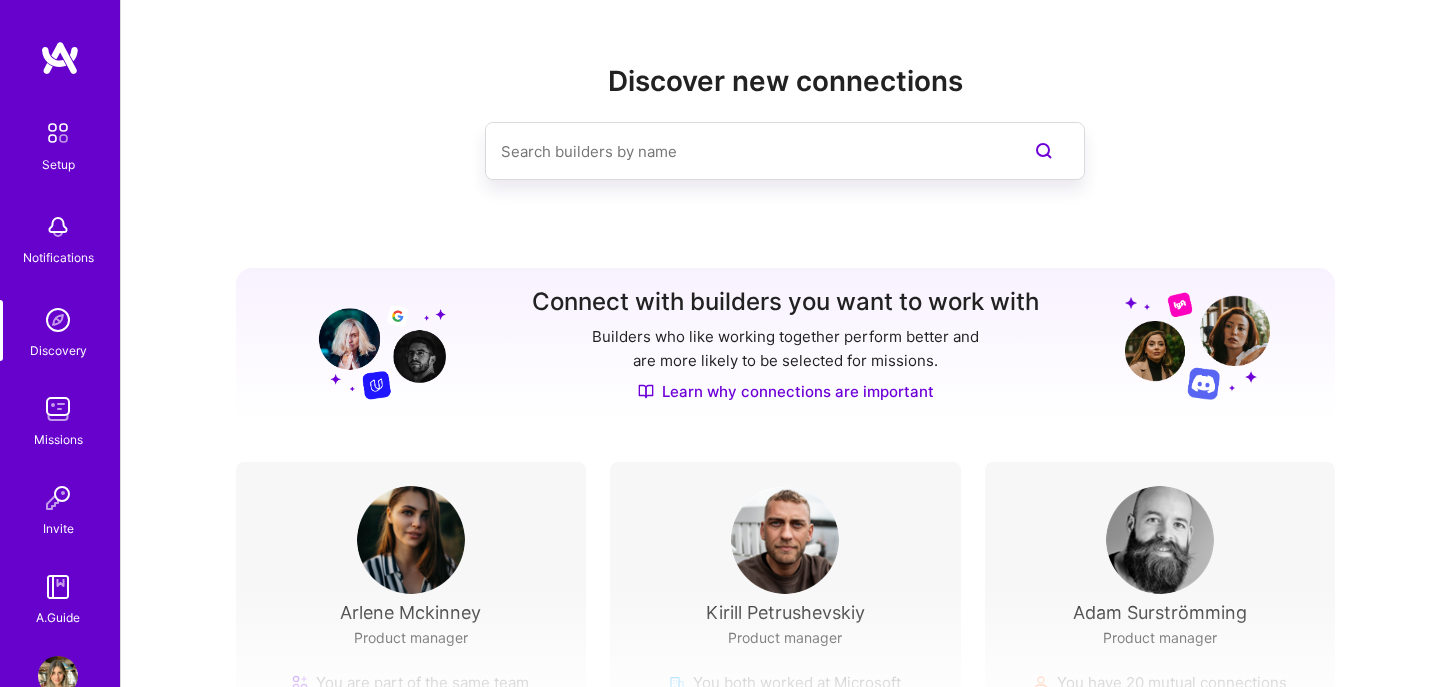 click at bounding box center (58, 409) 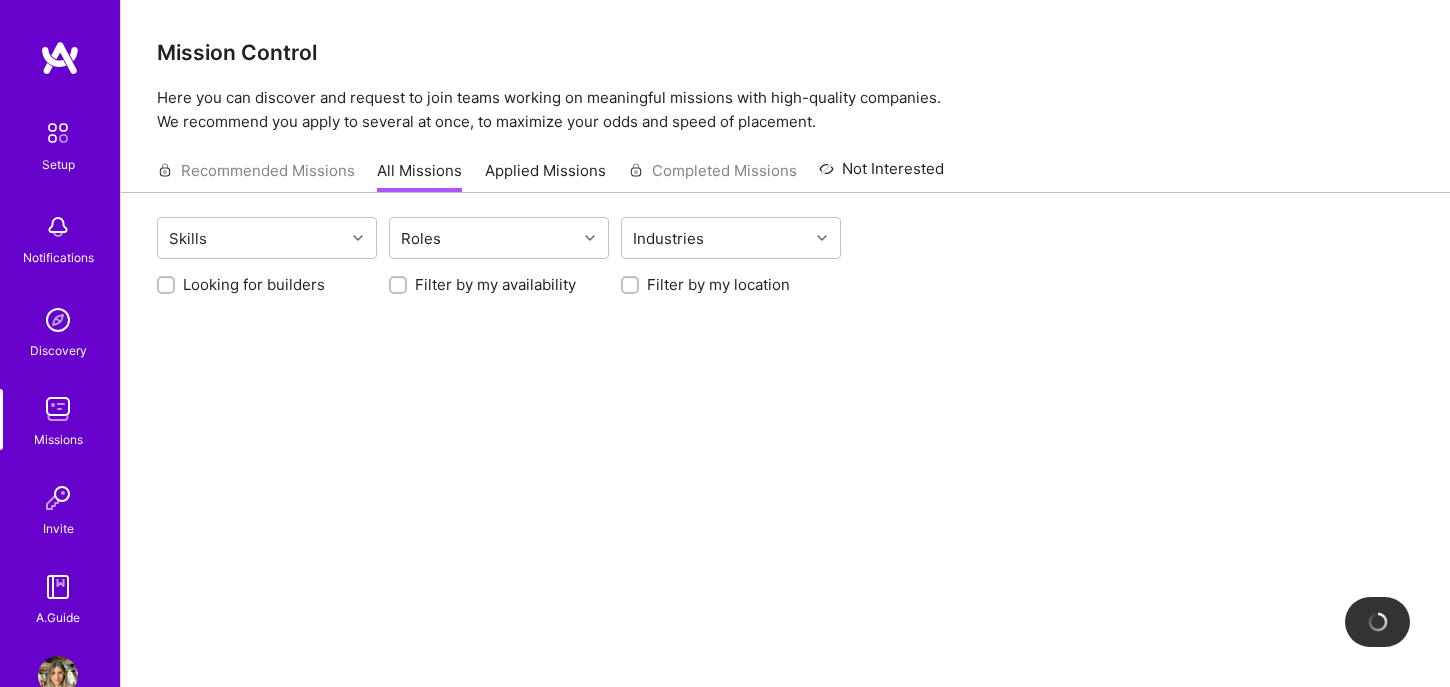 click at bounding box center (58, 498) 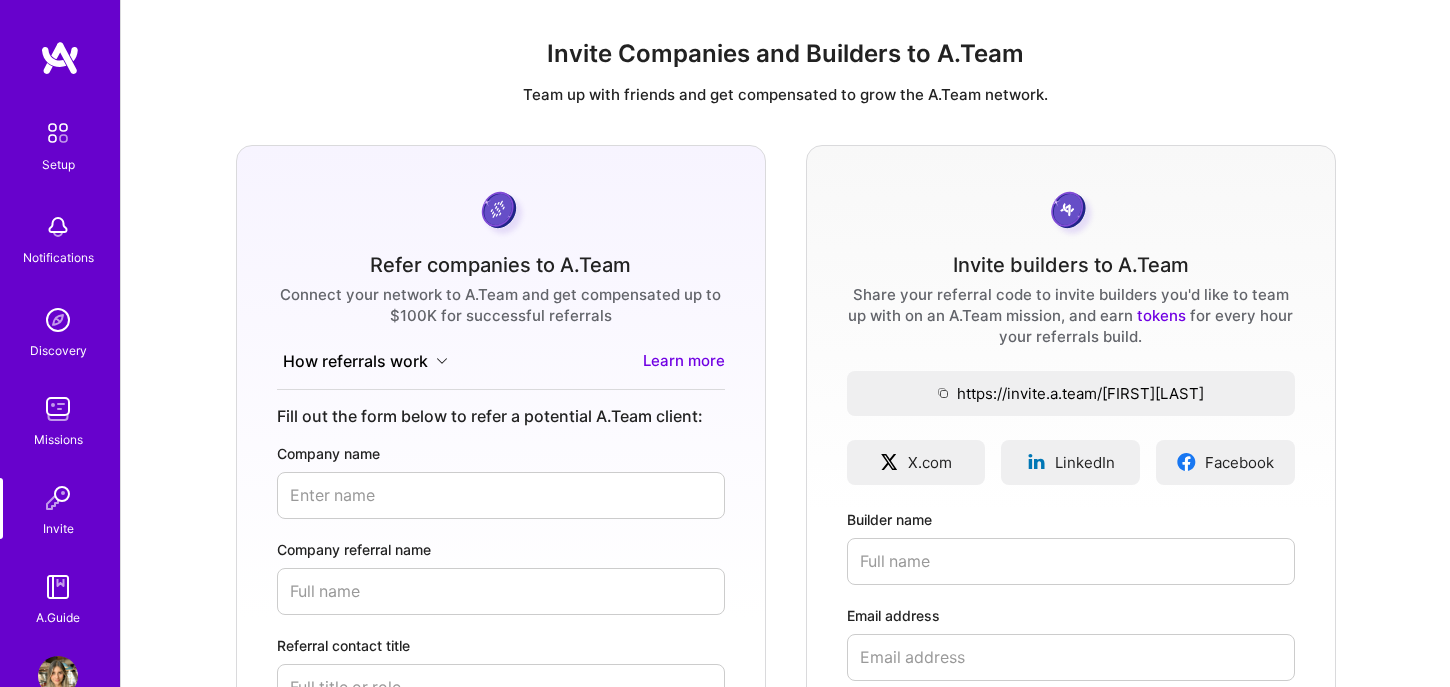 click on "Setup Notifications Discovery Missions Invite A.Guide" at bounding box center [60, 370] 